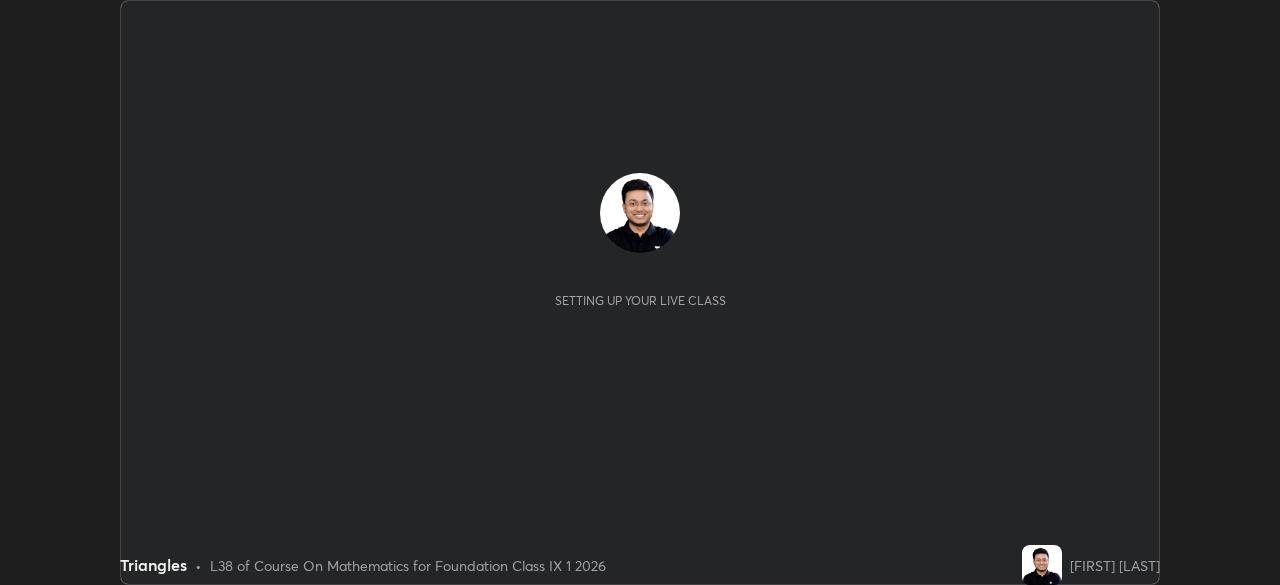 scroll, scrollTop: 0, scrollLeft: 0, axis: both 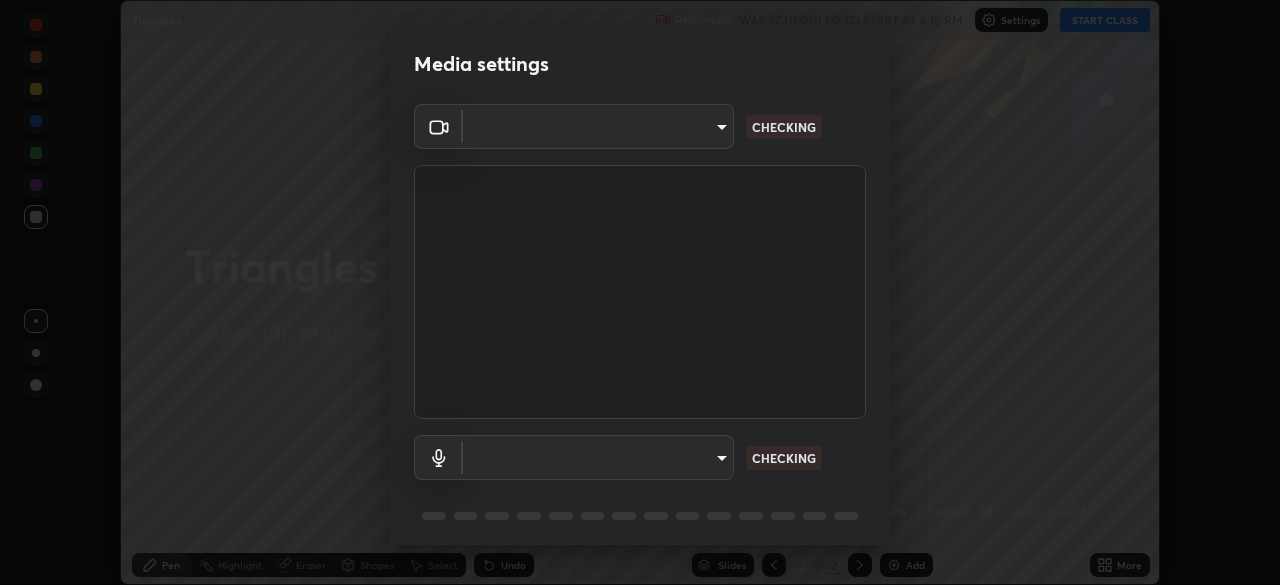 type on "5050cddac95c67769b367d69e6c908435fee2ef398a233ed88f2bdbb55b0a279" 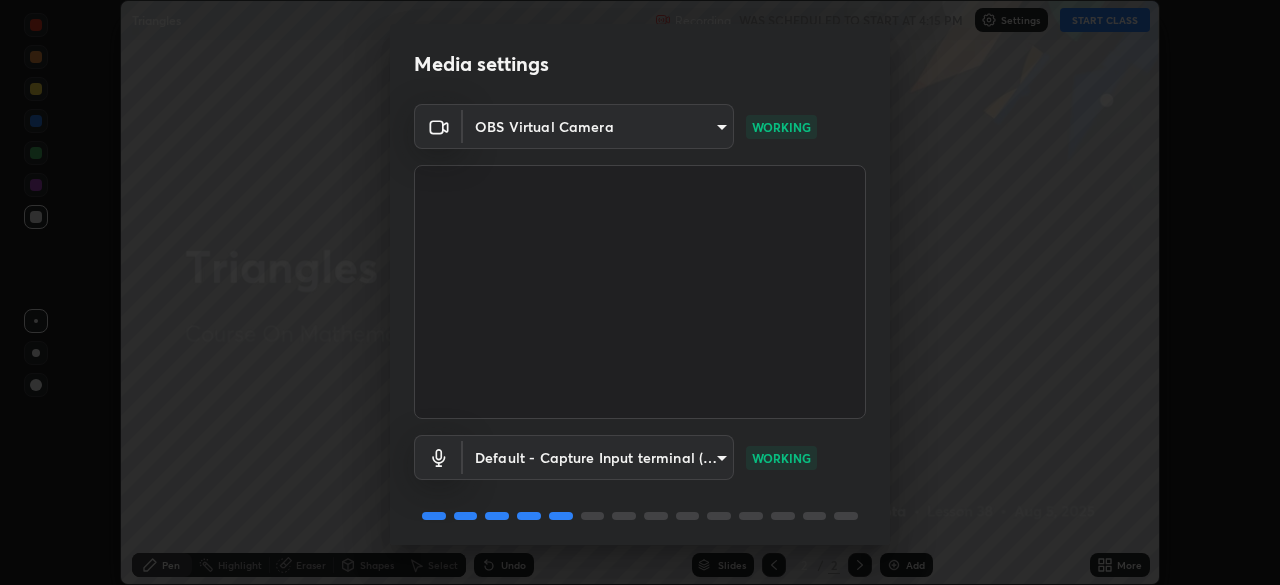 scroll, scrollTop: 71, scrollLeft: 0, axis: vertical 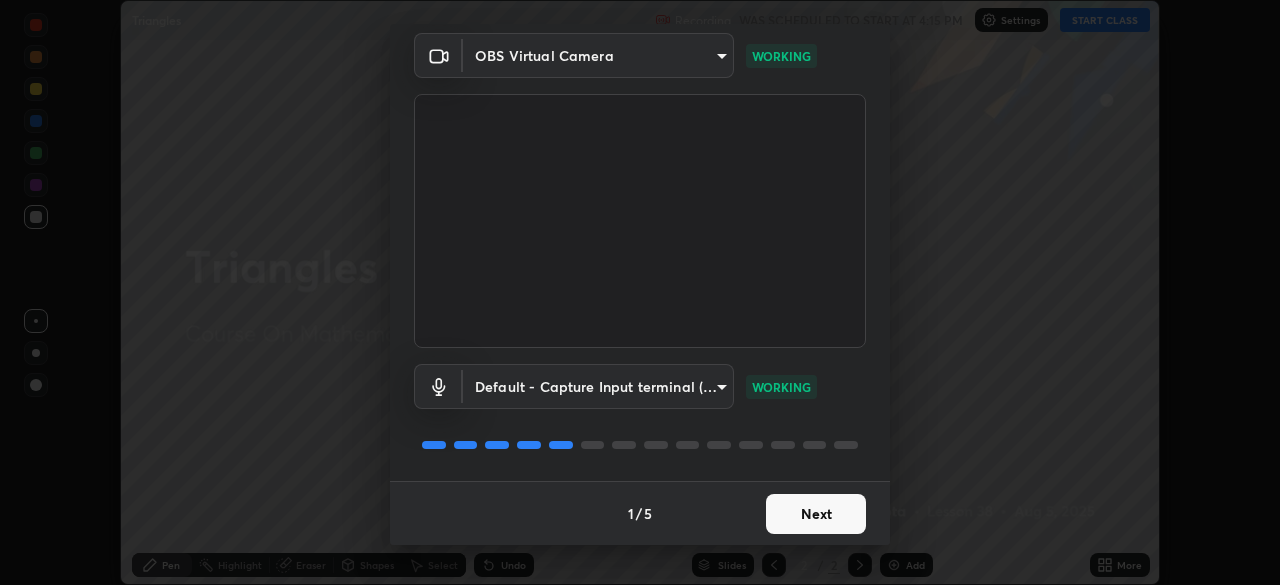 click on "Next" at bounding box center (816, 514) 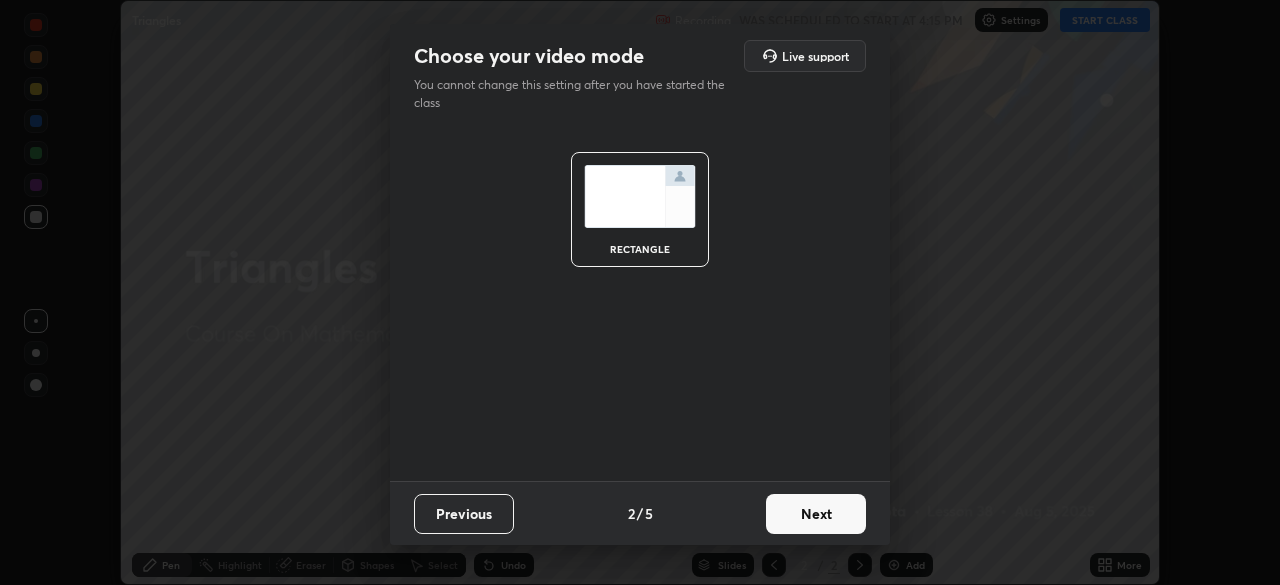 scroll, scrollTop: 0, scrollLeft: 0, axis: both 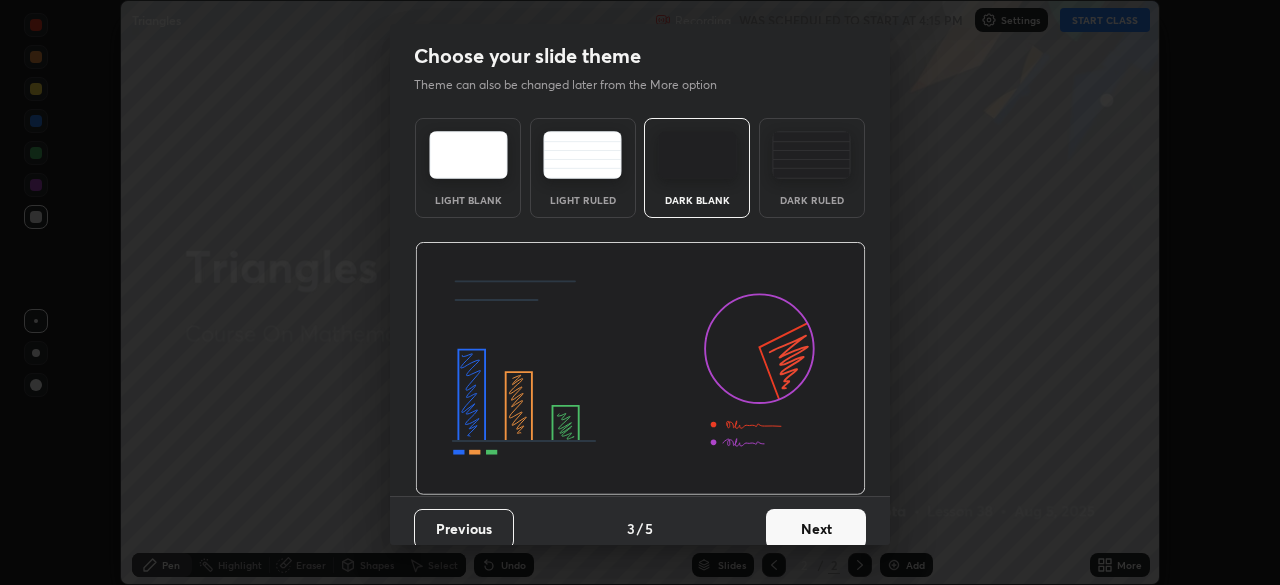 click on "Next" at bounding box center [816, 529] 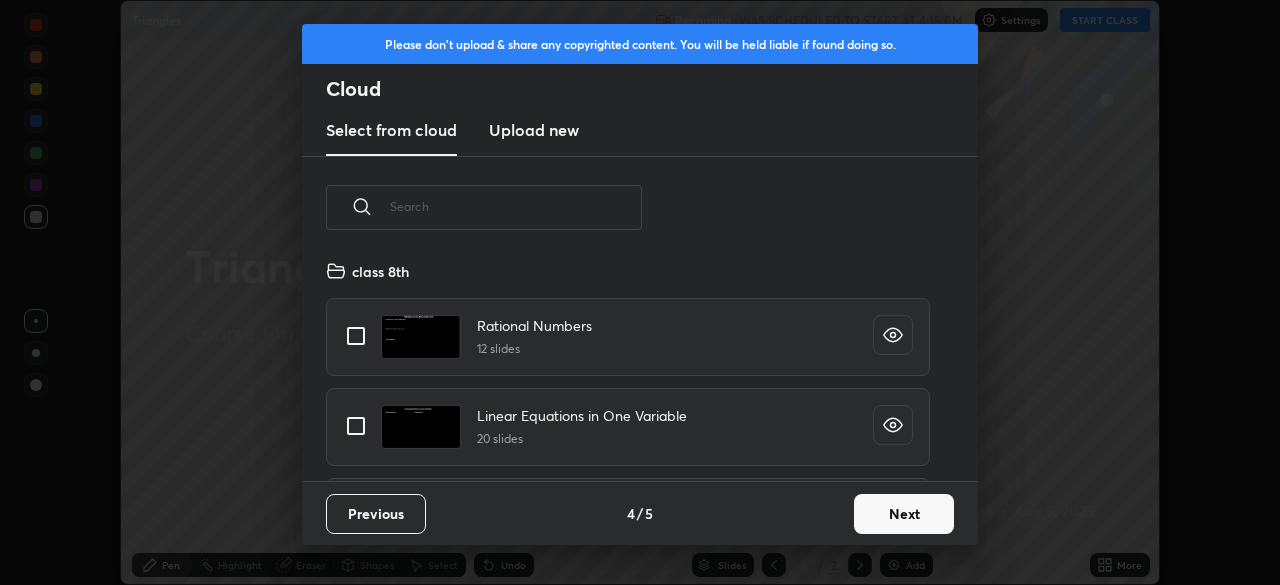scroll, scrollTop: 7, scrollLeft: 11, axis: both 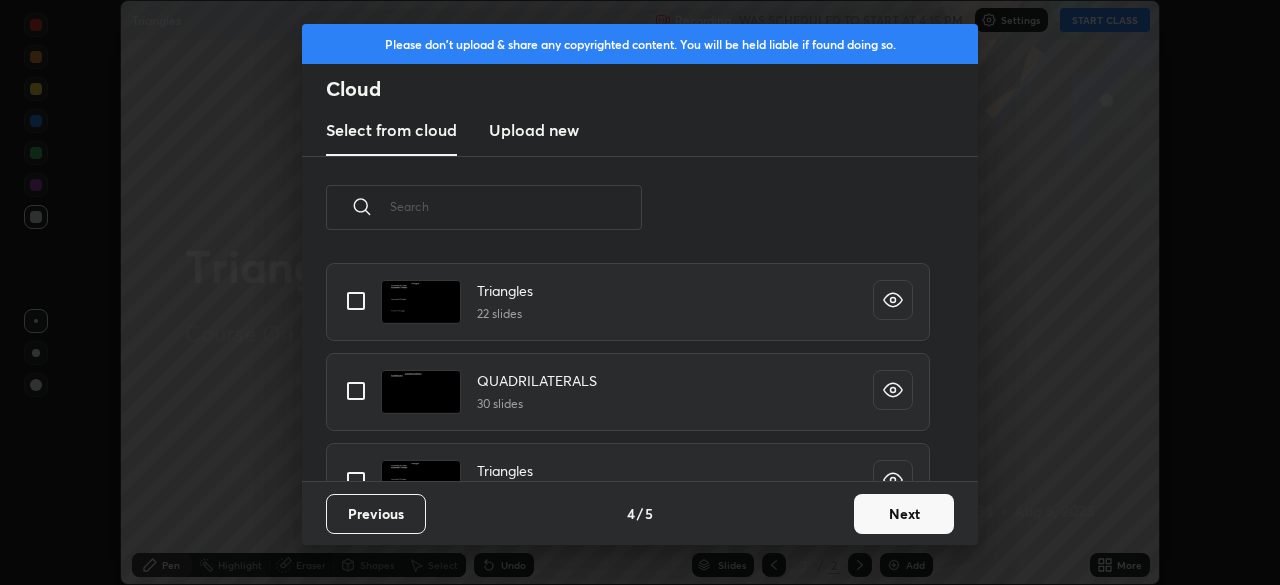 click at bounding box center (356, 301) 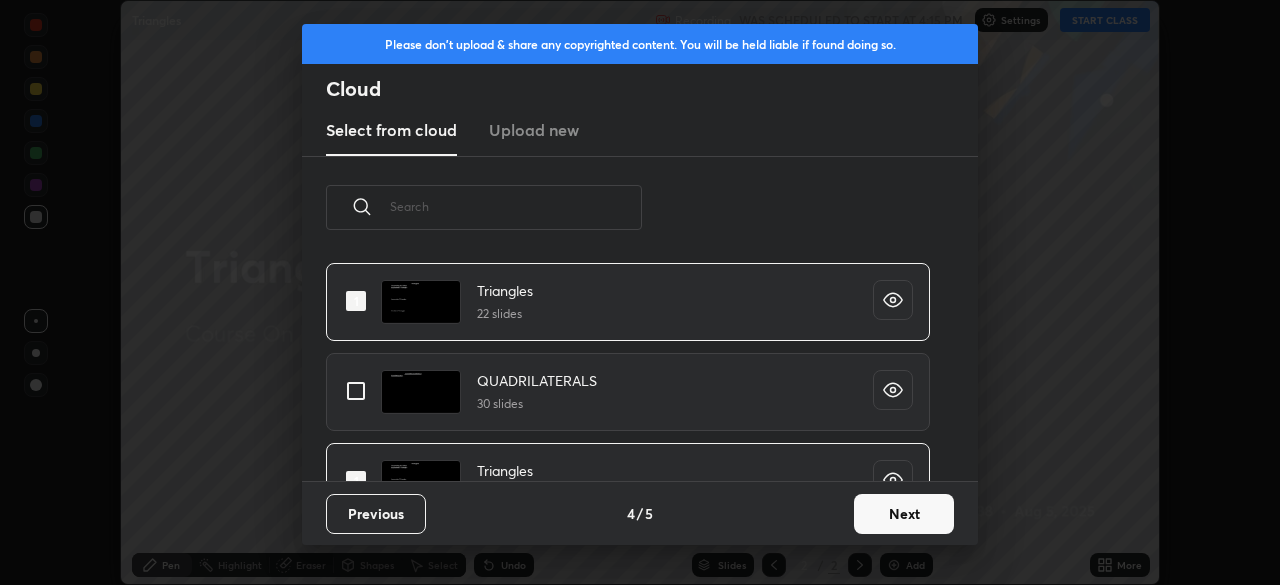 click on "Next" at bounding box center (904, 514) 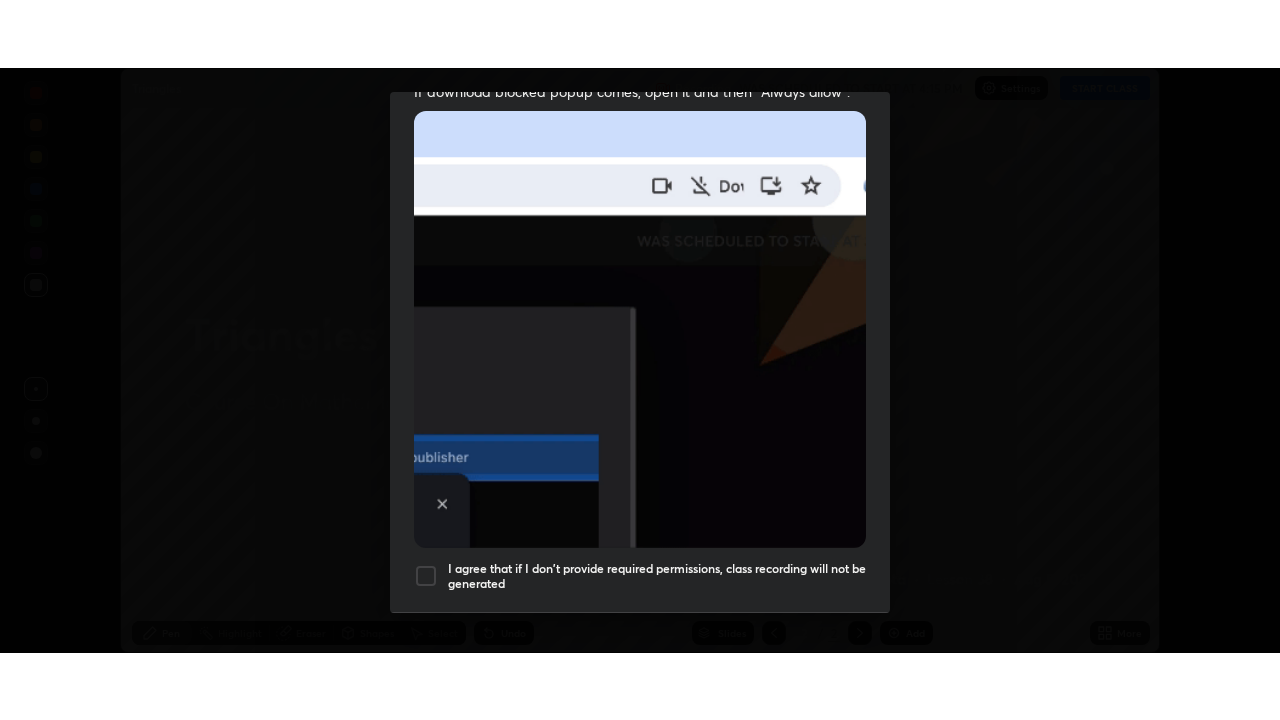 scroll, scrollTop: 467, scrollLeft: 0, axis: vertical 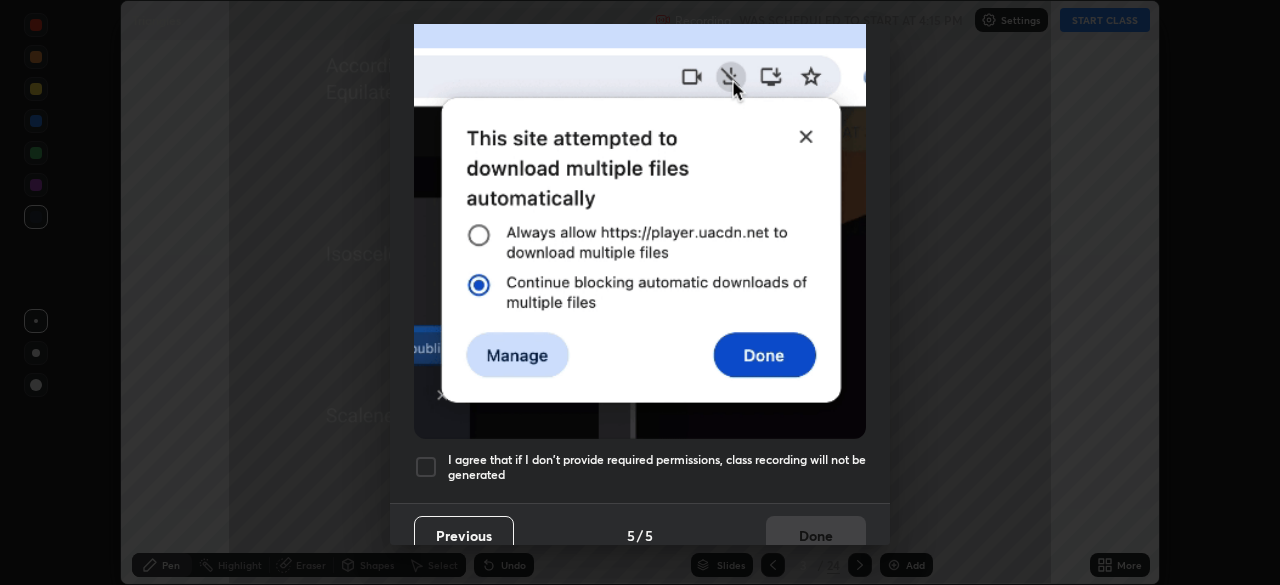 click at bounding box center (426, 467) 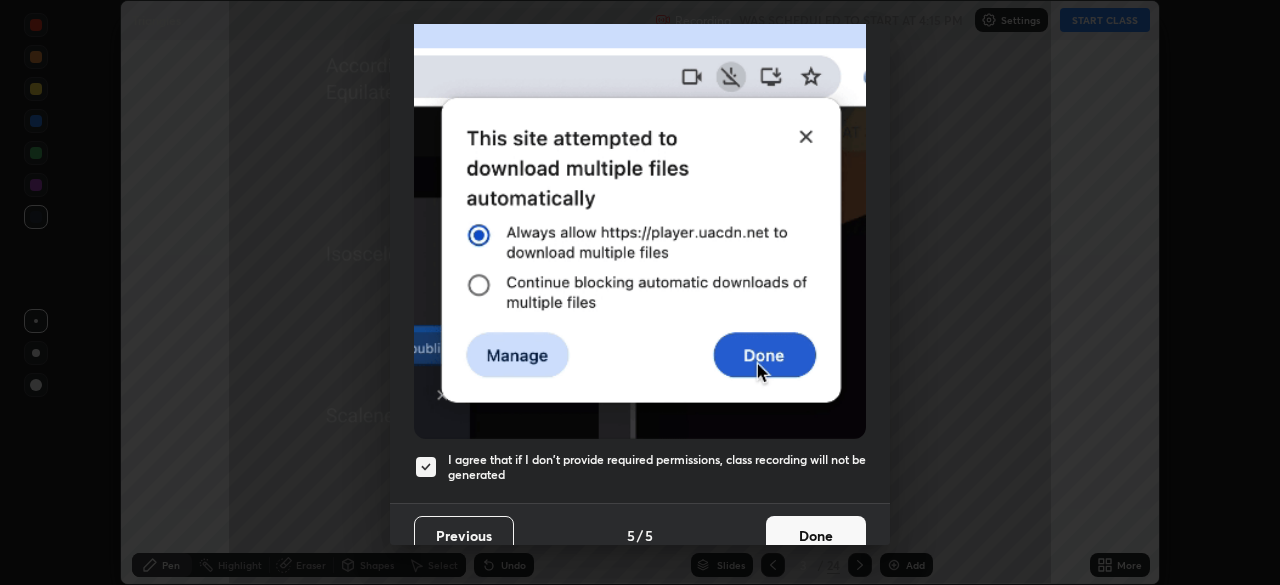 click on "Done" at bounding box center (816, 536) 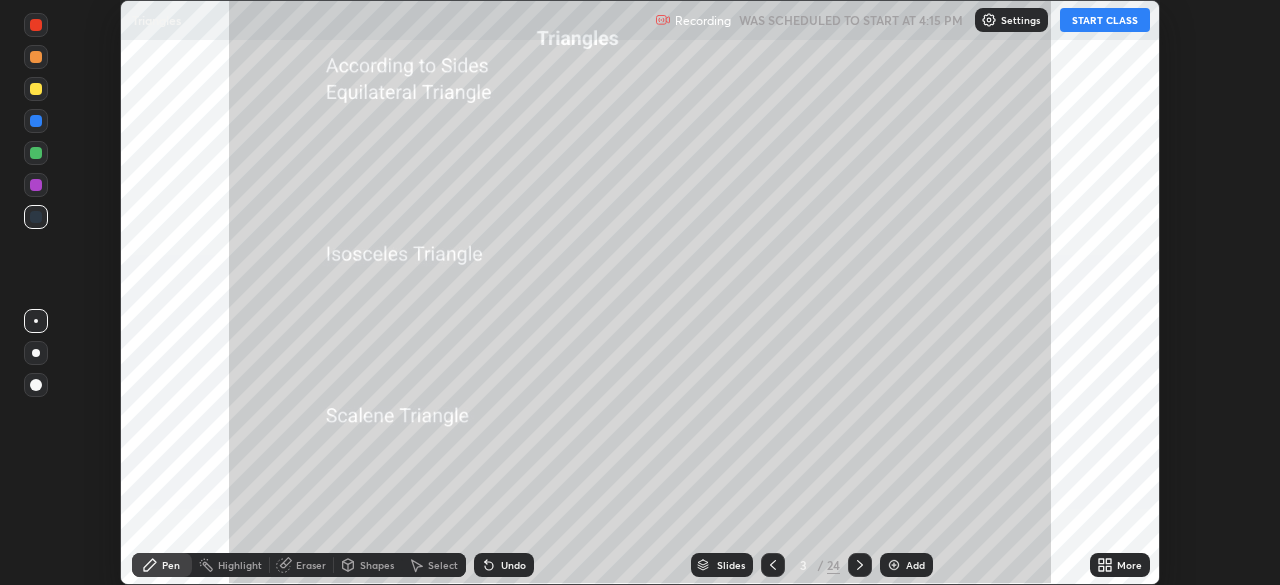 click on "START CLASS" at bounding box center [1105, 20] 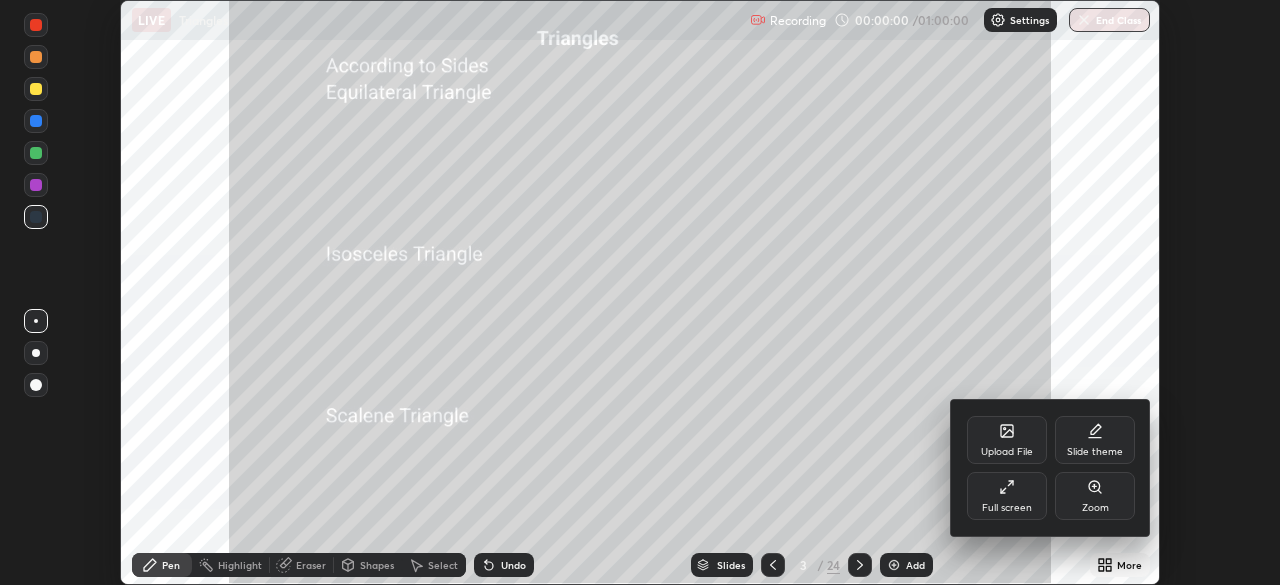 click on "Full screen" at bounding box center (1007, 496) 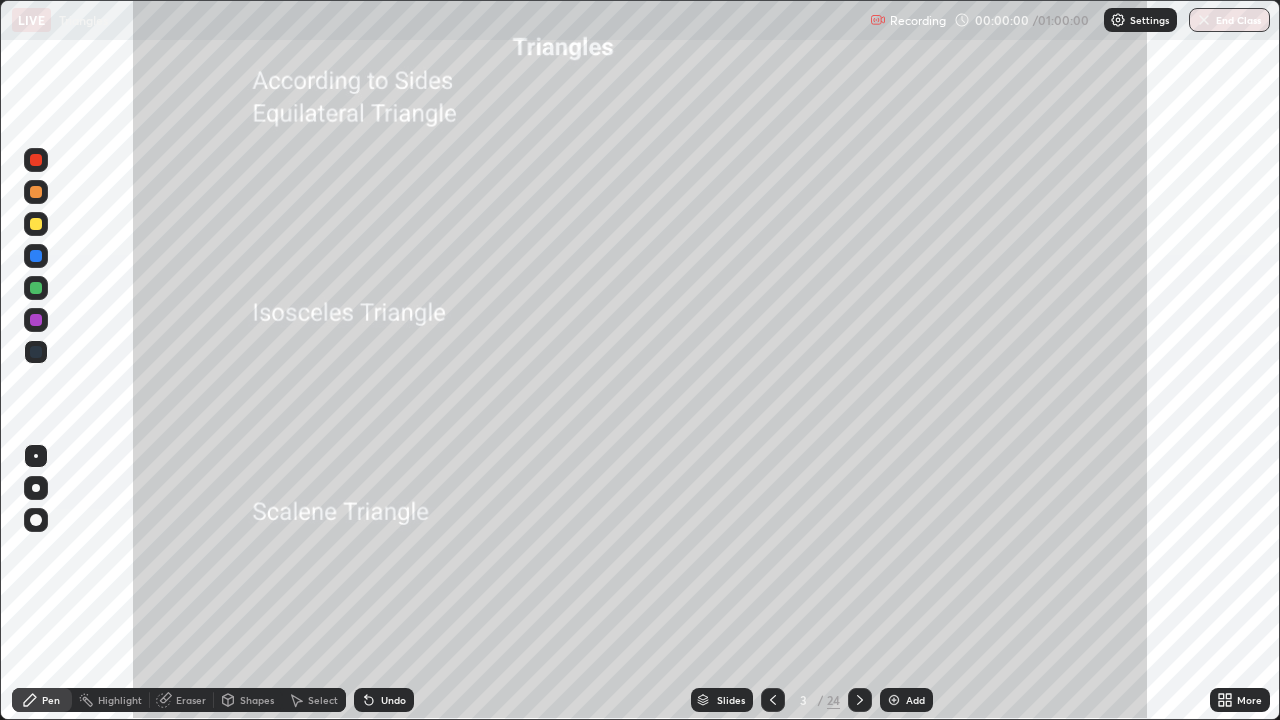 scroll, scrollTop: 99280, scrollLeft: 98720, axis: both 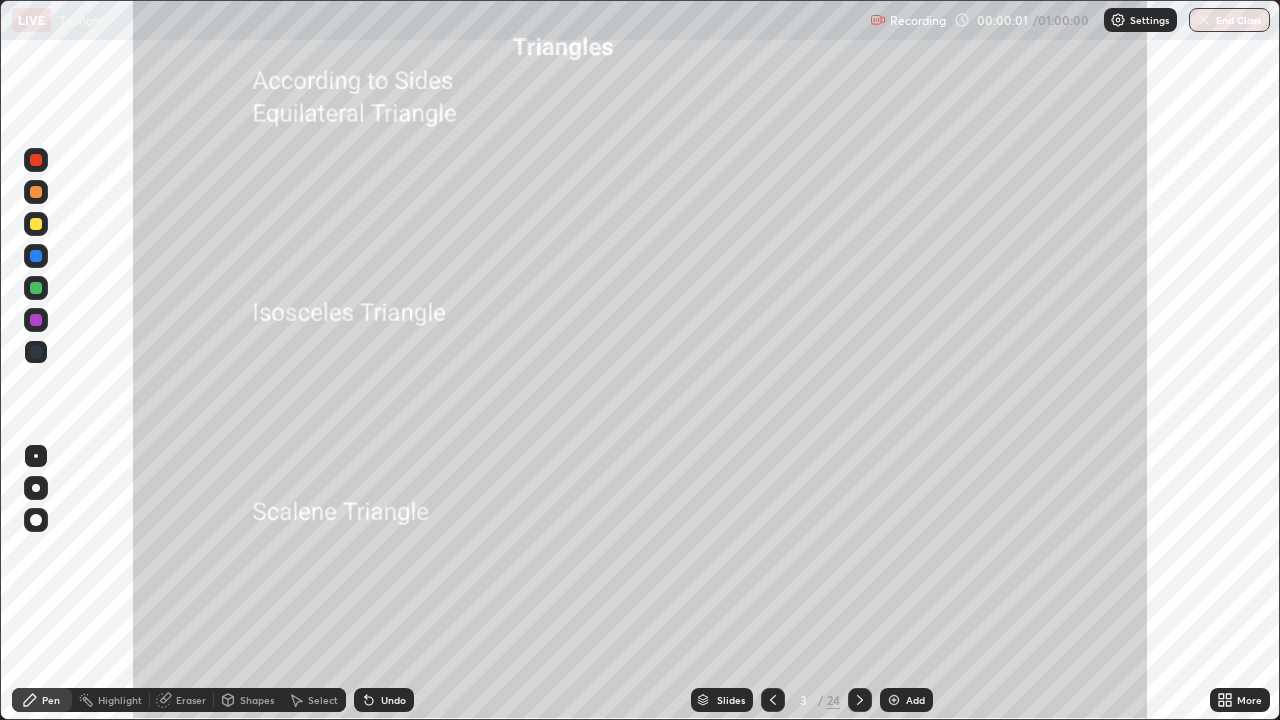 click on "Slides" at bounding box center [731, 700] 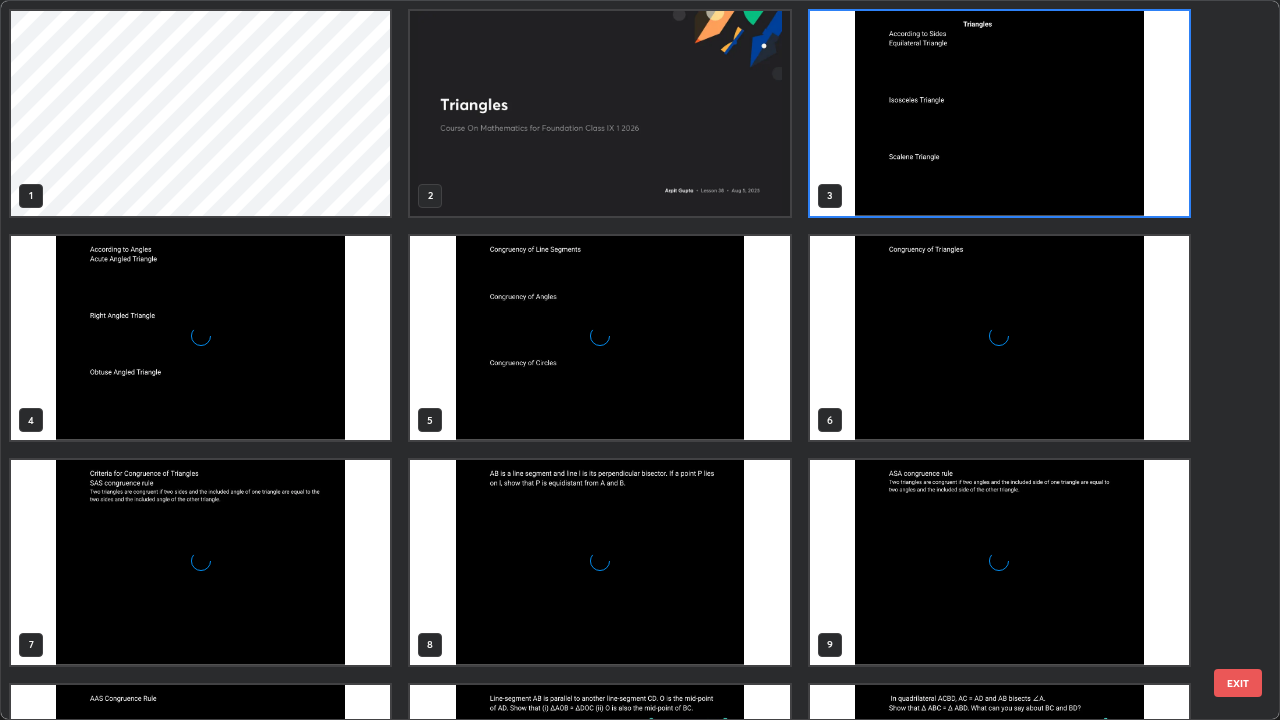 scroll, scrollTop: 7, scrollLeft: 11, axis: both 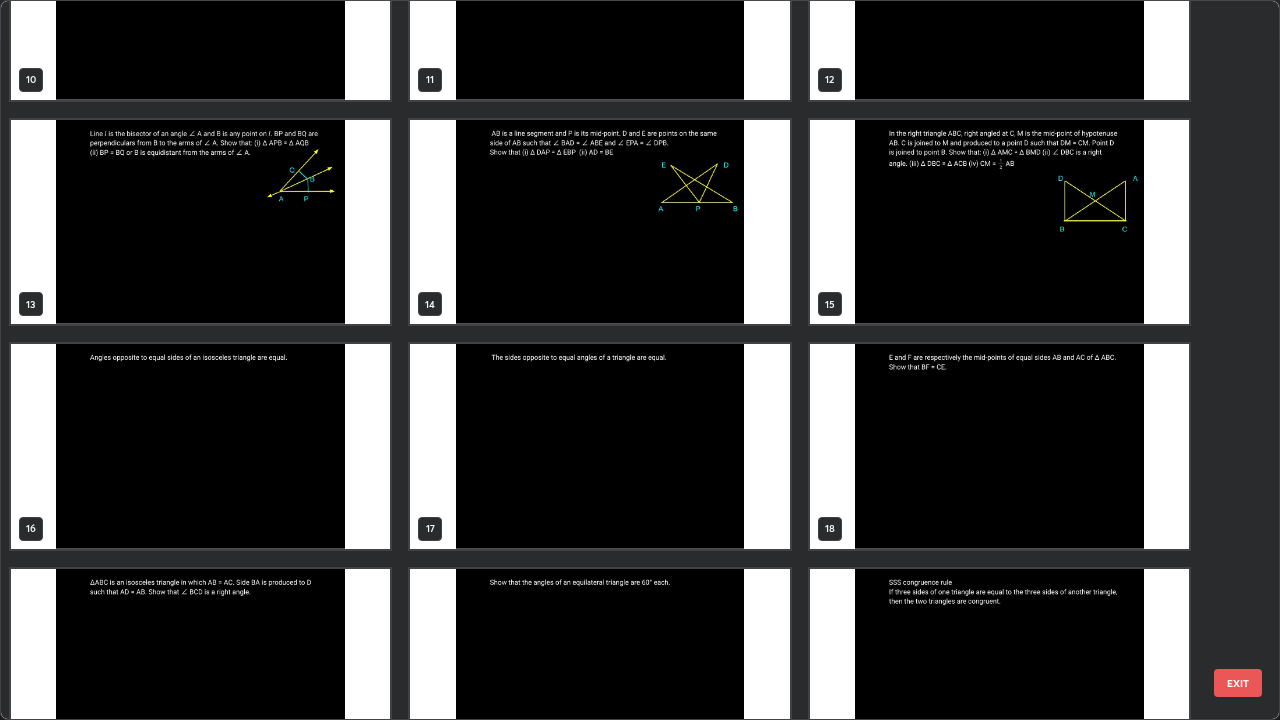 click at bounding box center (999, 222) 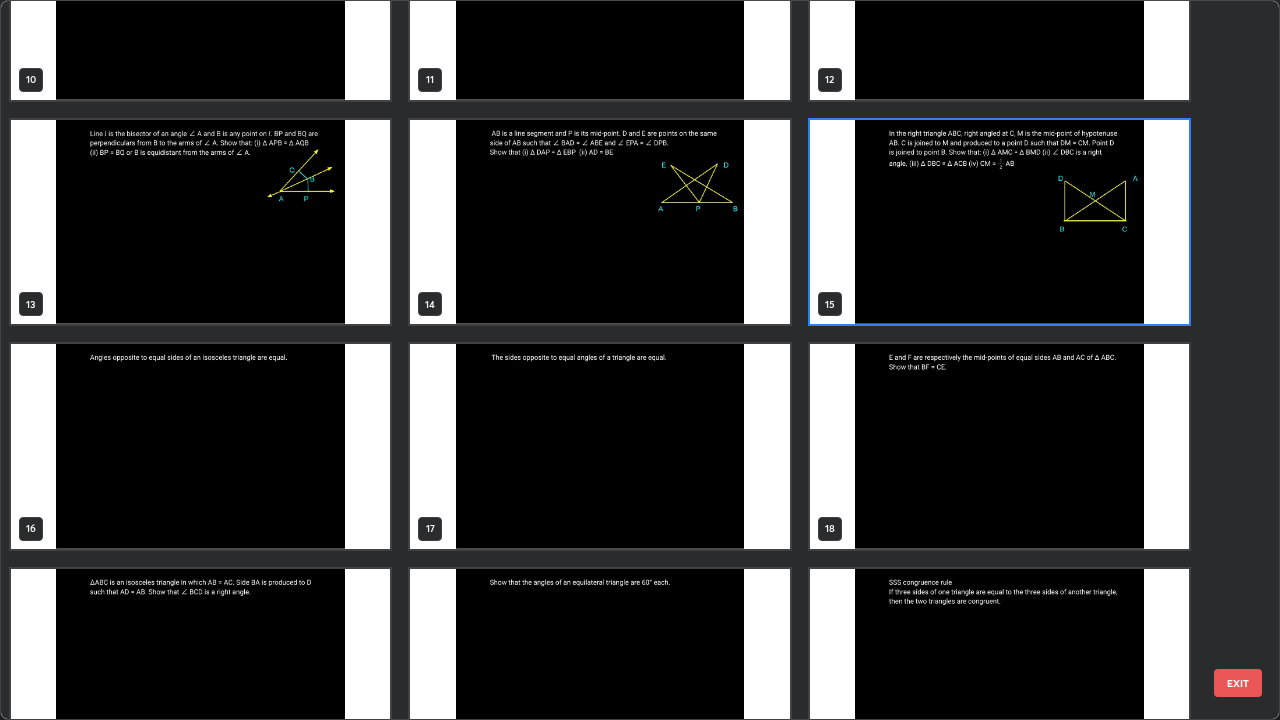 click at bounding box center [999, 222] 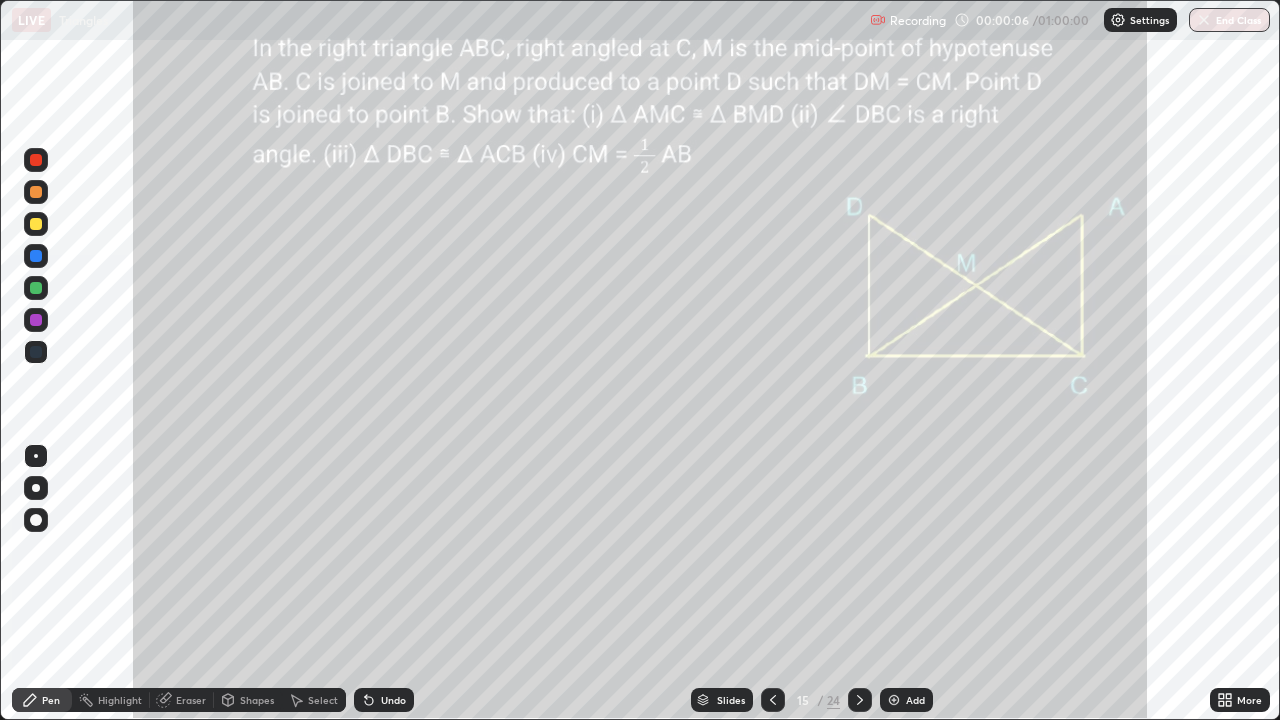 click 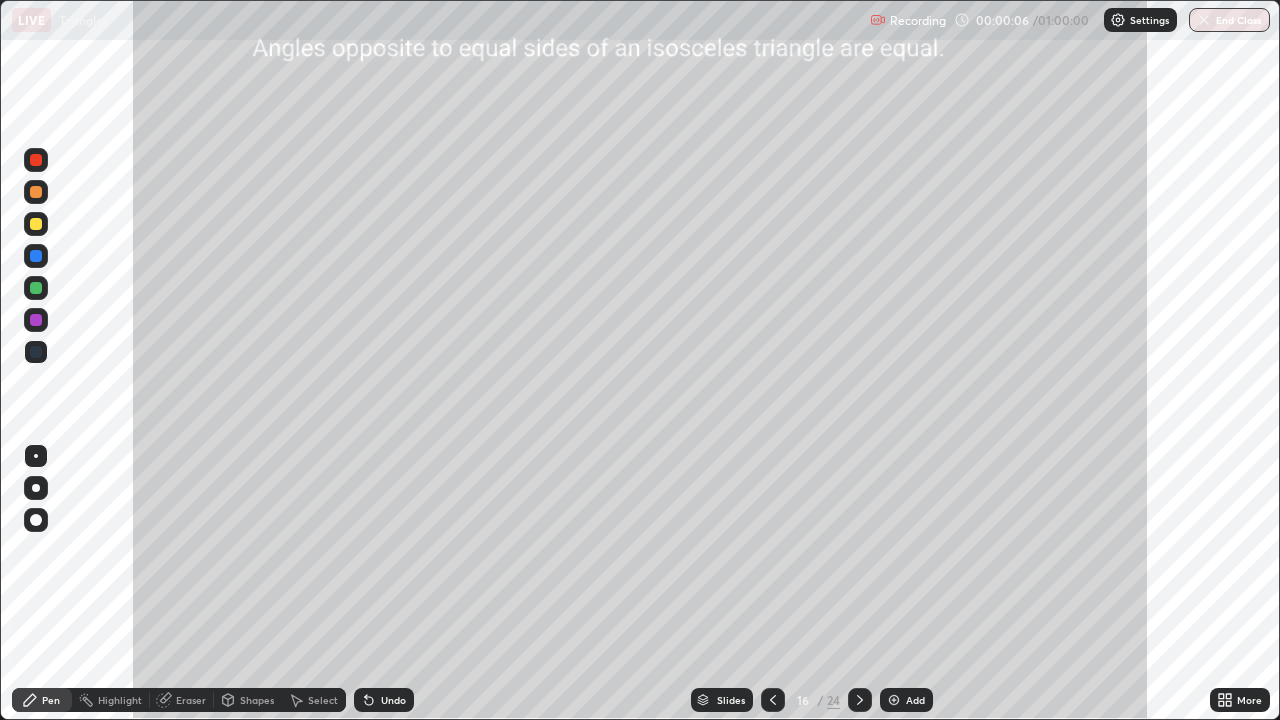 click 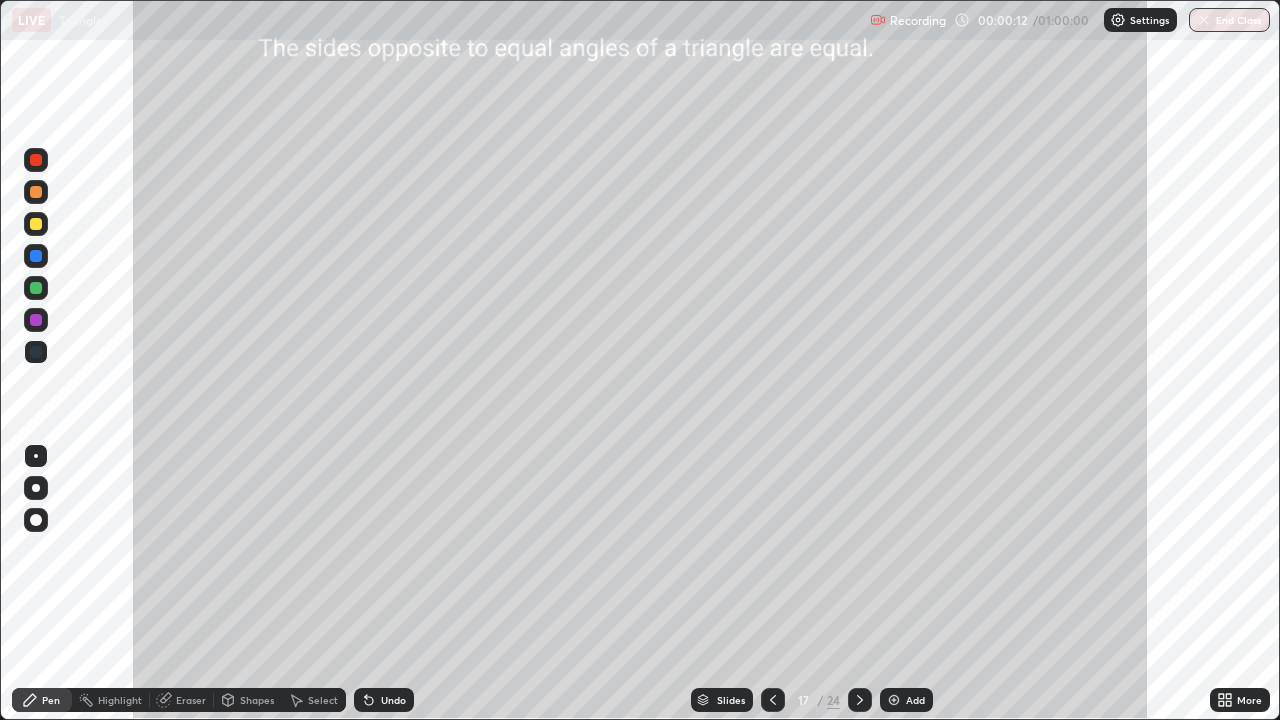 click 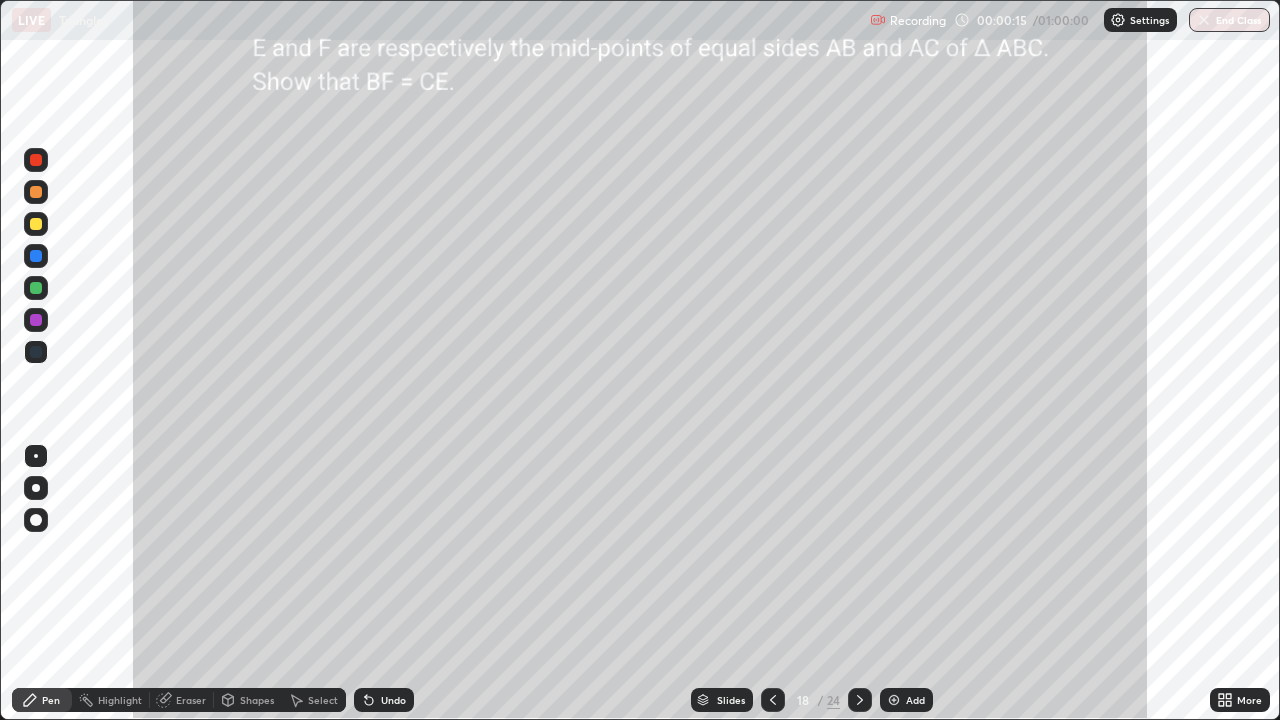 click at bounding box center (36, 224) 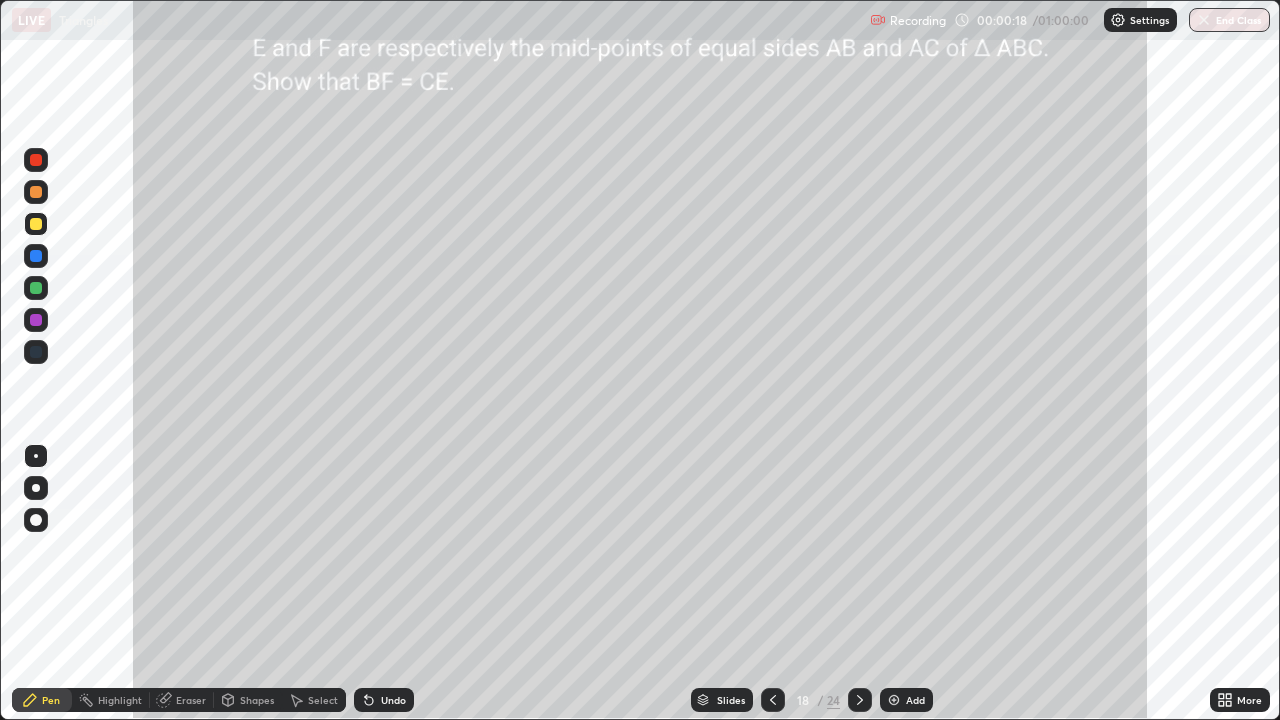 click 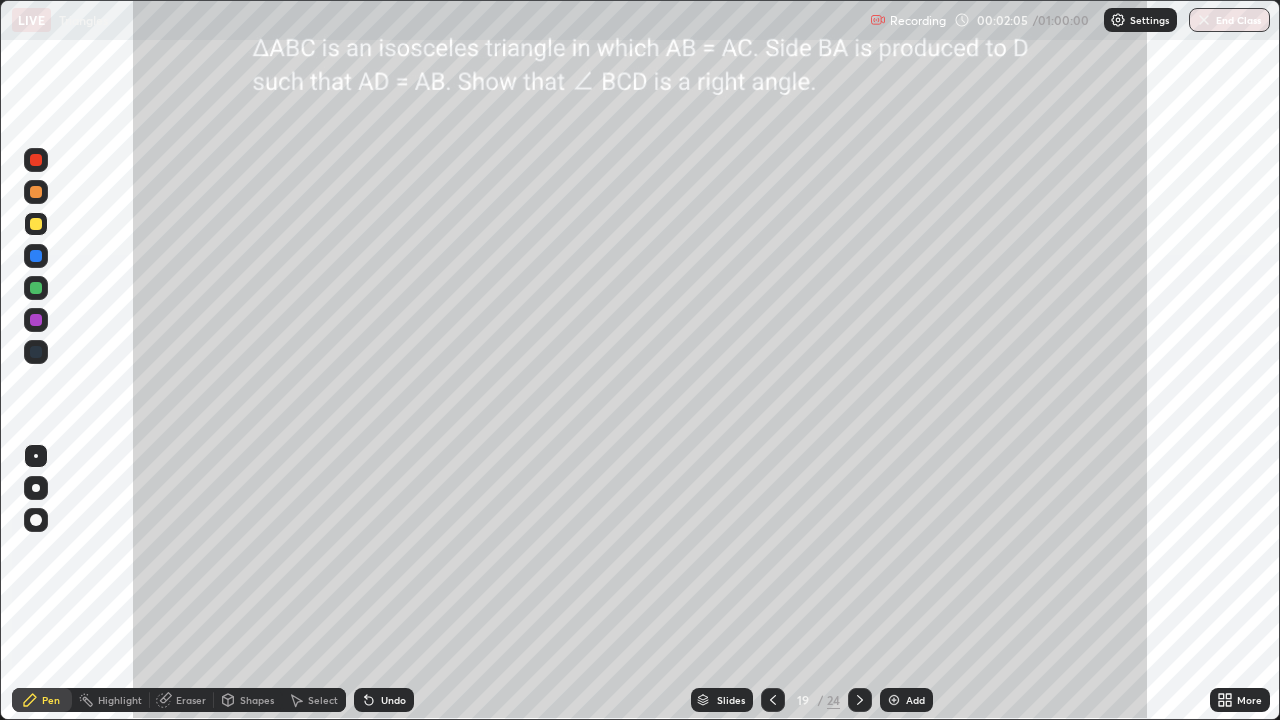 click on "Shapes" at bounding box center (257, 700) 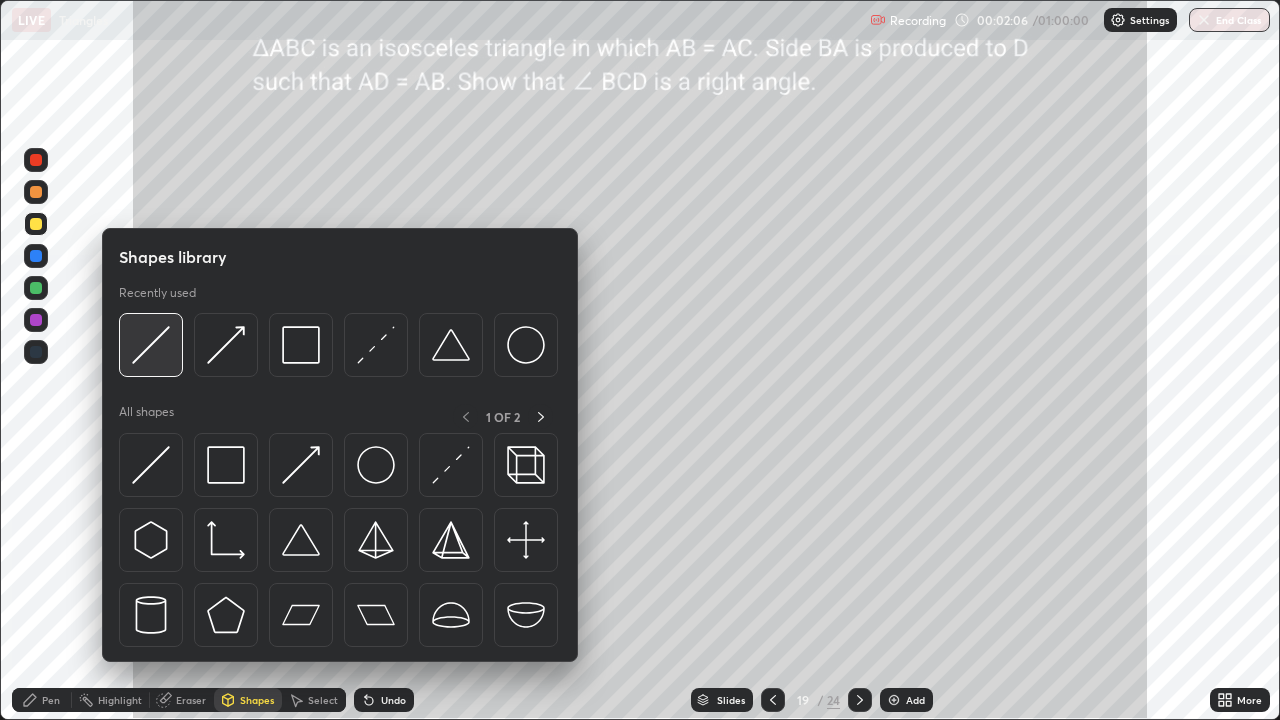 click at bounding box center [151, 345] 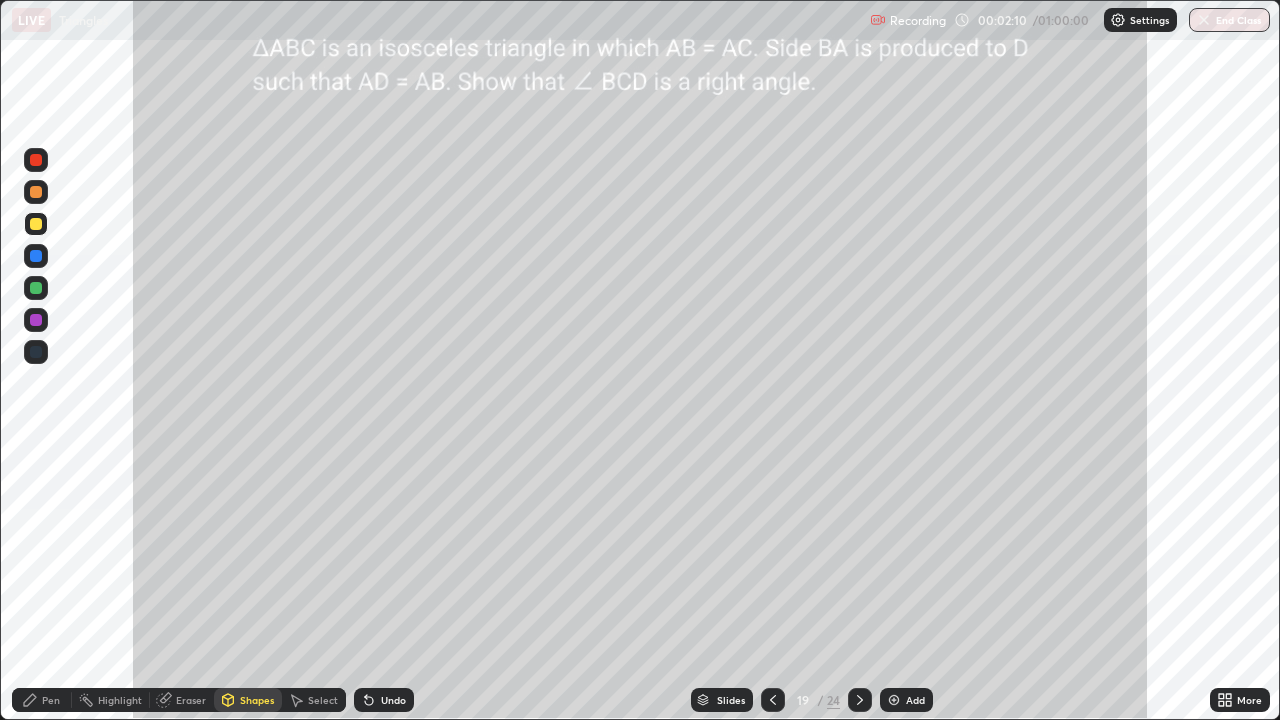 click on "Shapes" at bounding box center (257, 700) 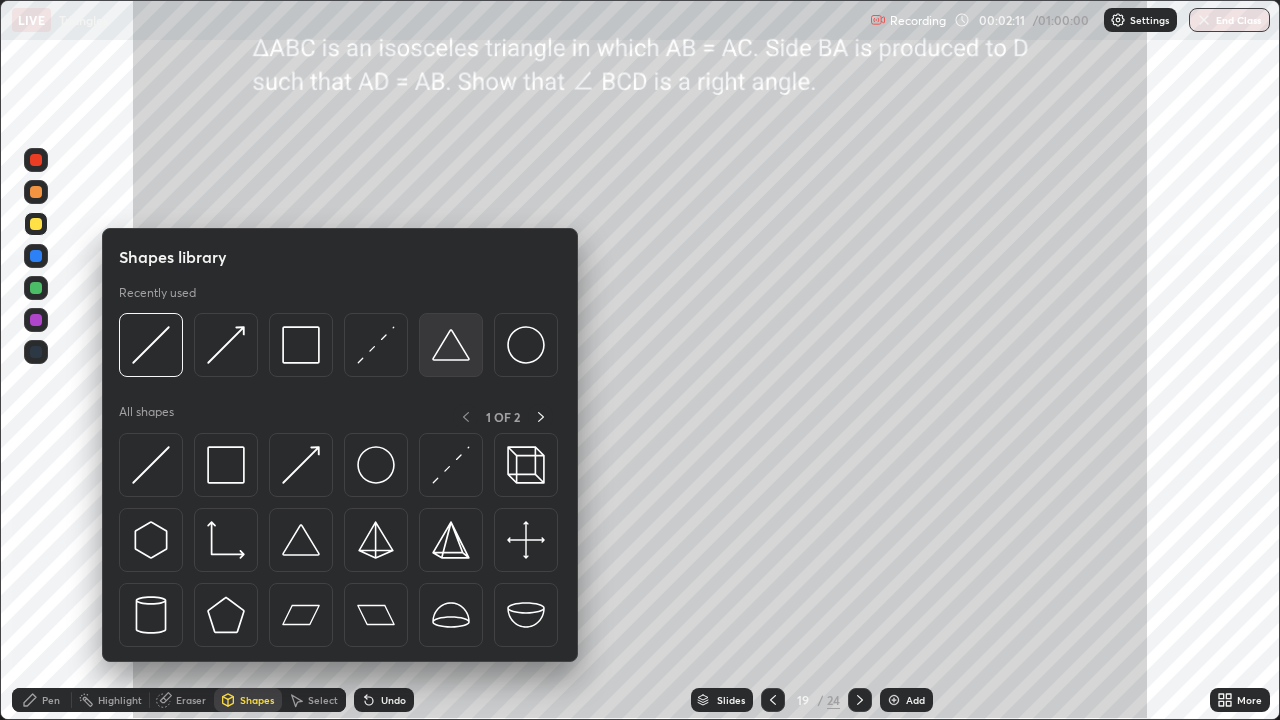 click at bounding box center (451, 345) 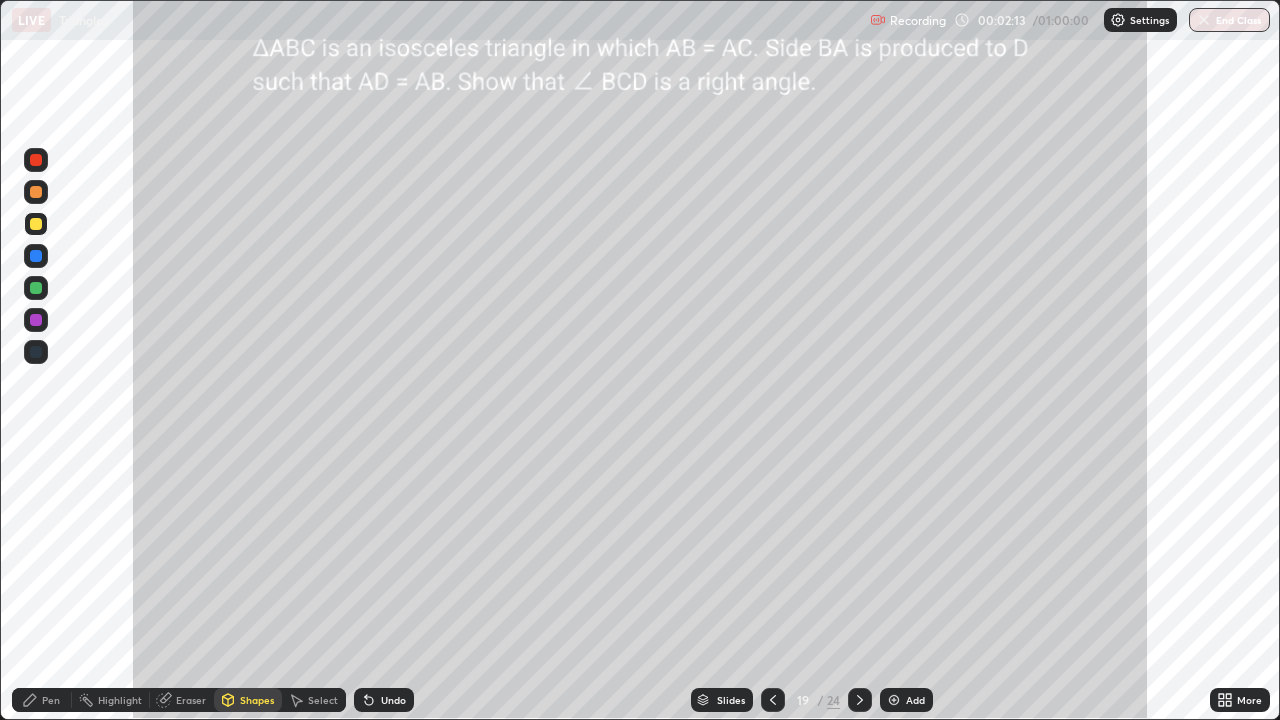 click 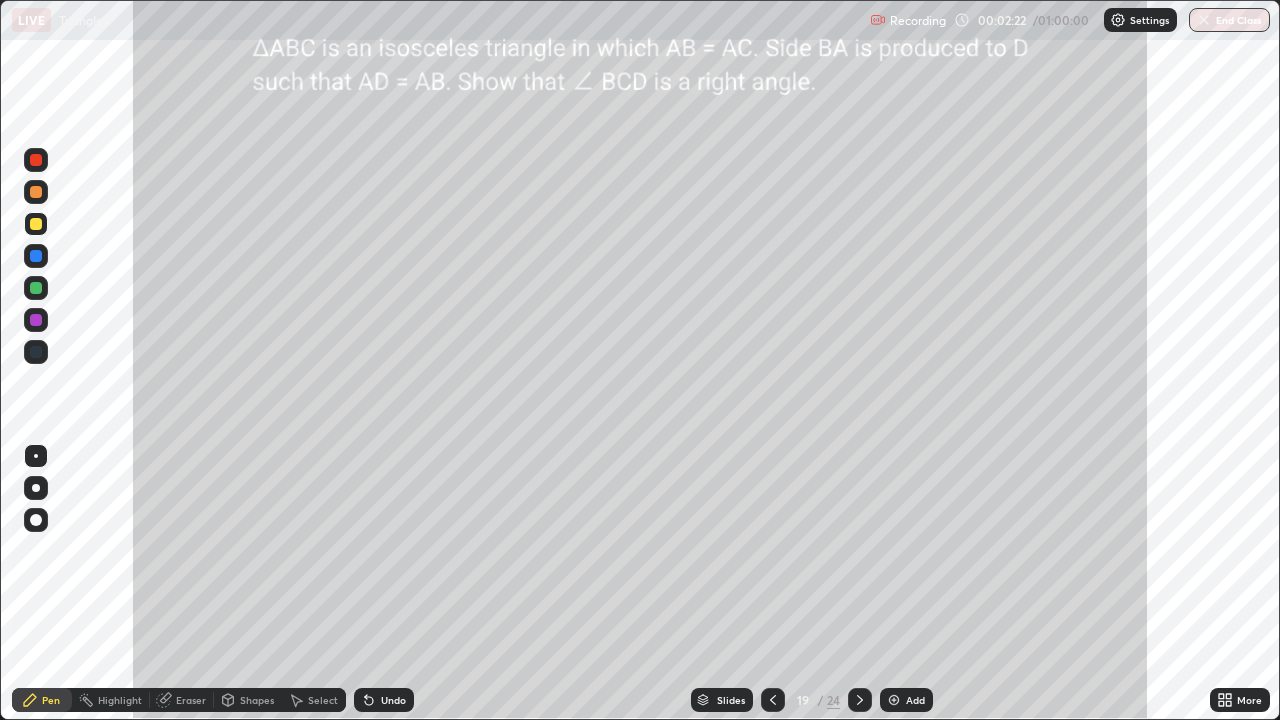 click at bounding box center (36, 224) 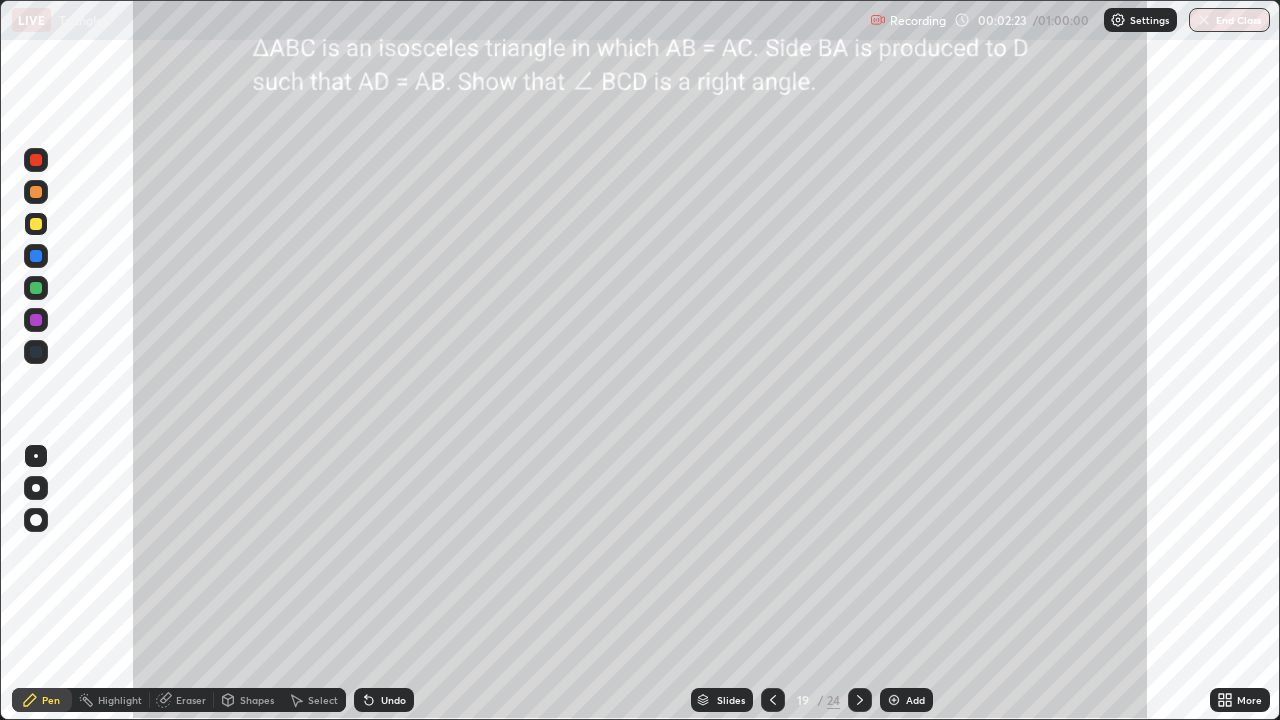 click at bounding box center [36, 192] 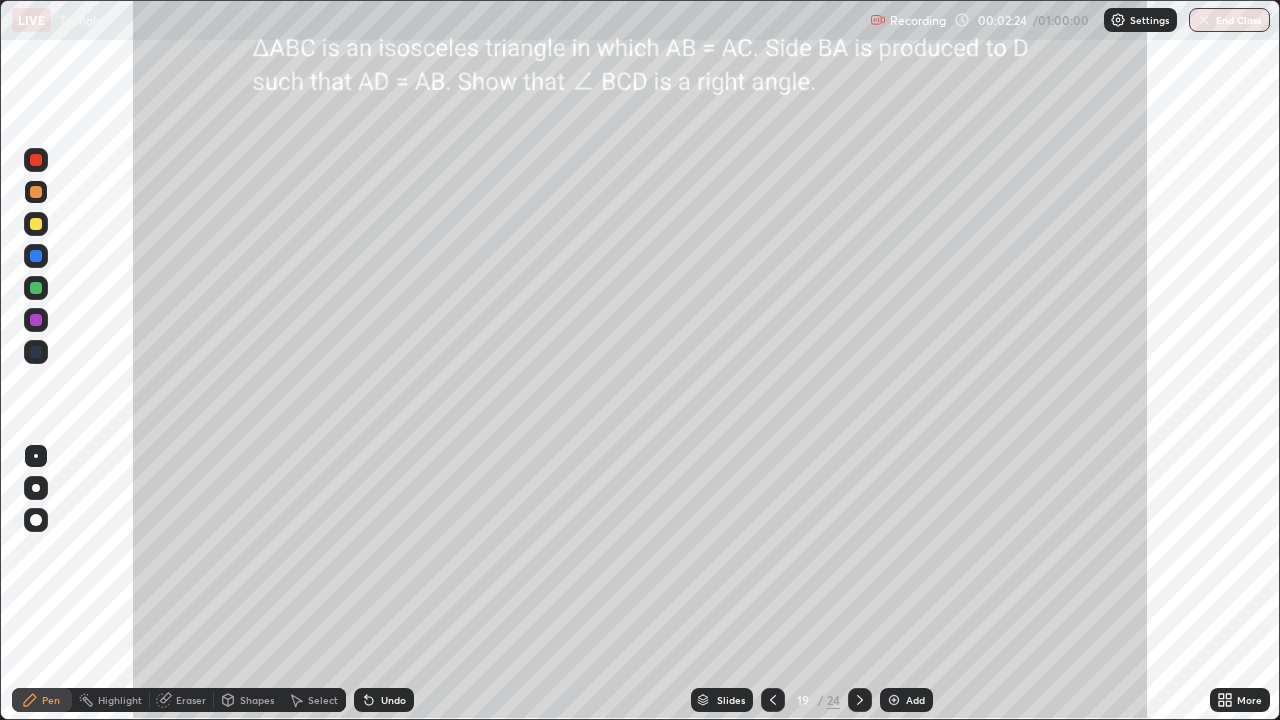 click on "Shapes" at bounding box center [257, 700] 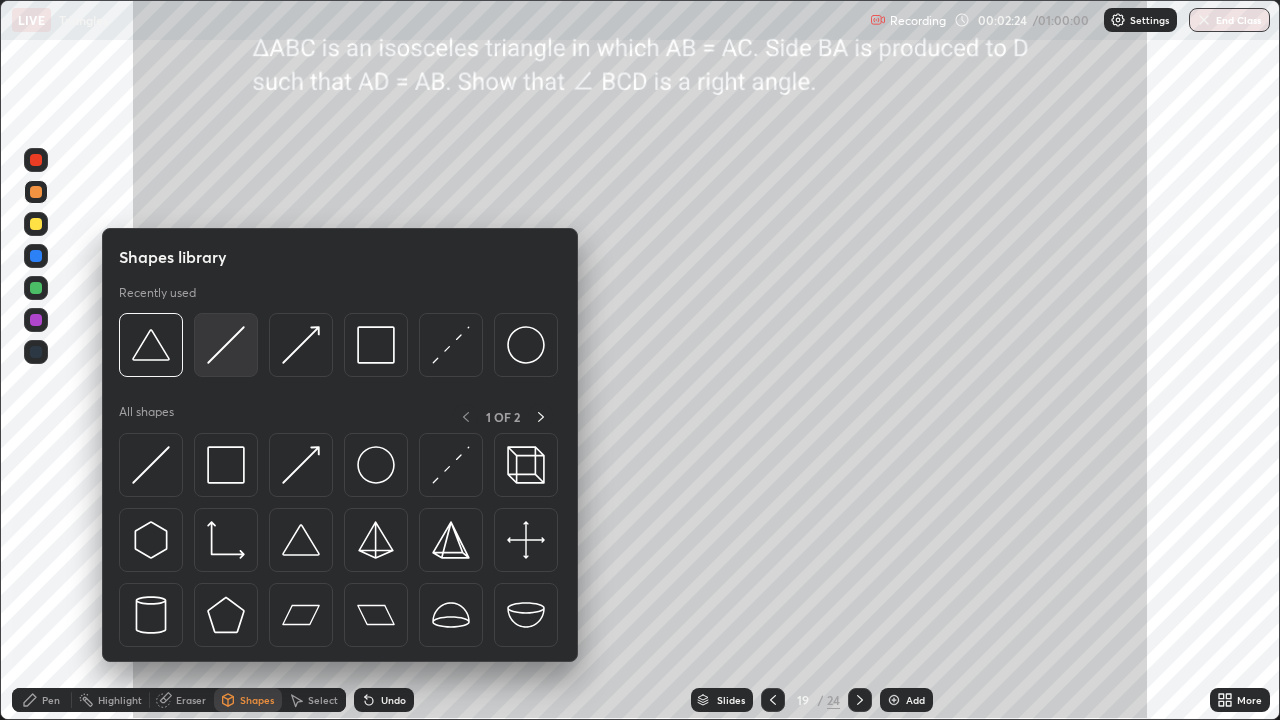 click at bounding box center [226, 345] 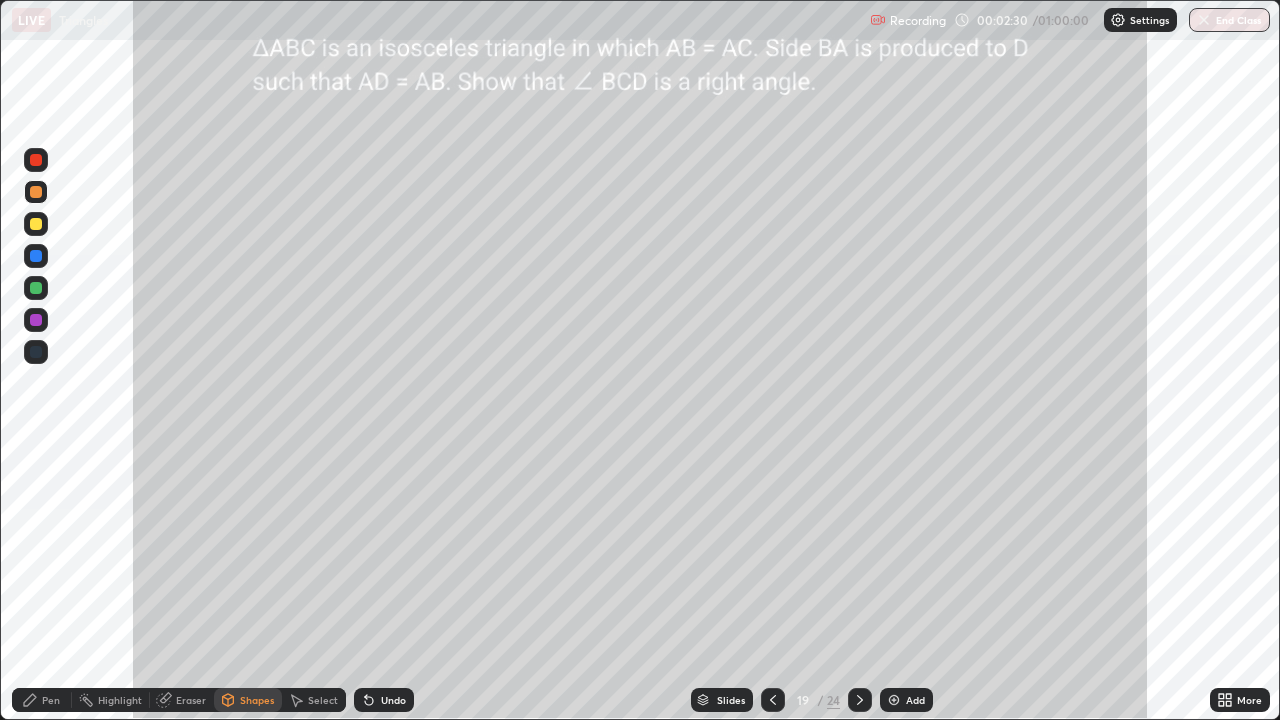 click on "Select" at bounding box center [314, 700] 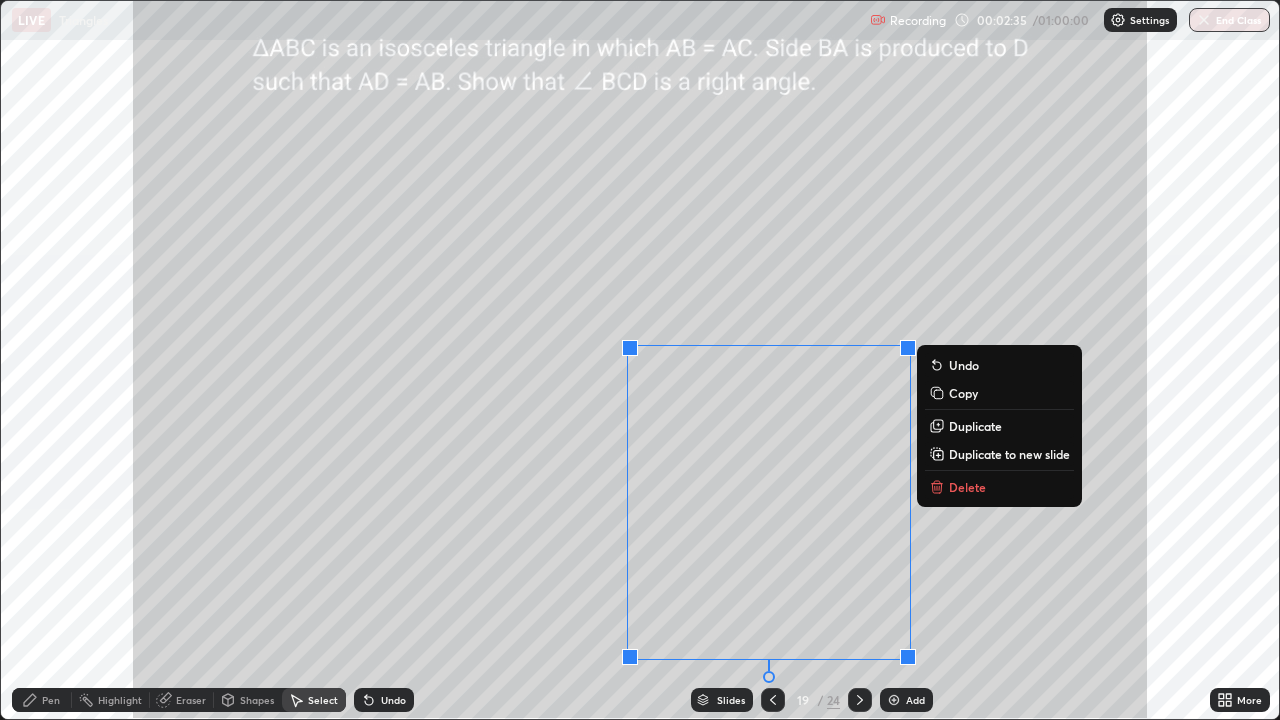 click on "0 ° Undo Copy Duplicate Duplicate to new slide Delete" at bounding box center [640, 360] 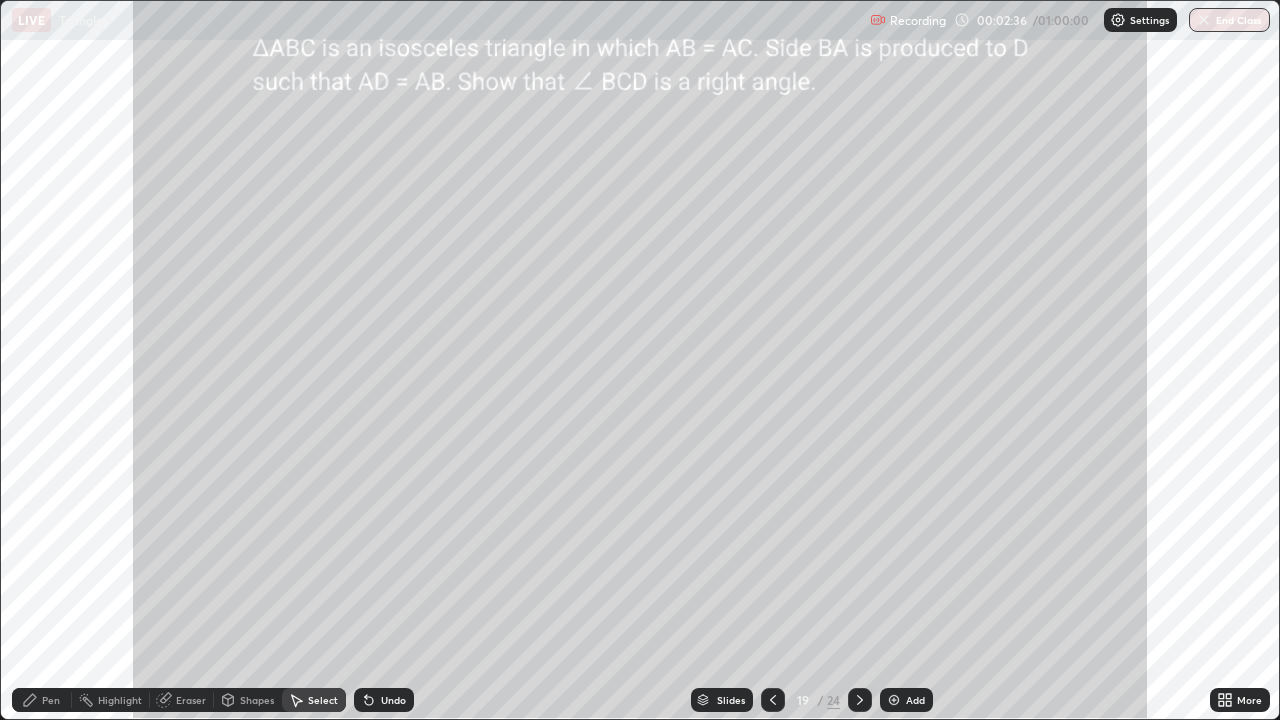 click on "Shapes" at bounding box center (248, 700) 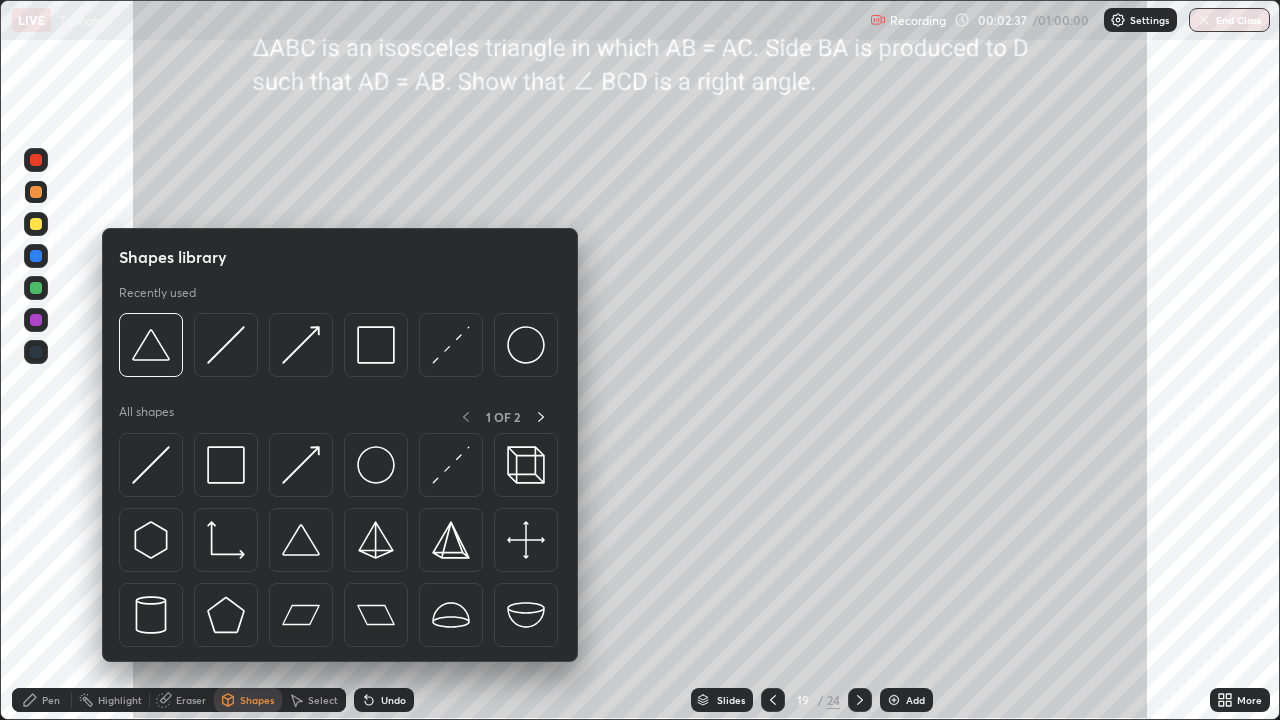 click on "Shapes" at bounding box center (257, 700) 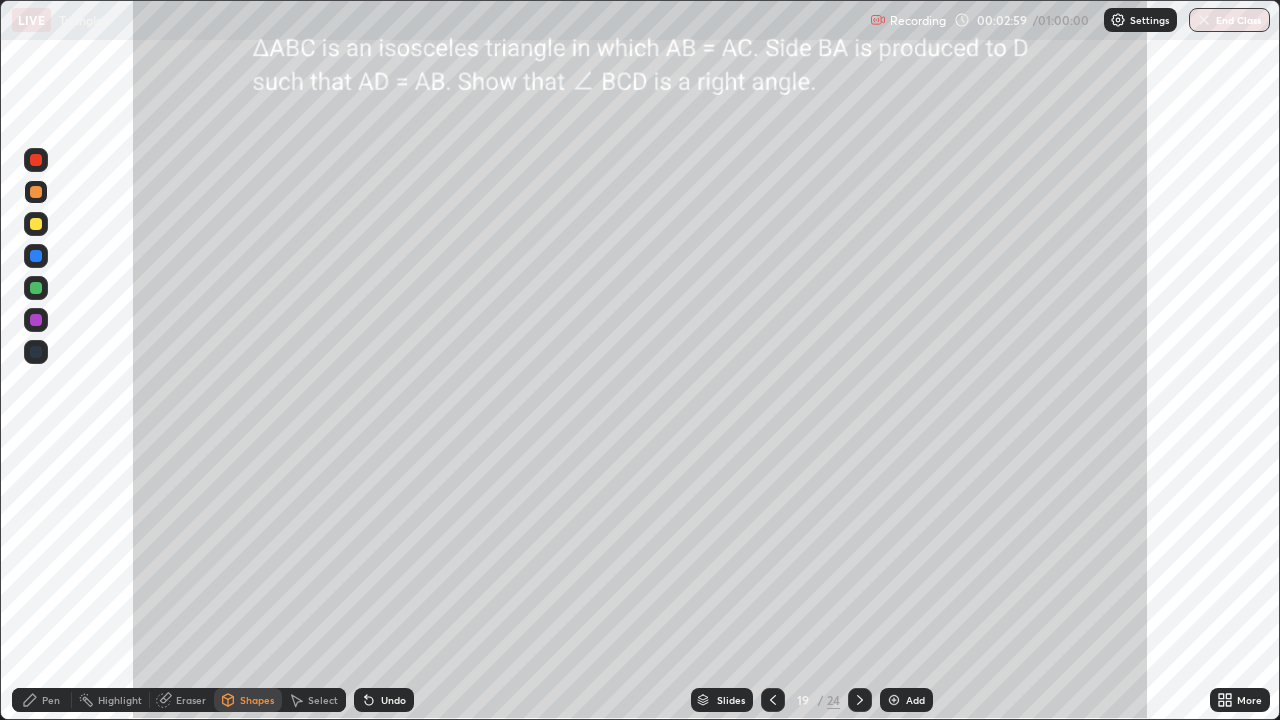 click on "Pen" at bounding box center [51, 700] 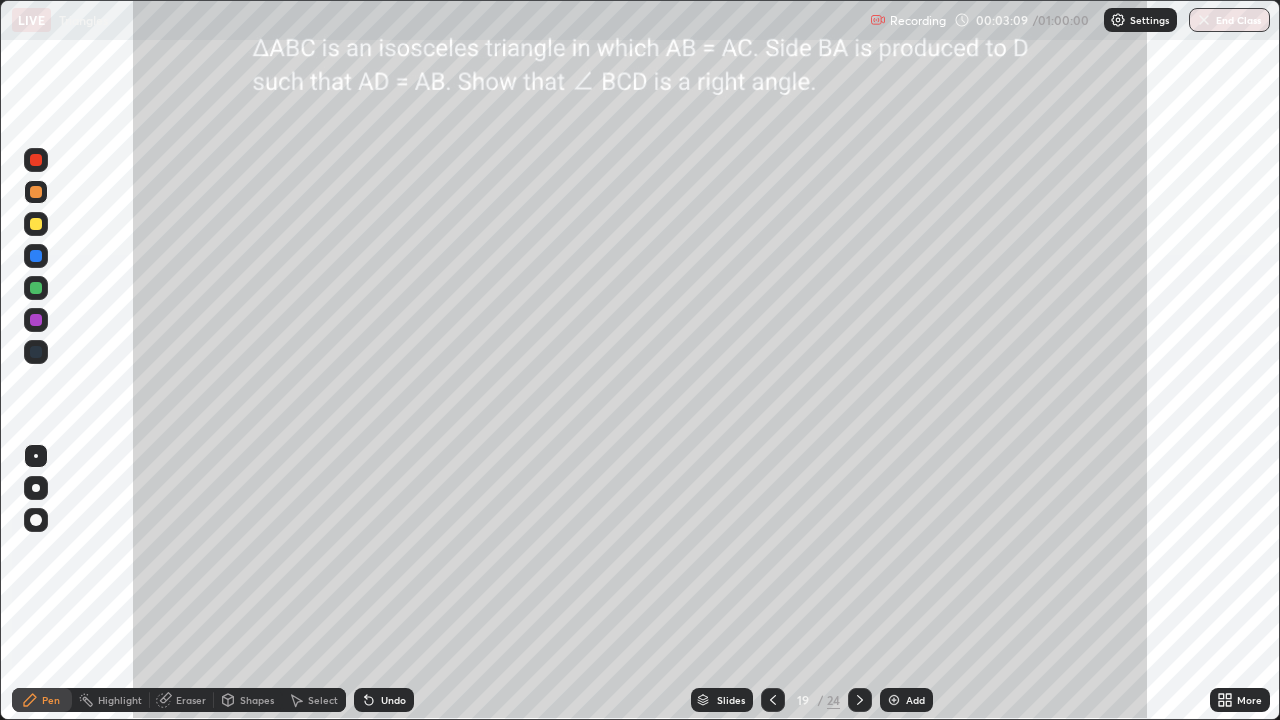 click at bounding box center (36, 288) 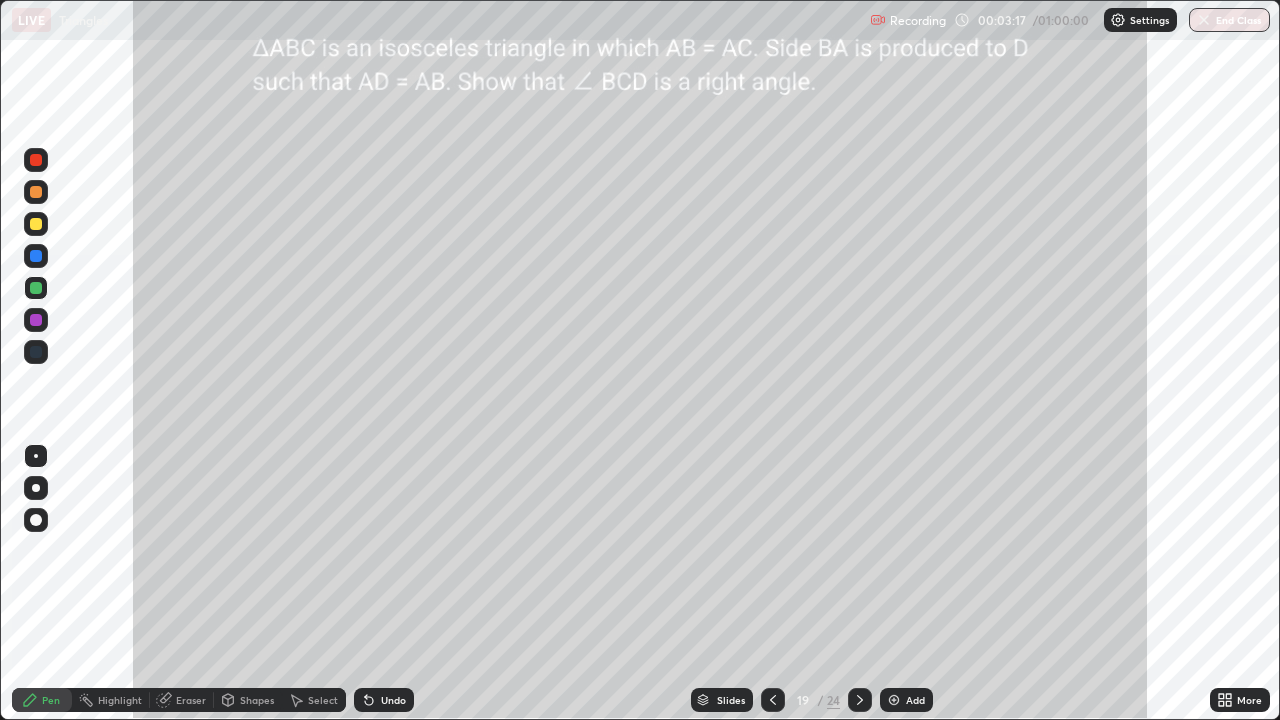 click on "Undo" at bounding box center (393, 700) 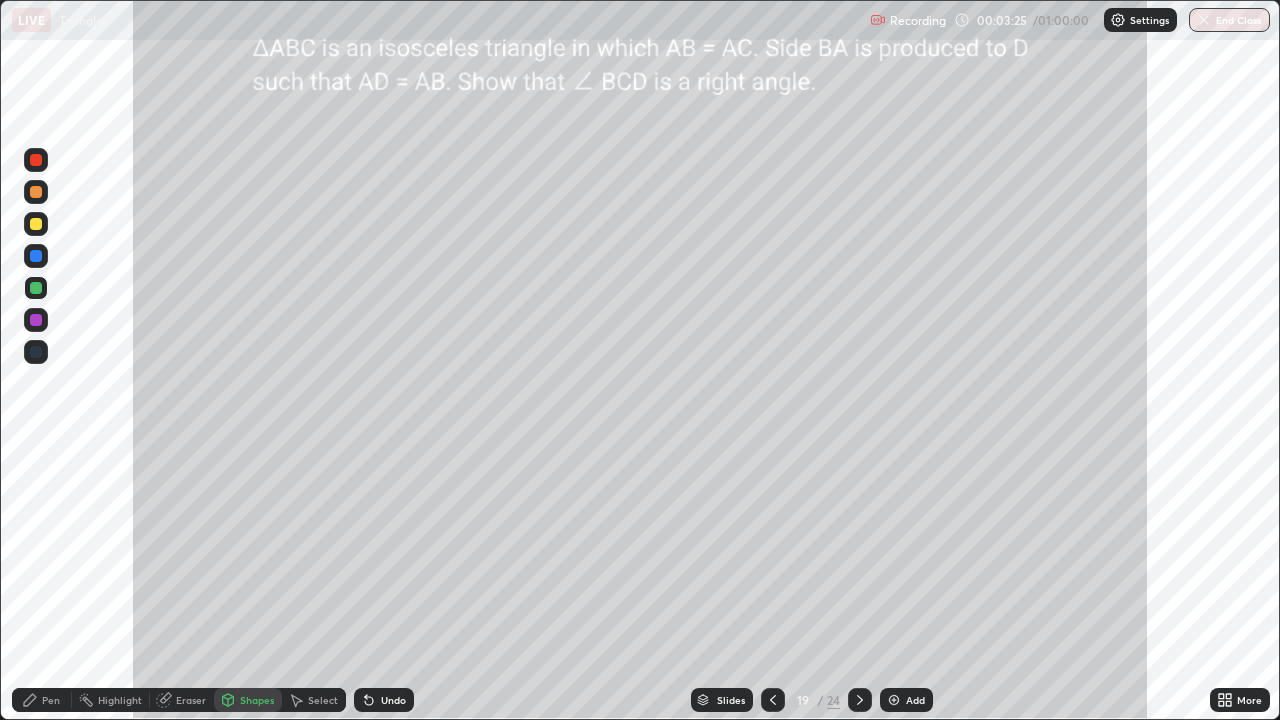 click on "Pen" at bounding box center [42, 700] 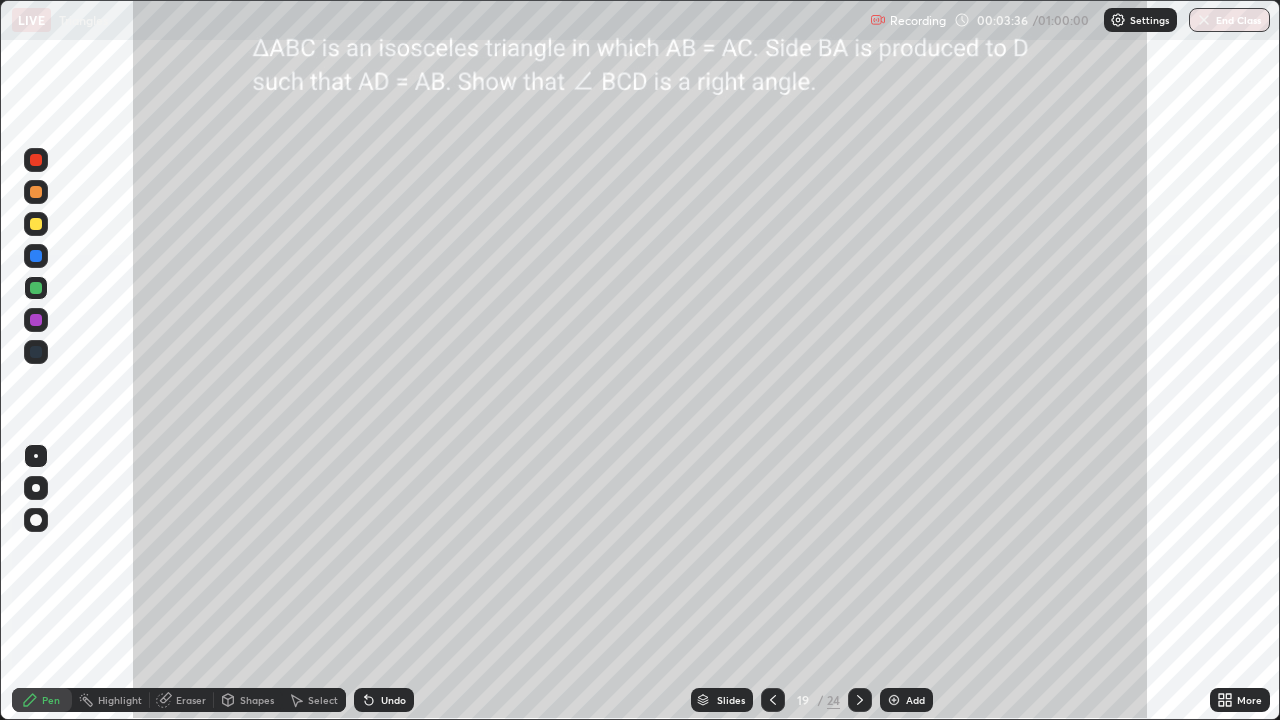 click on "Shapes" at bounding box center (248, 700) 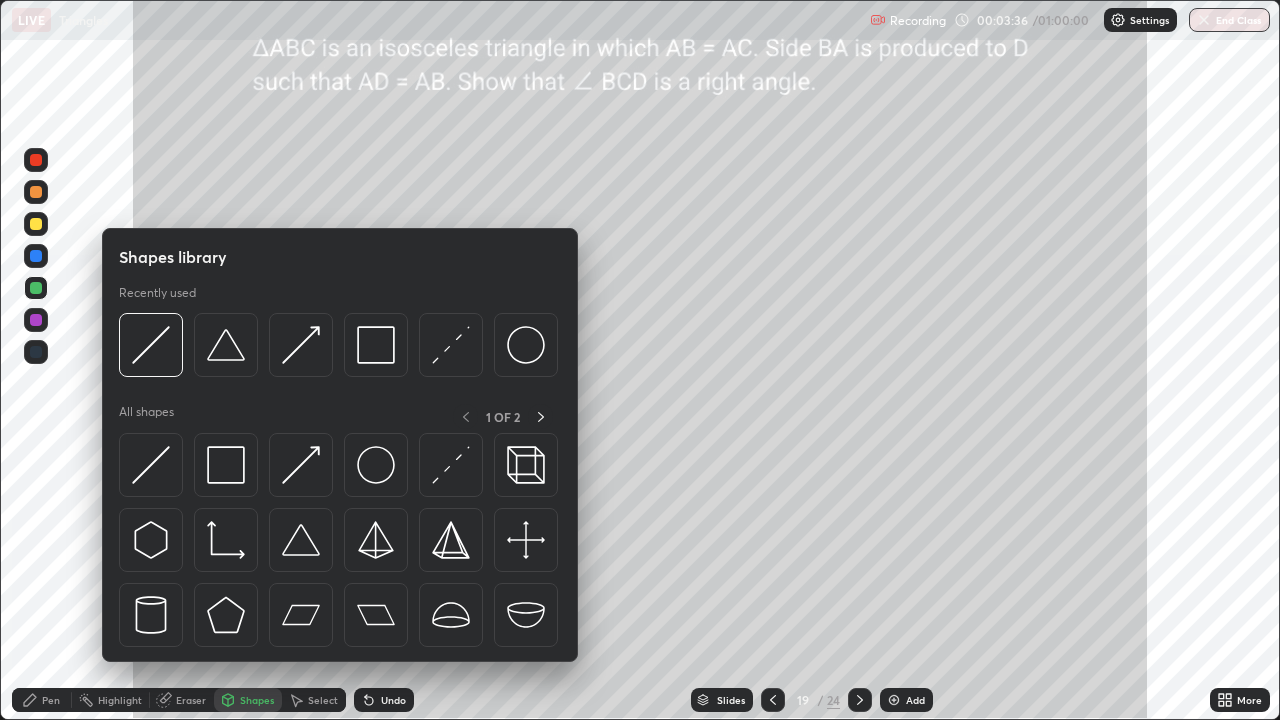 click on "Eraser" at bounding box center [191, 700] 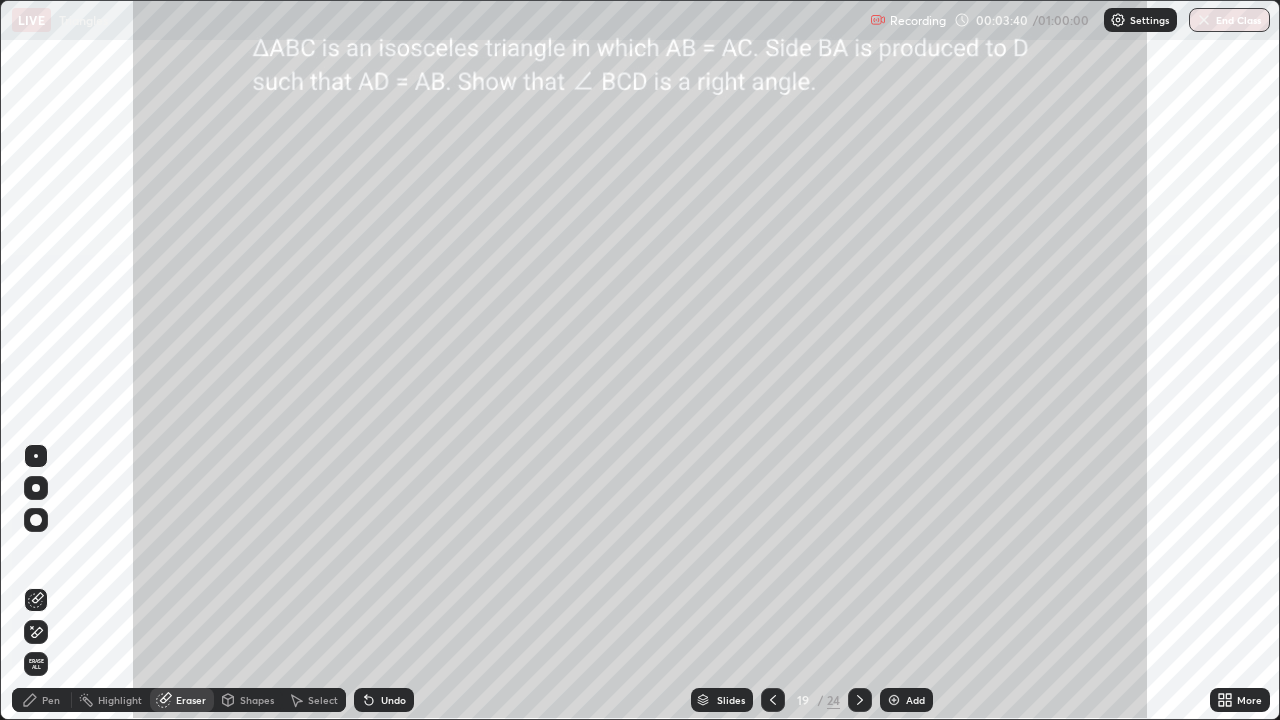 click on "Pen" at bounding box center (51, 700) 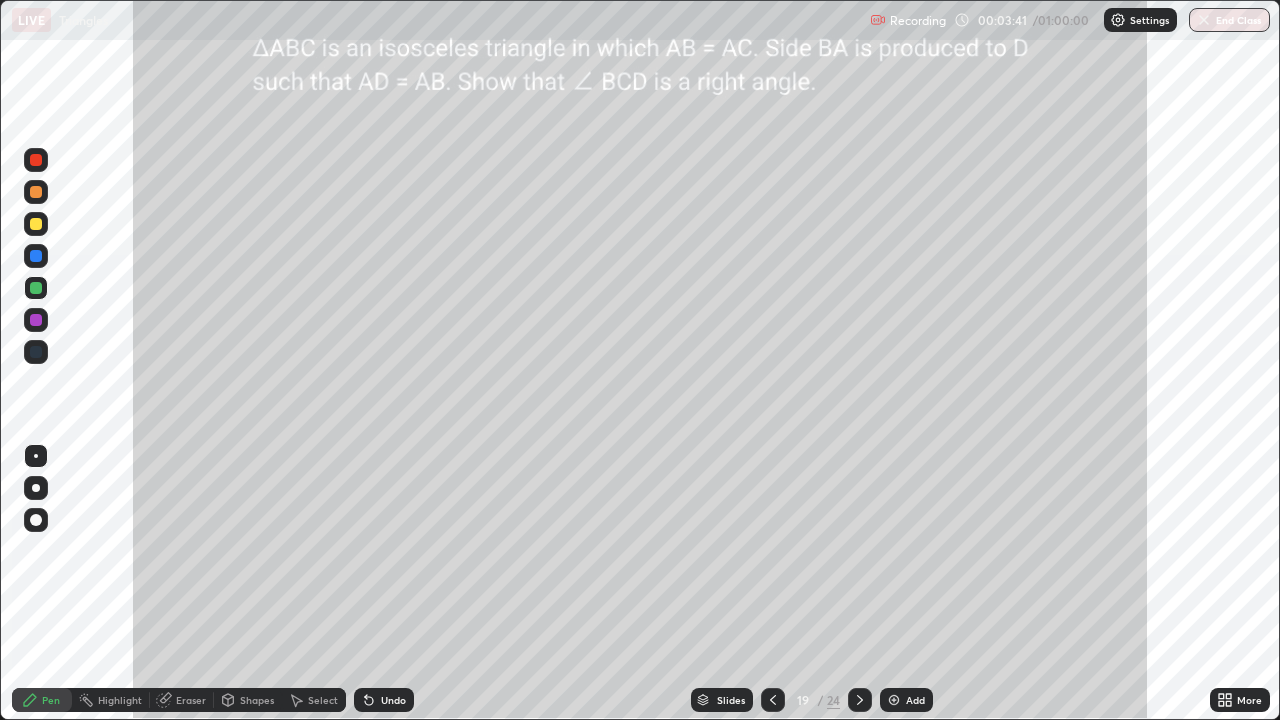 click at bounding box center [36, 224] 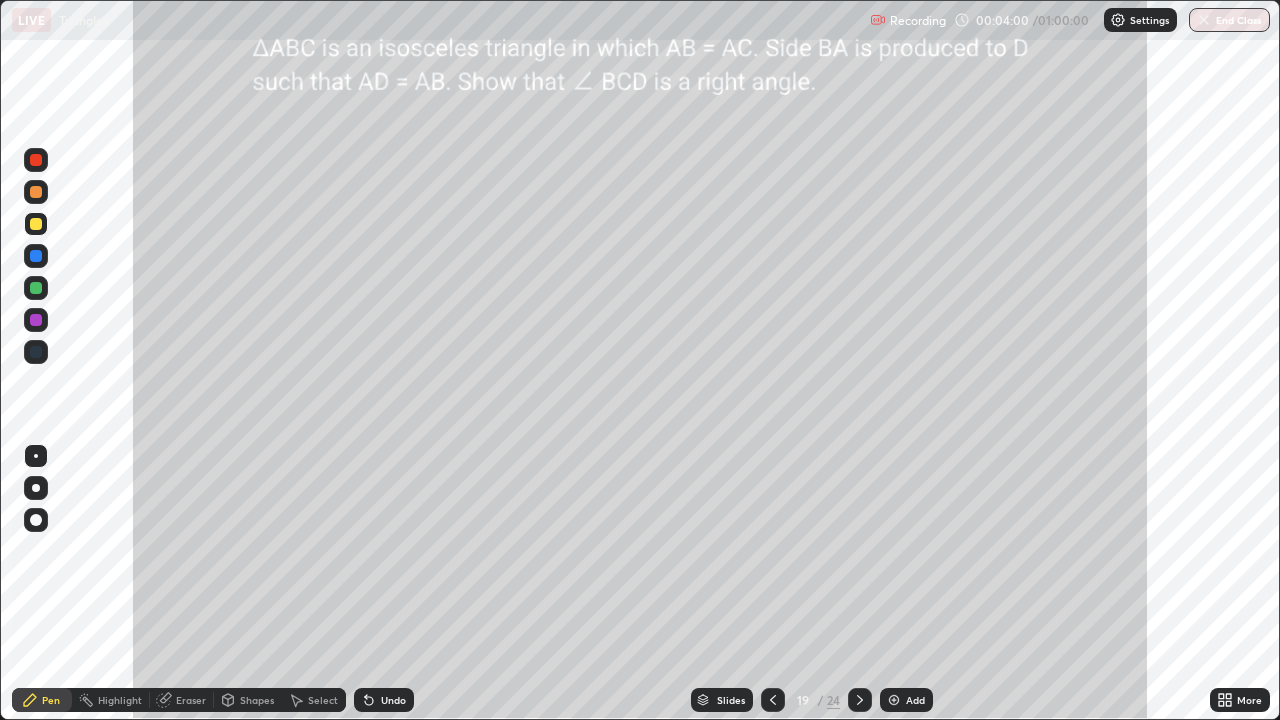 click at bounding box center (36, 192) 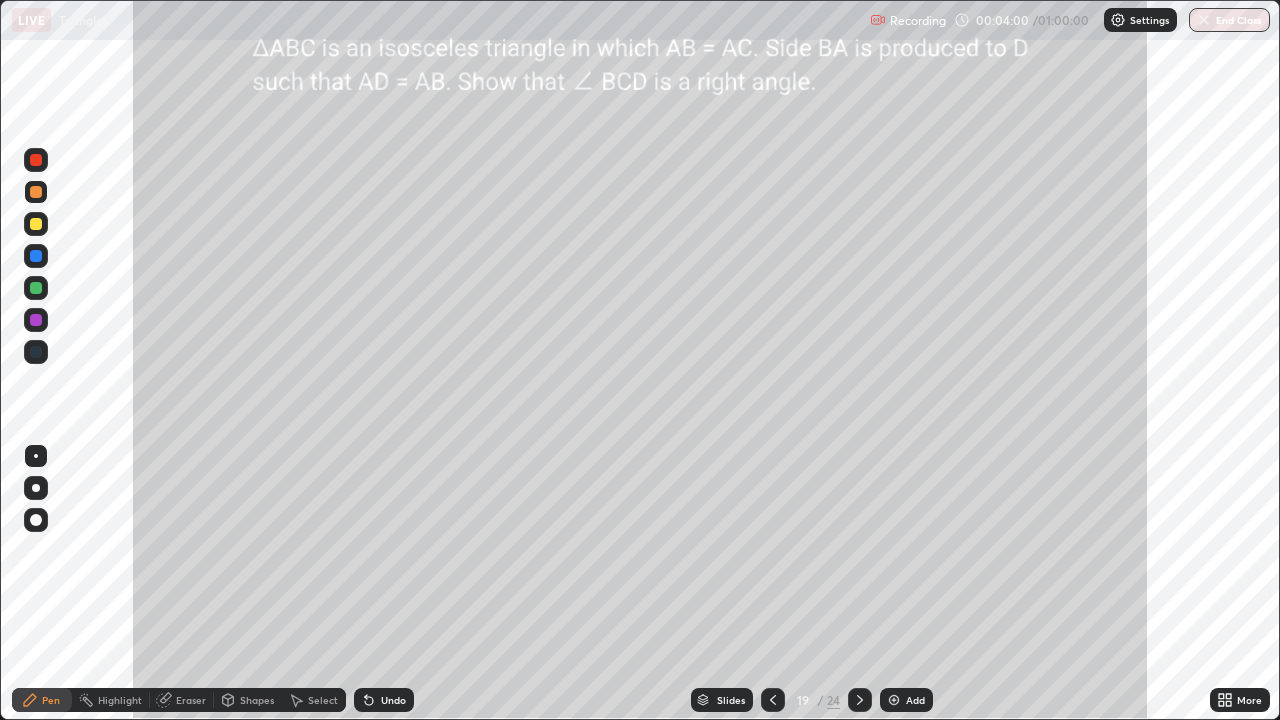 click at bounding box center (36, 192) 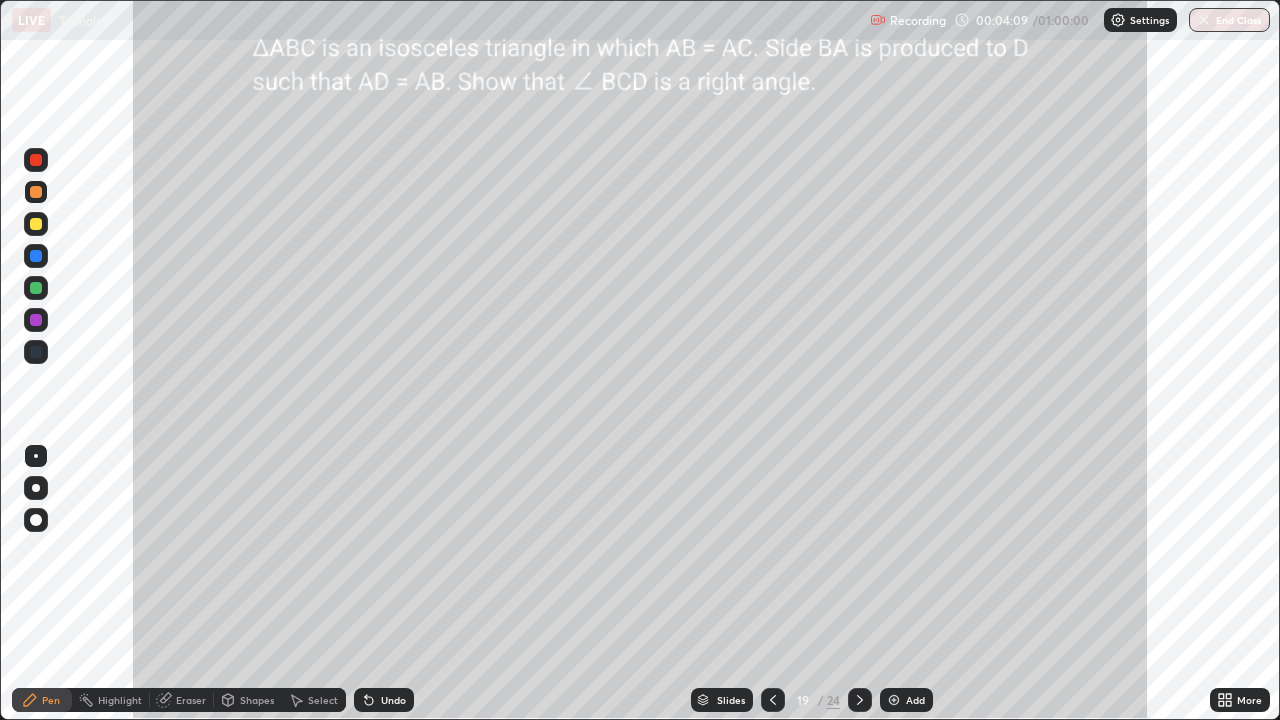 click at bounding box center (36, 192) 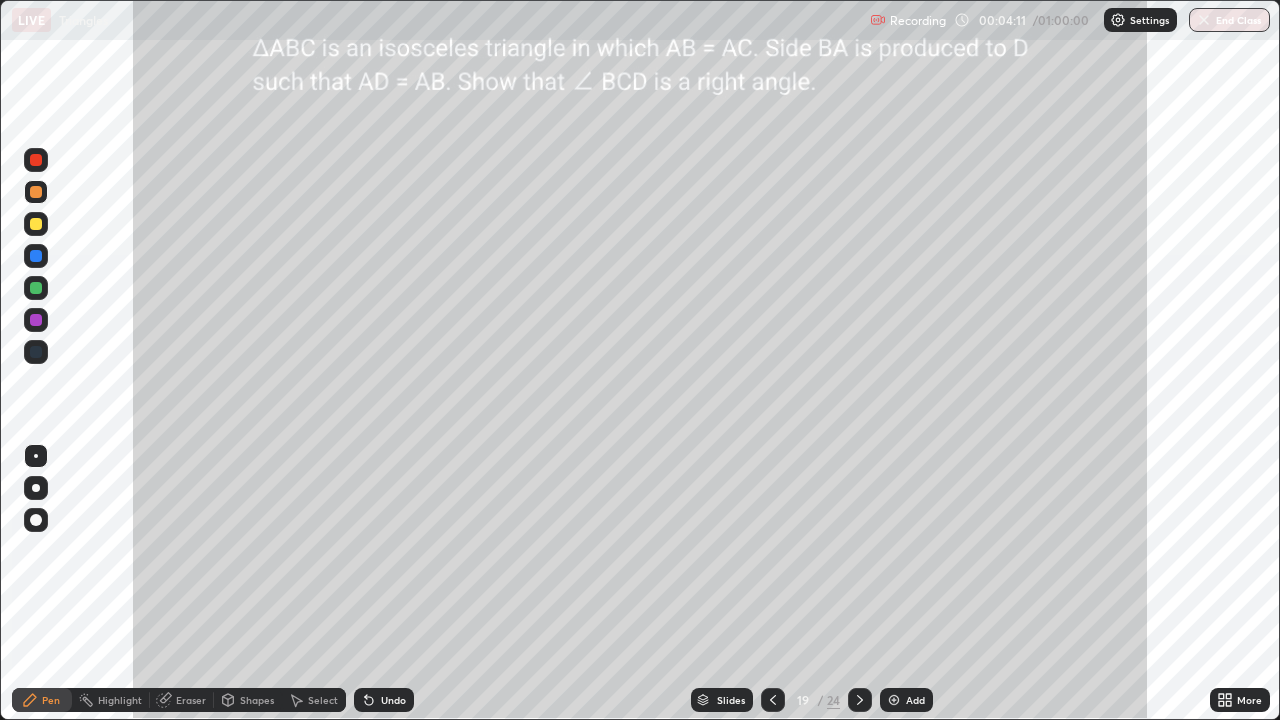 click at bounding box center (36, 192) 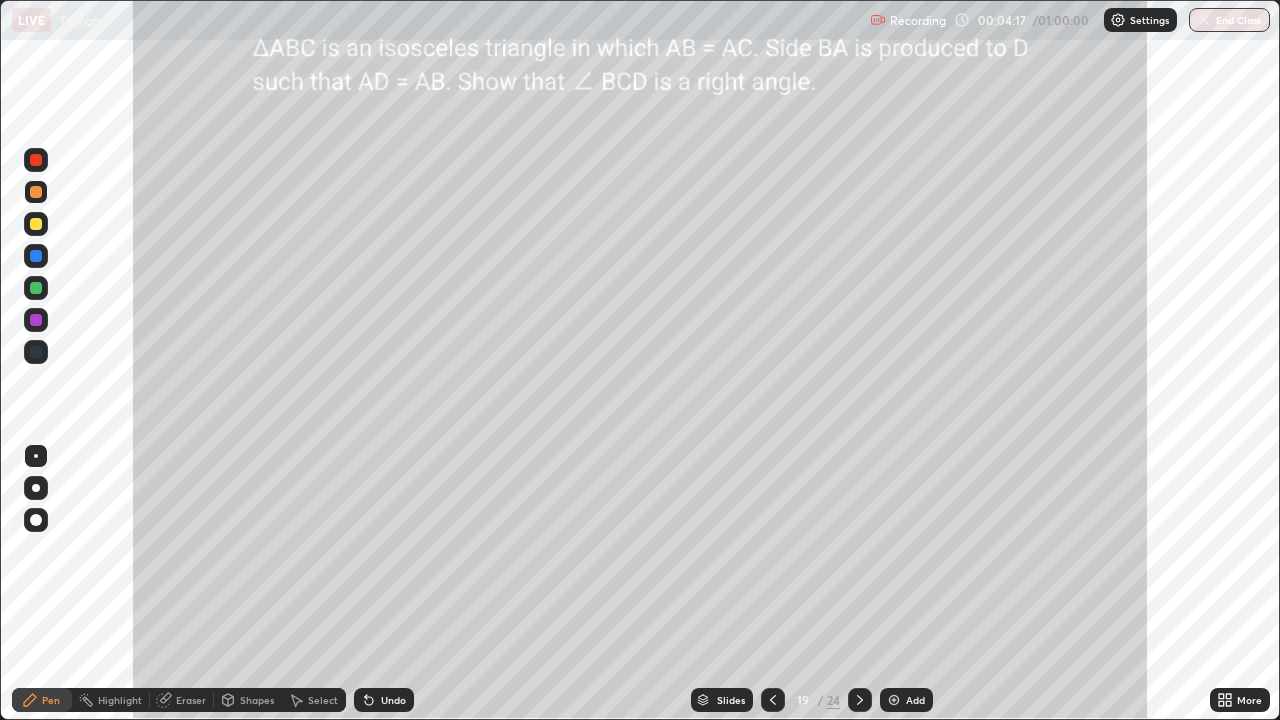 click at bounding box center [36, 288] 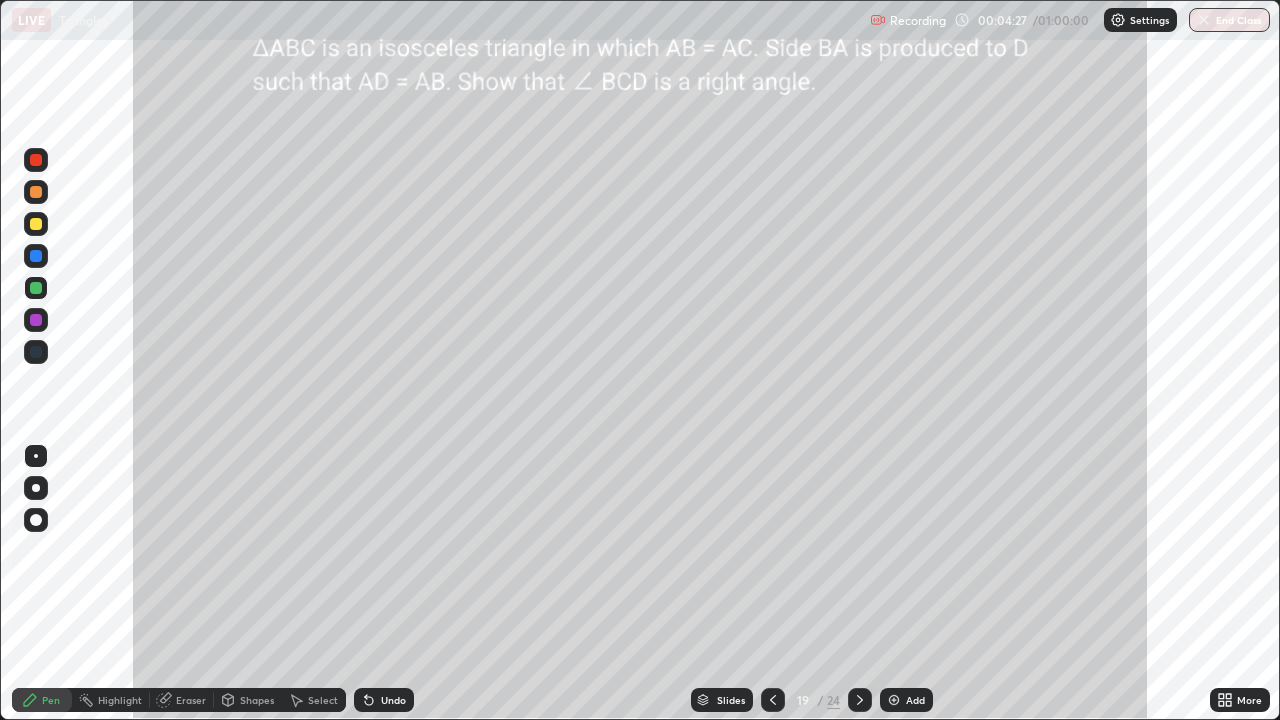click at bounding box center (36, 192) 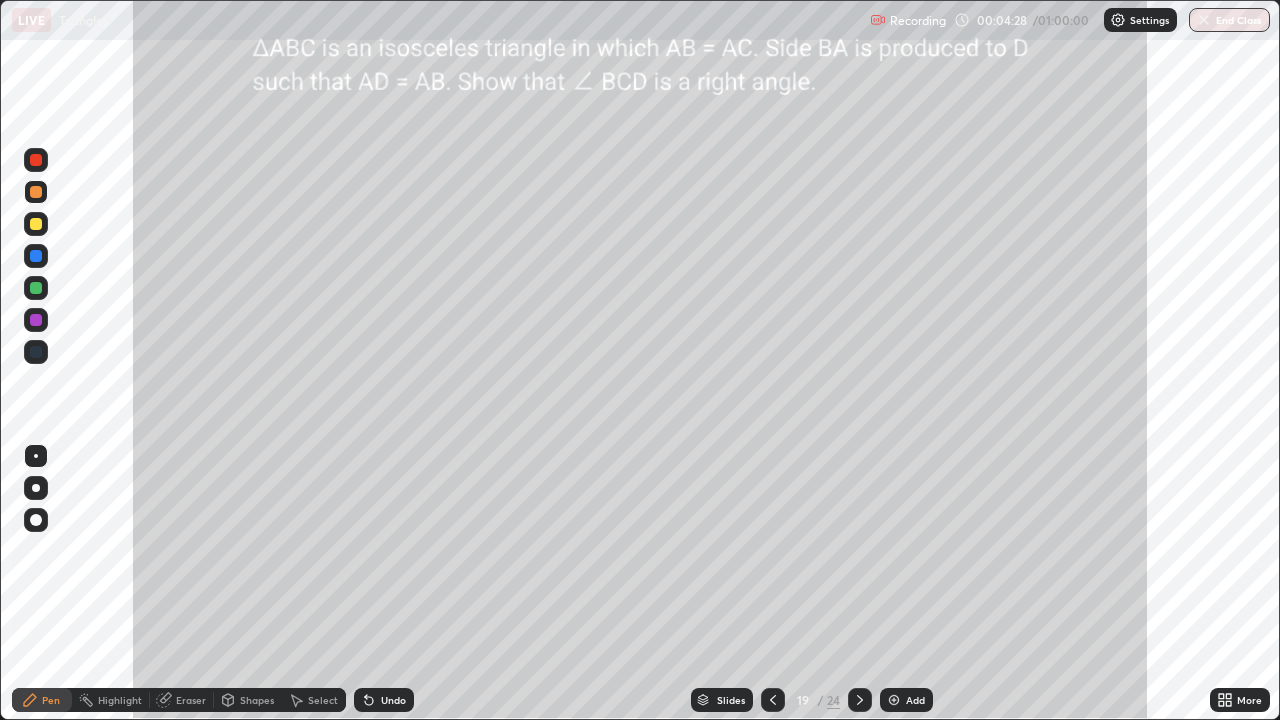 click at bounding box center [36, 192] 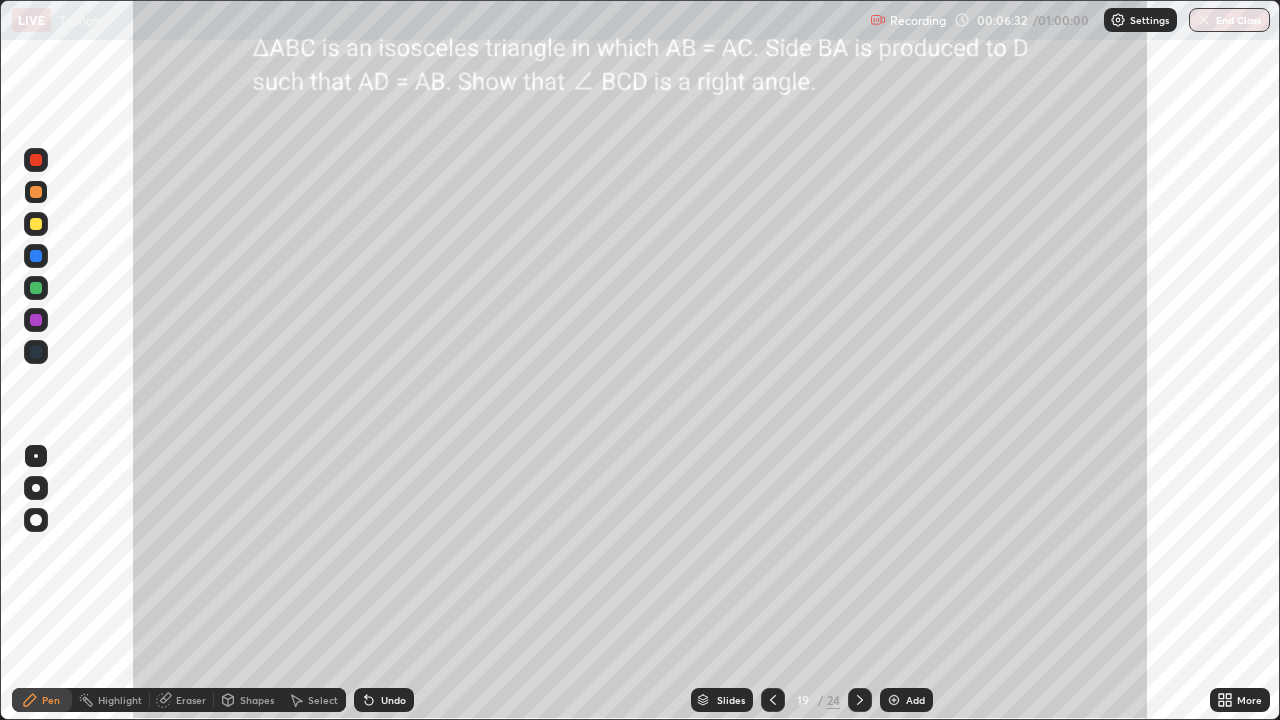 click on "Highlight" at bounding box center (120, 700) 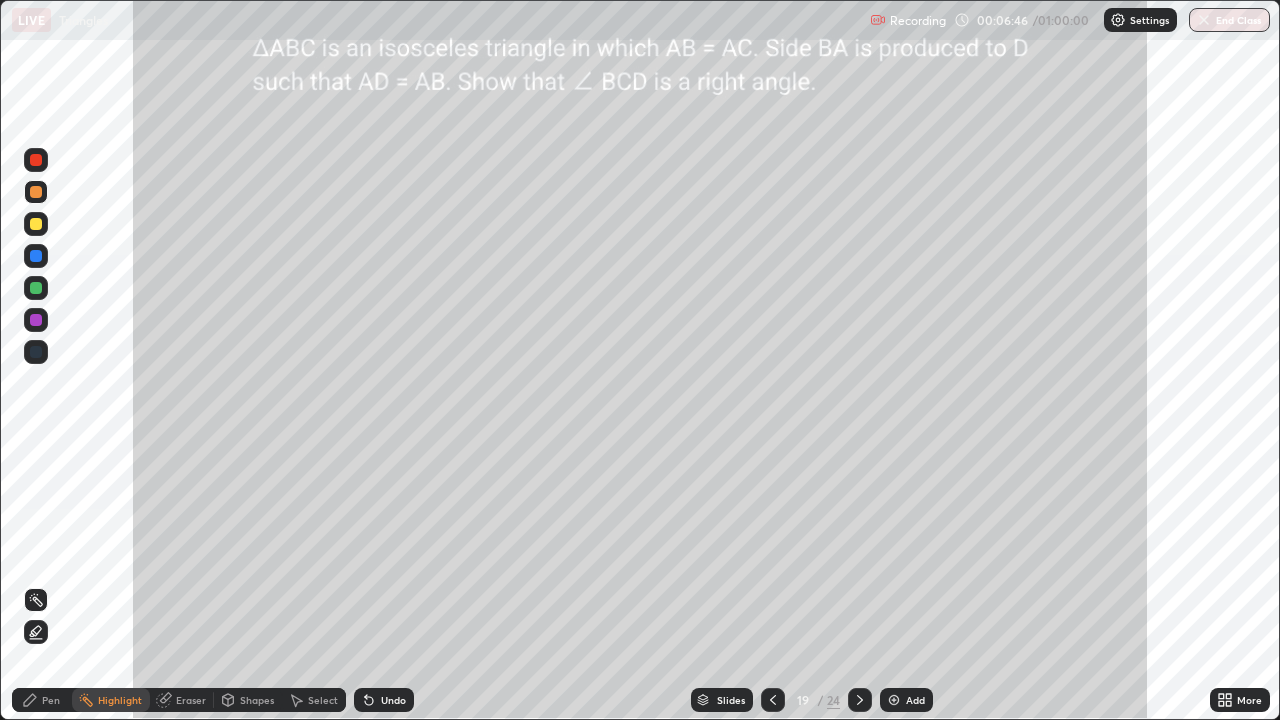 click 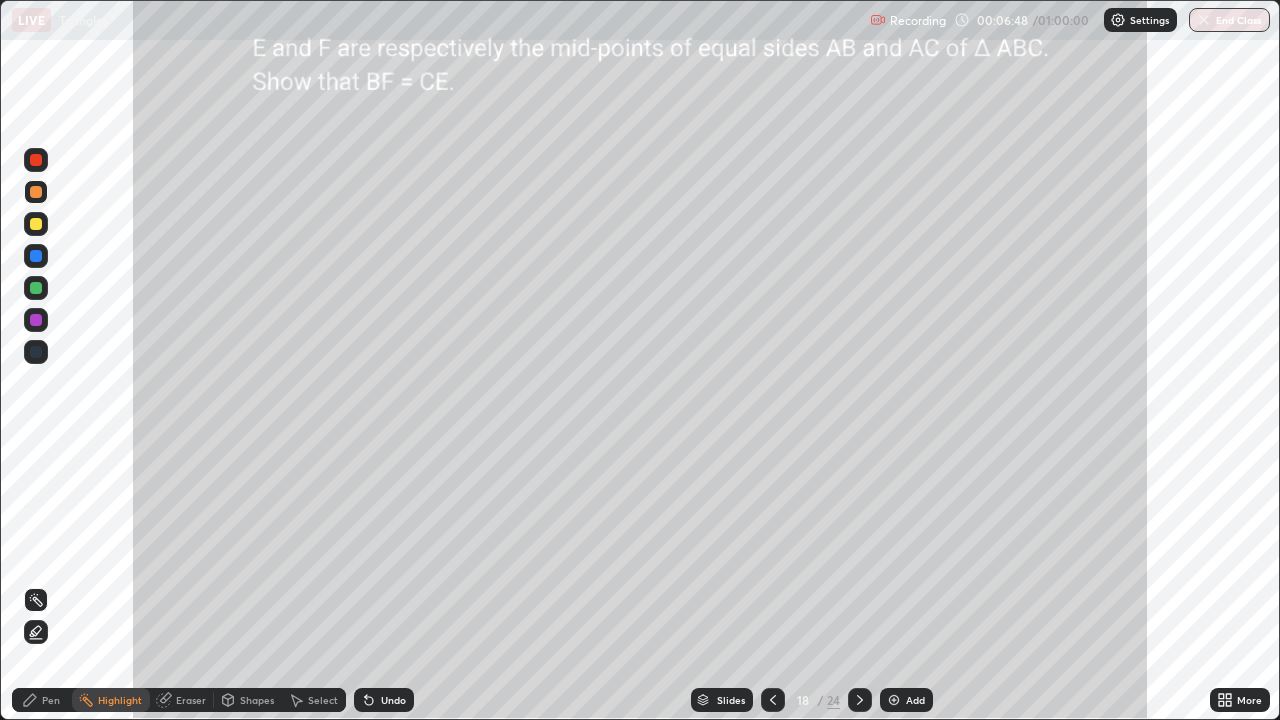 click 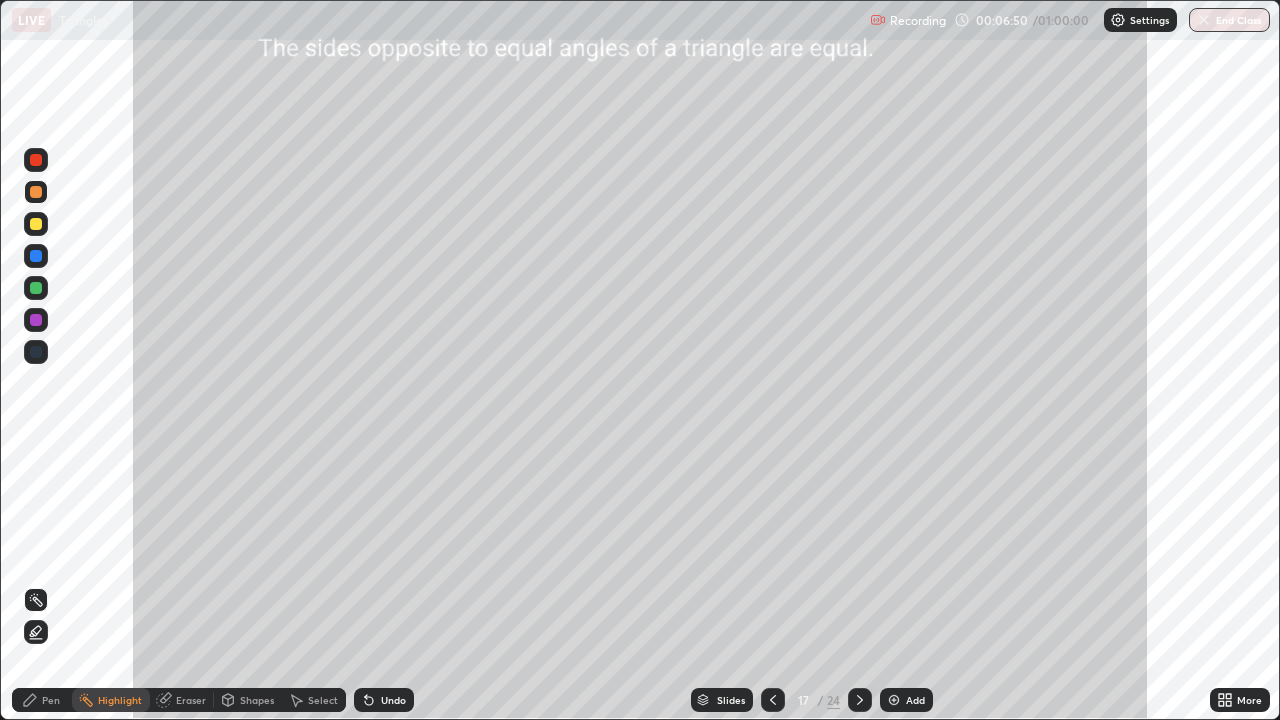 click 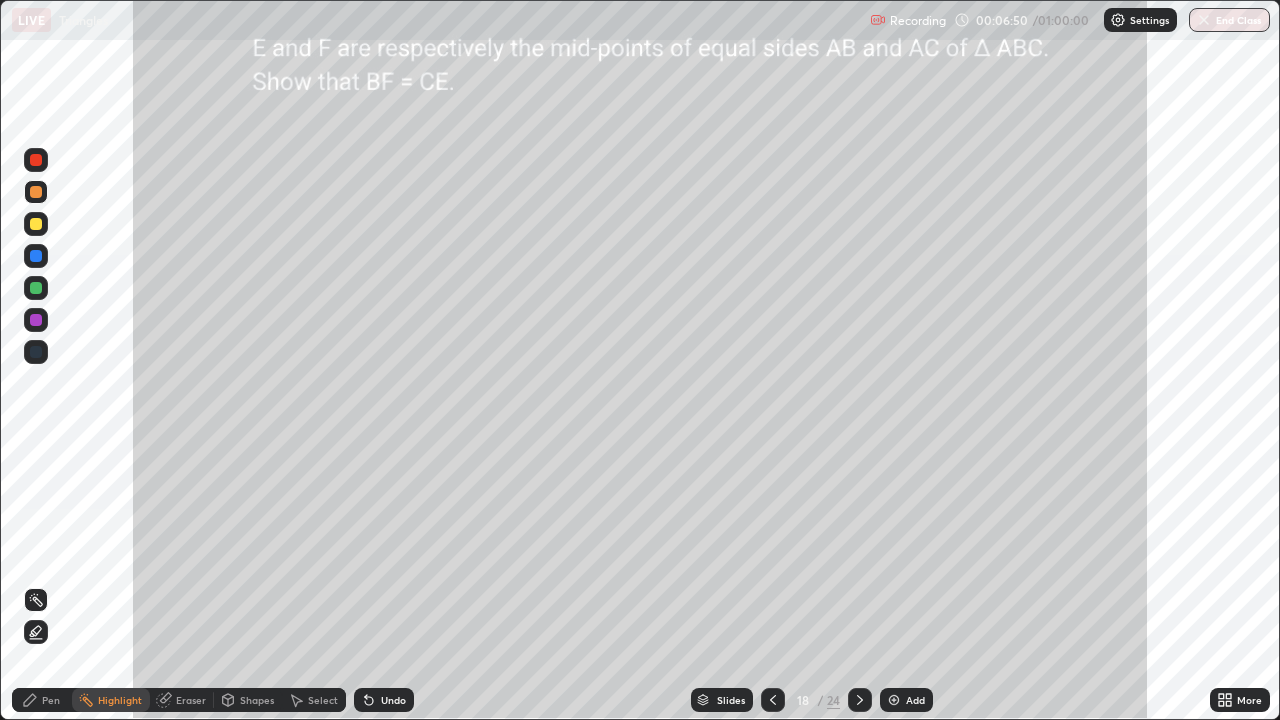 click 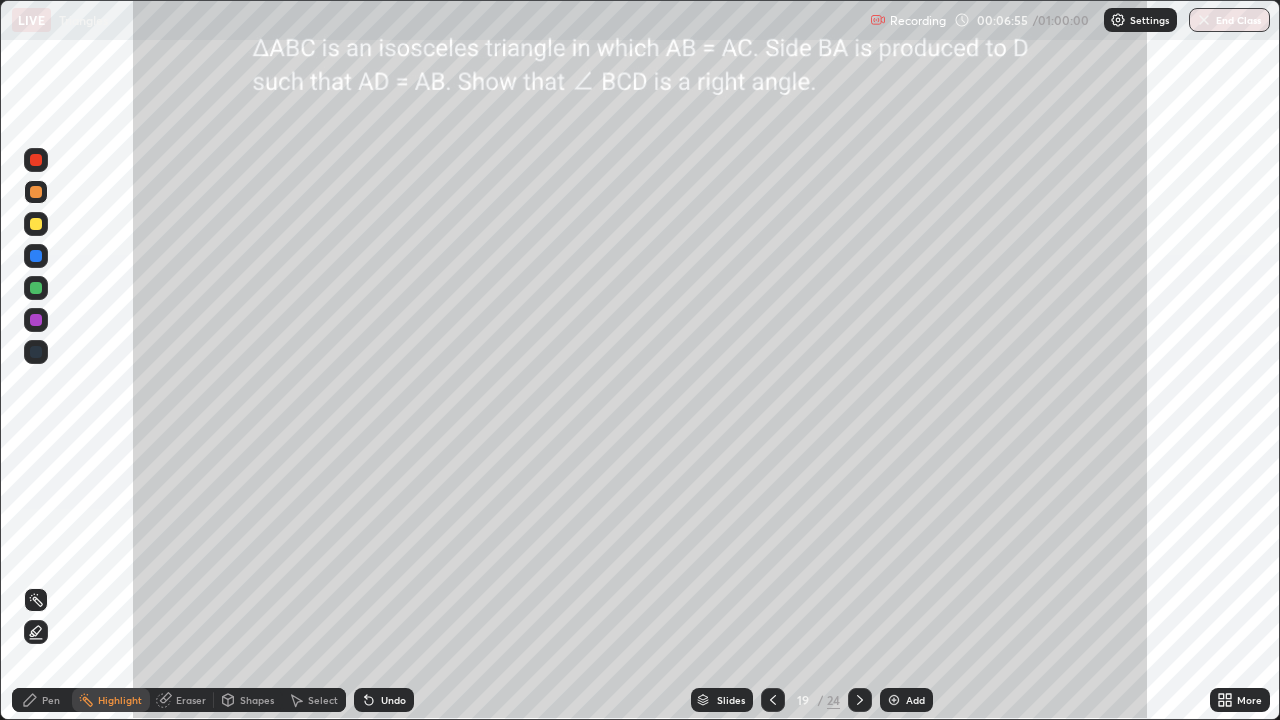 click at bounding box center [36, 224] 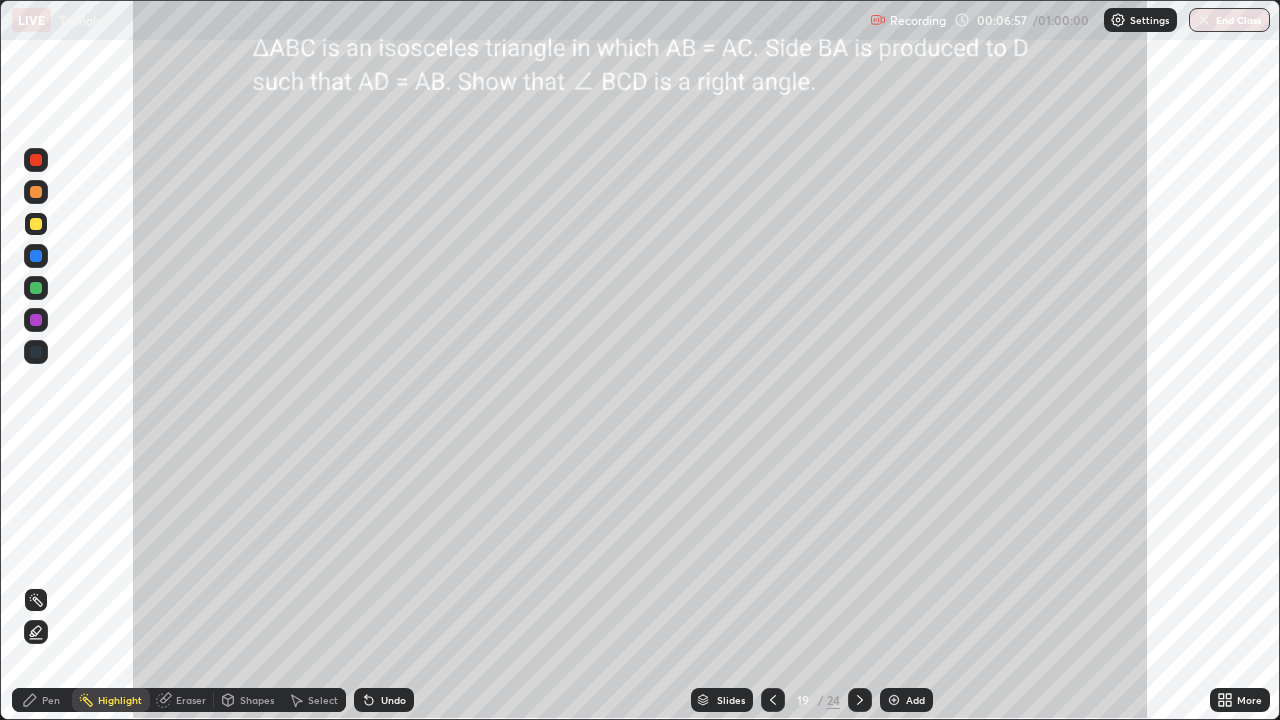 click on "Pen" at bounding box center (51, 700) 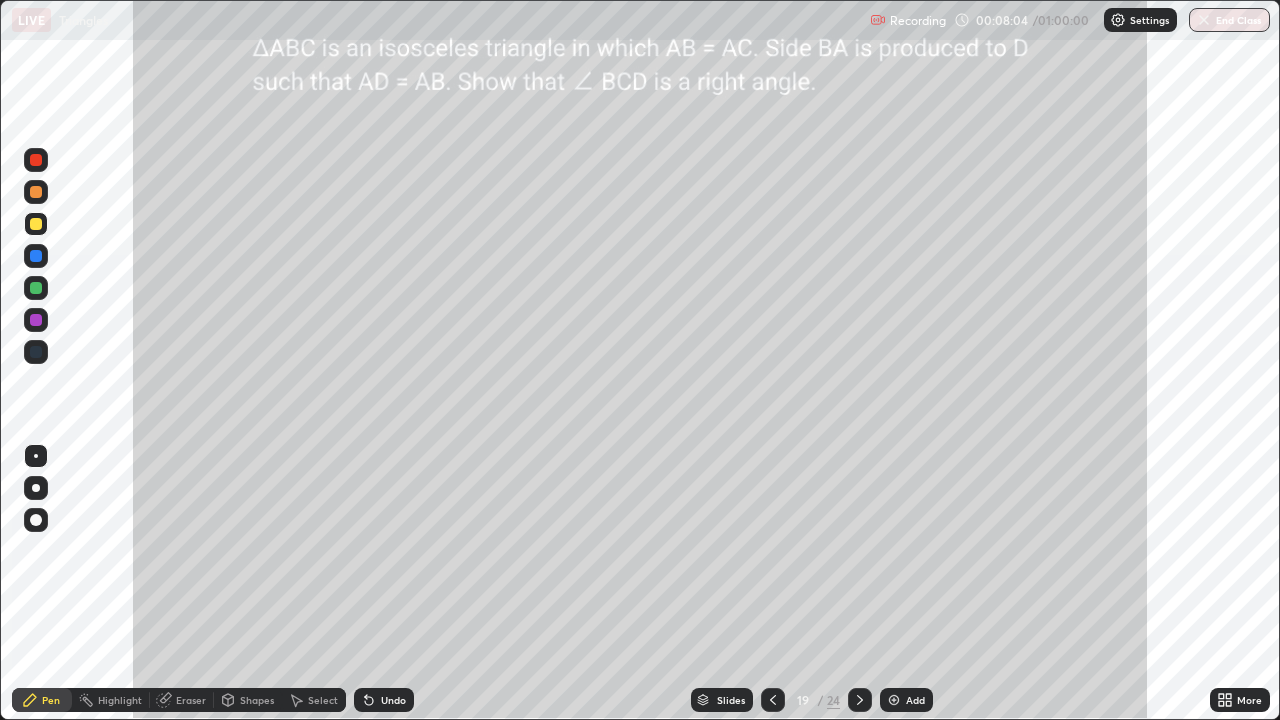 click at bounding box center [36, 288] 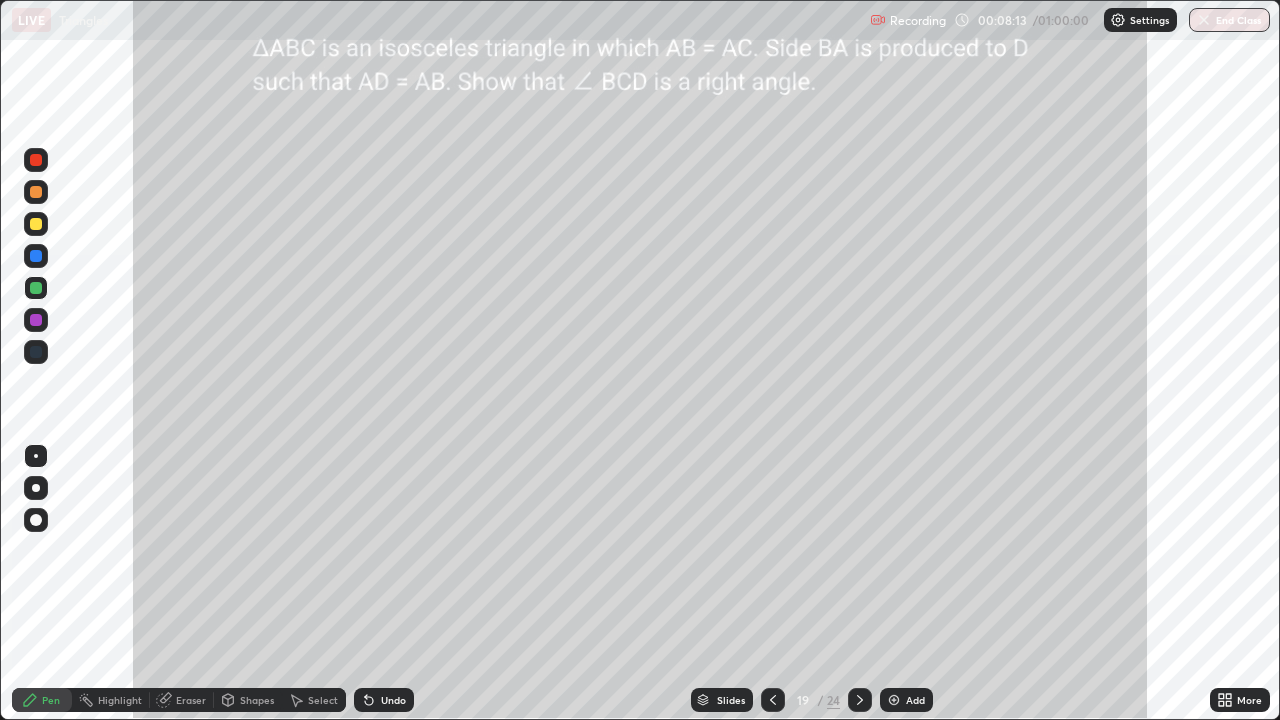 click at bounding box center (36, 256) 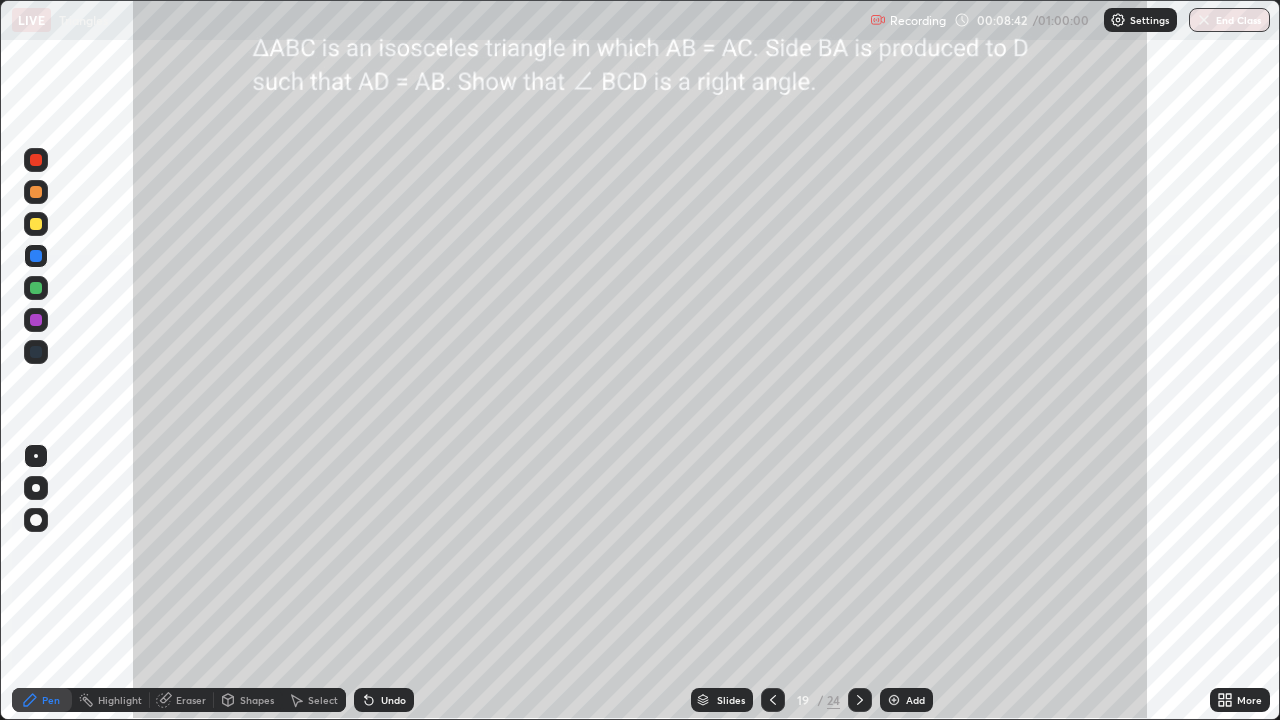 click on "Undo" at bounding box center (393, 700) 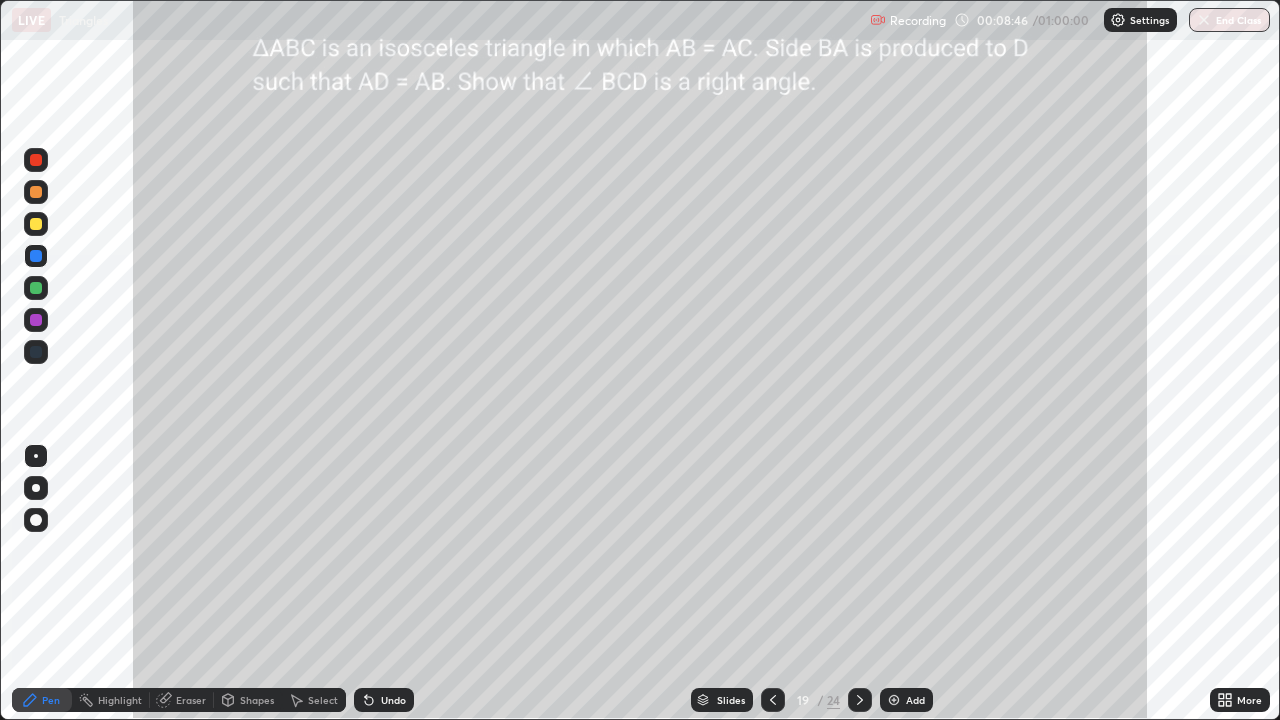 click at bounding box center (36, 192) 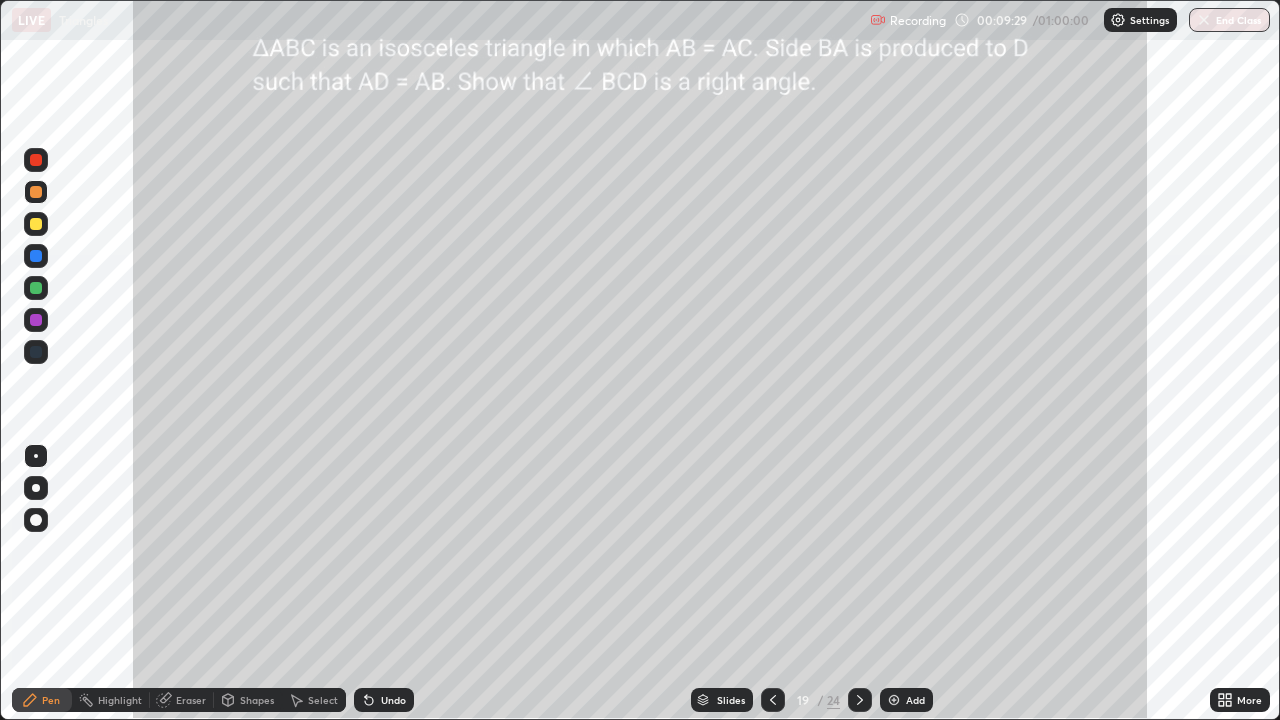 click at bounding box center (36, 192) 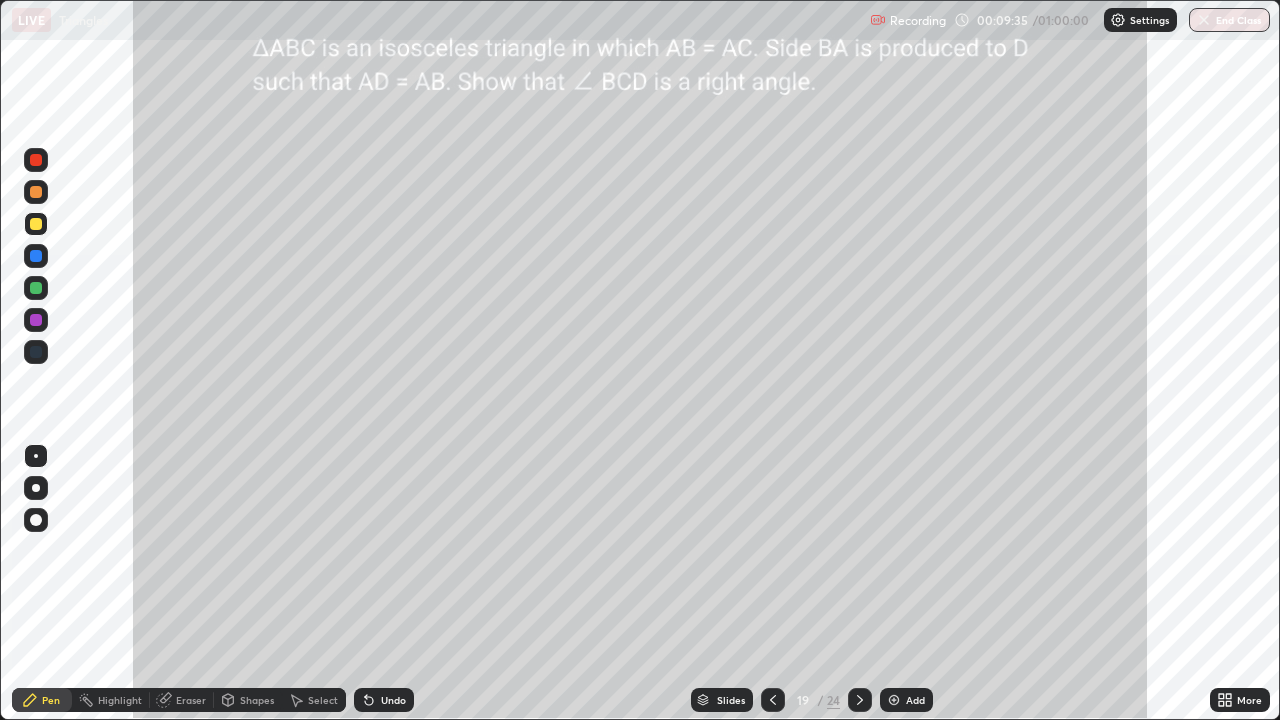 click on "Eraser" at bounding box center (191, 700) 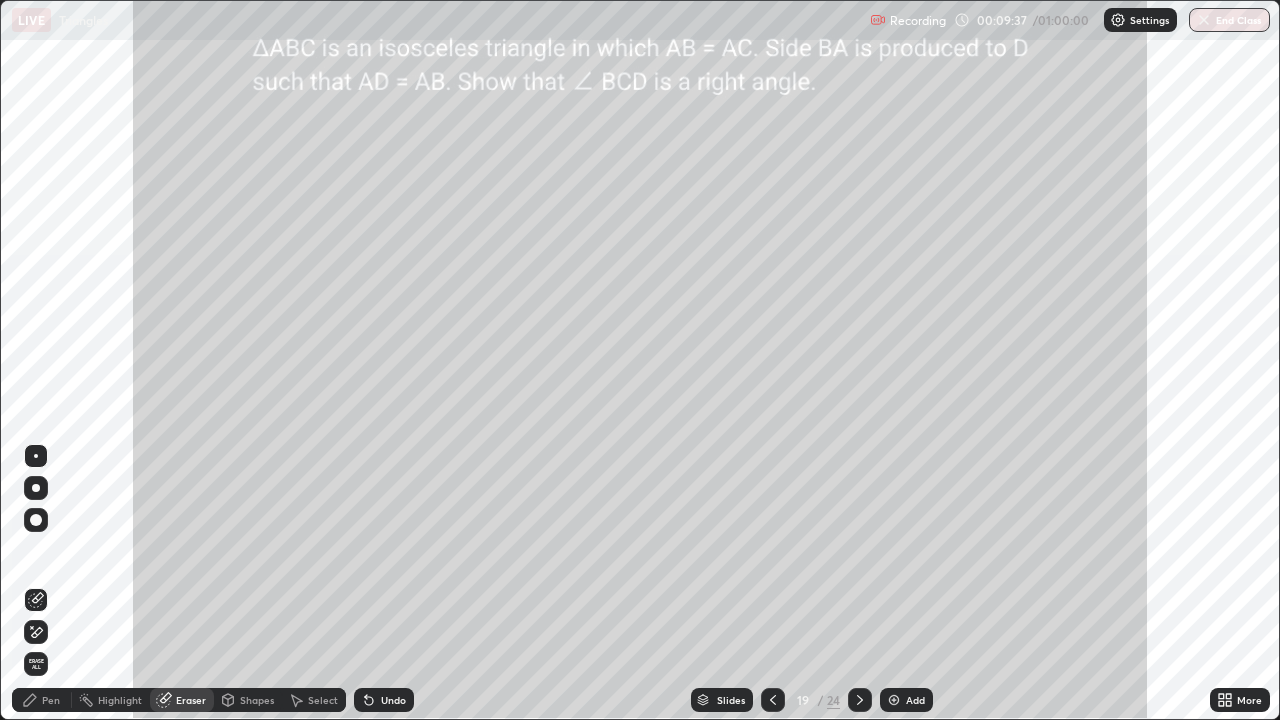 click on "Pen" at bounding box center [42, 700] 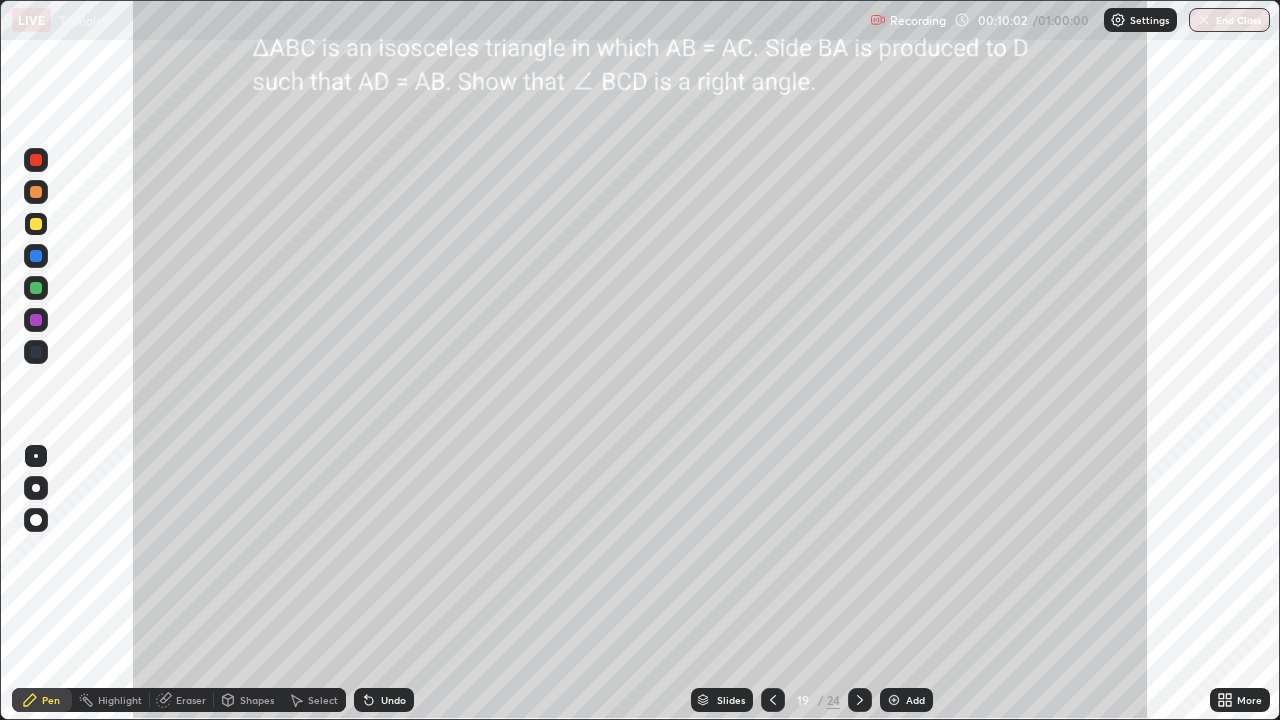 click at bounding box center (36, 320) 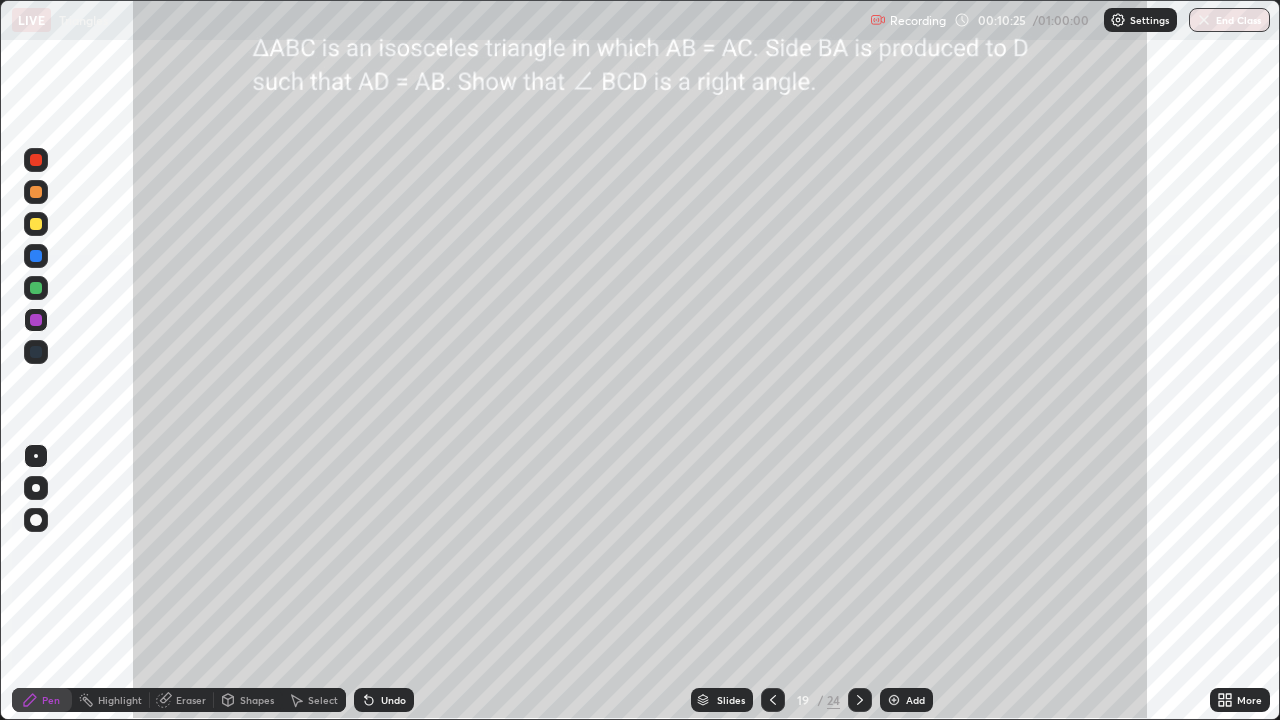 click at bounding box center [36, 224] 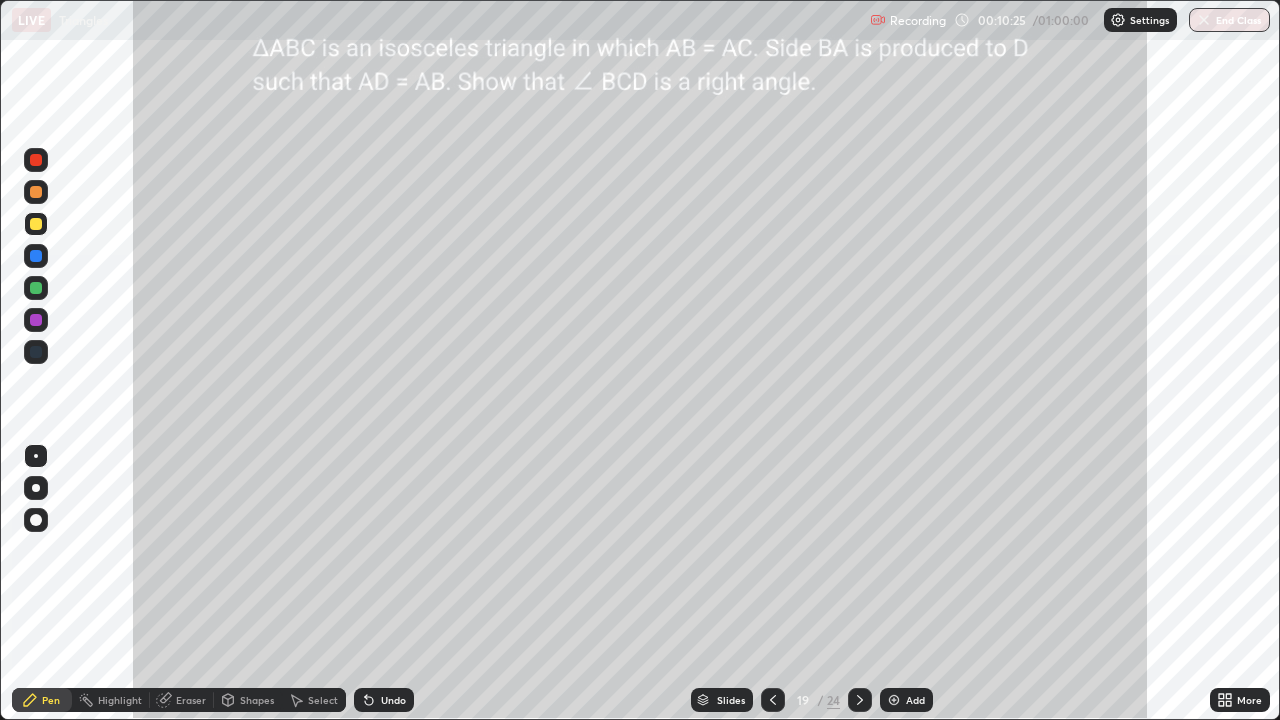 click at bounding box center [36, 224] 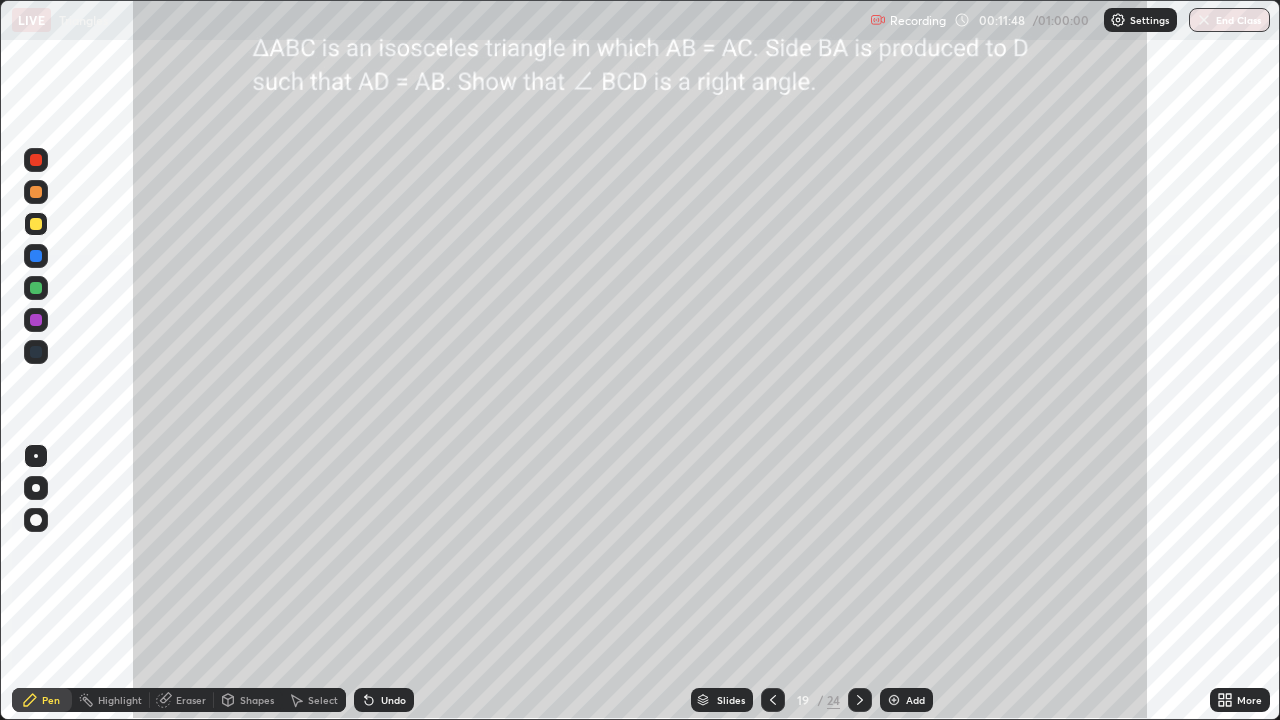 click at bounding box center (36, 256) 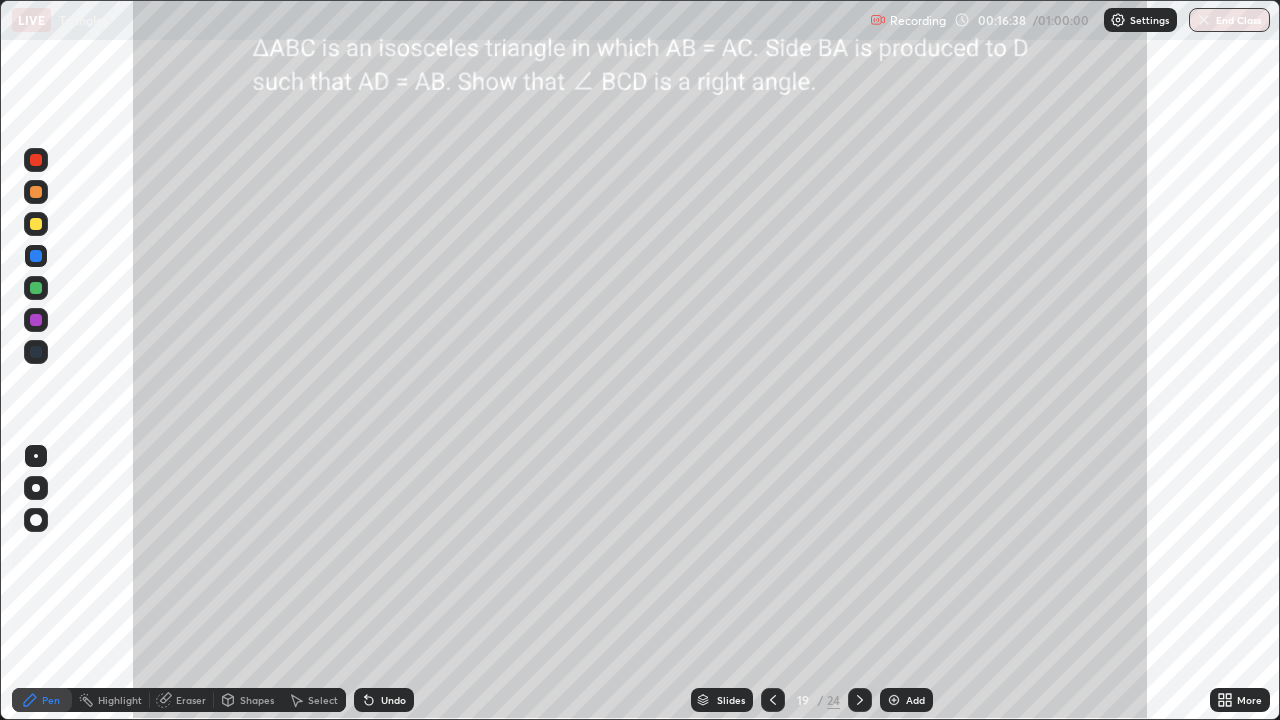 click 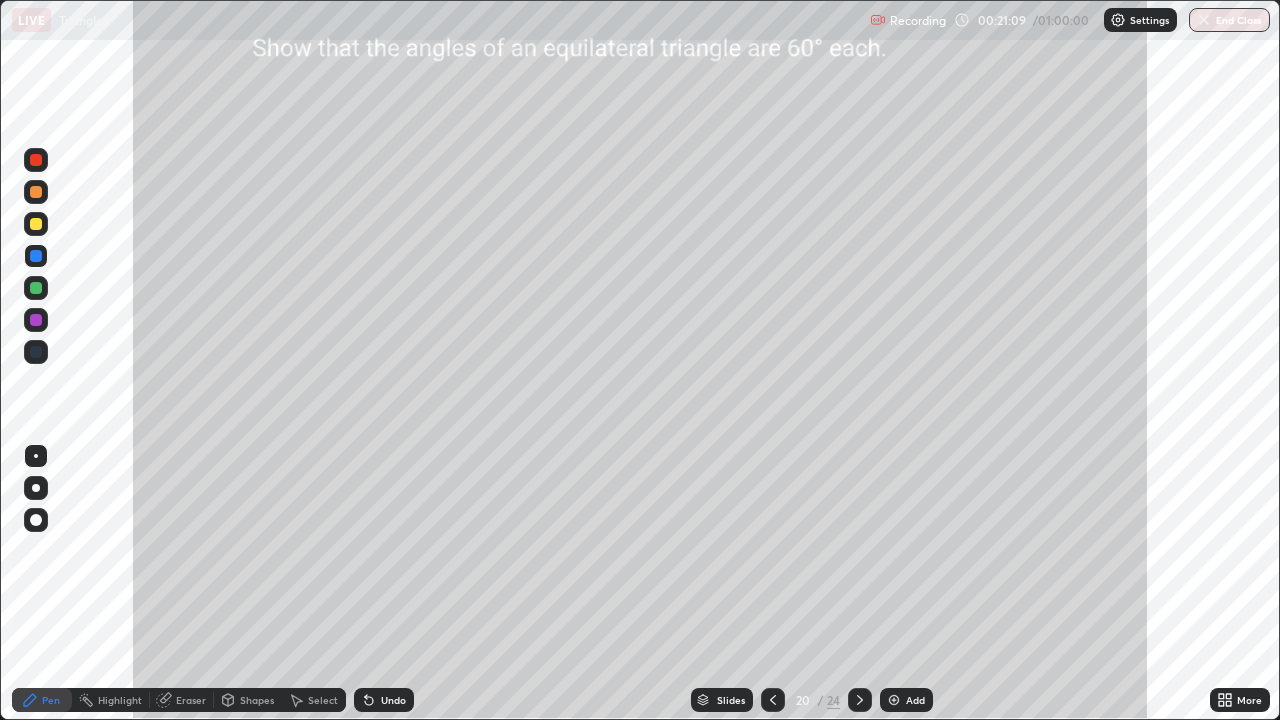 click on "Shapes" at bounding box center [257, 700] 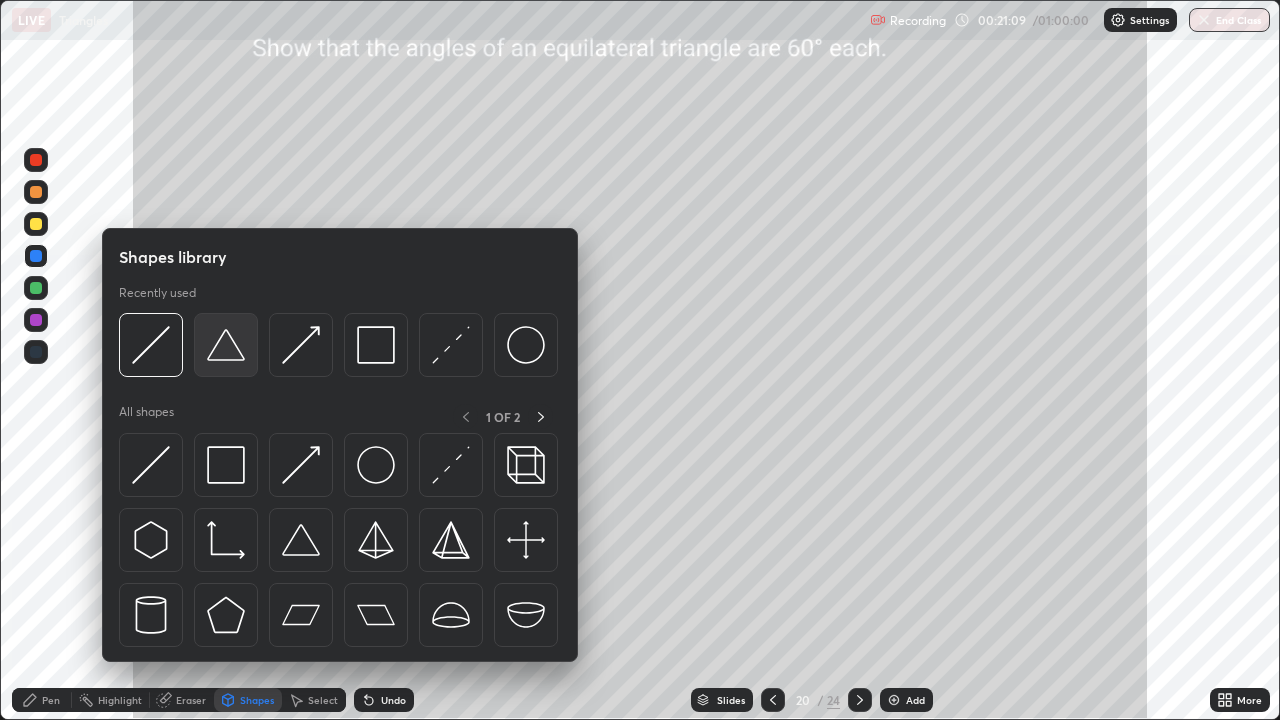 click at bounding box center [226, 345] 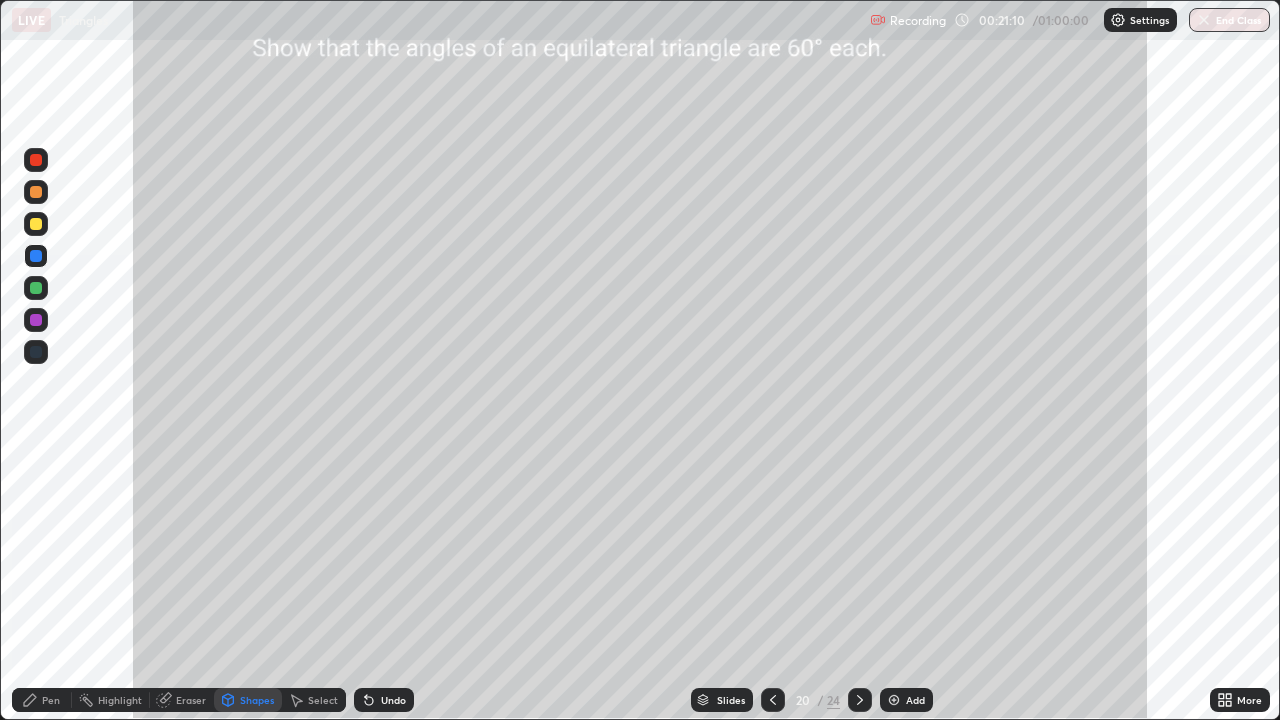 click at bounding box center (36, 288) 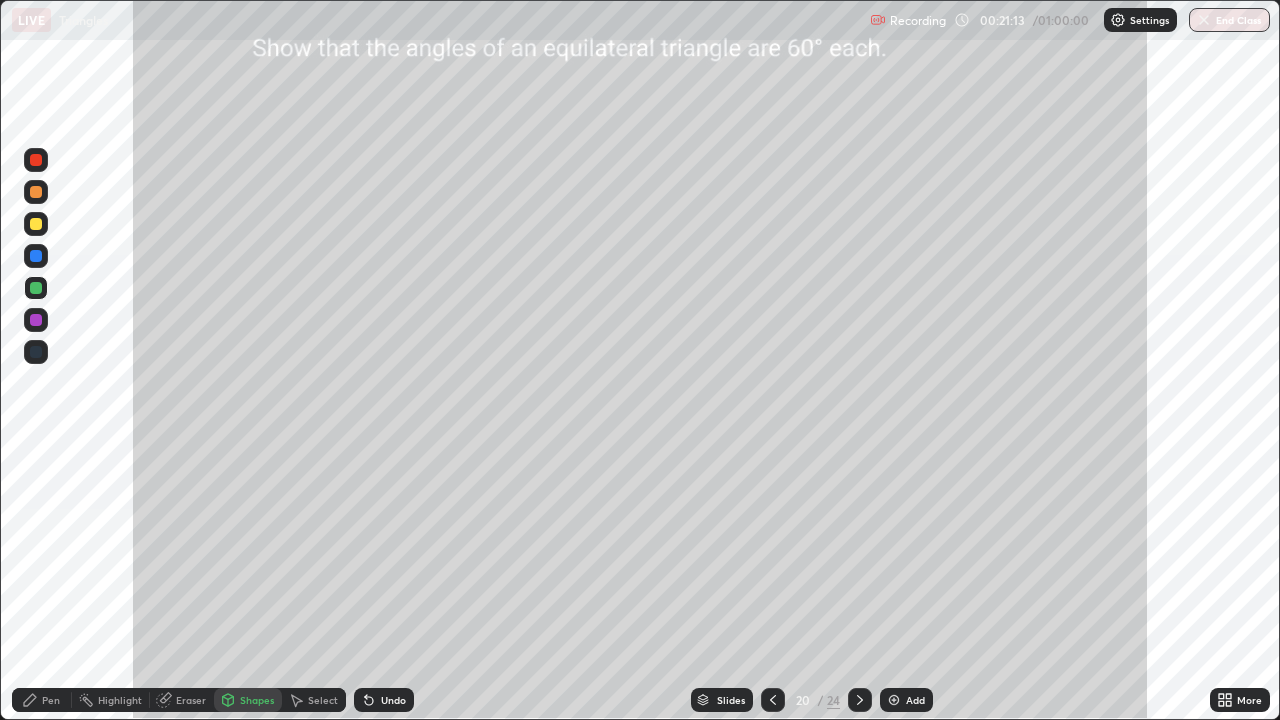 click on "Pen" at bounding box center (42, 700) 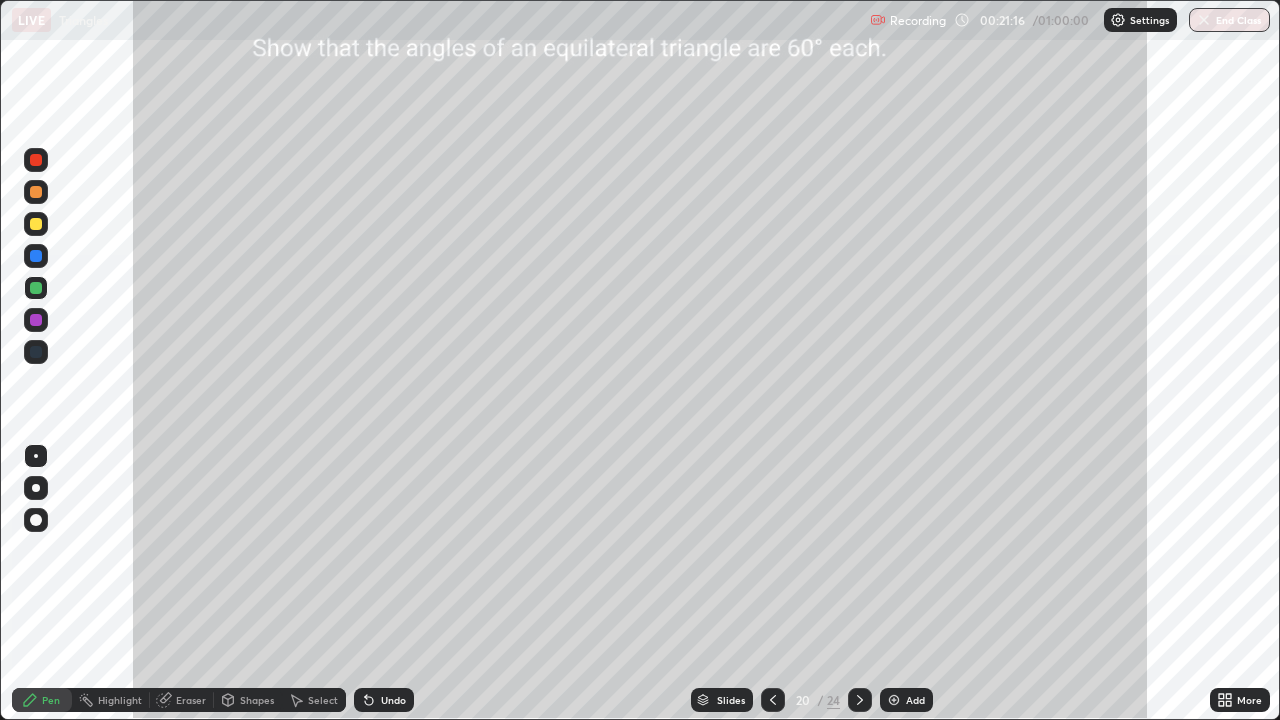 click on "Undo" at bounding box center (393, 700) 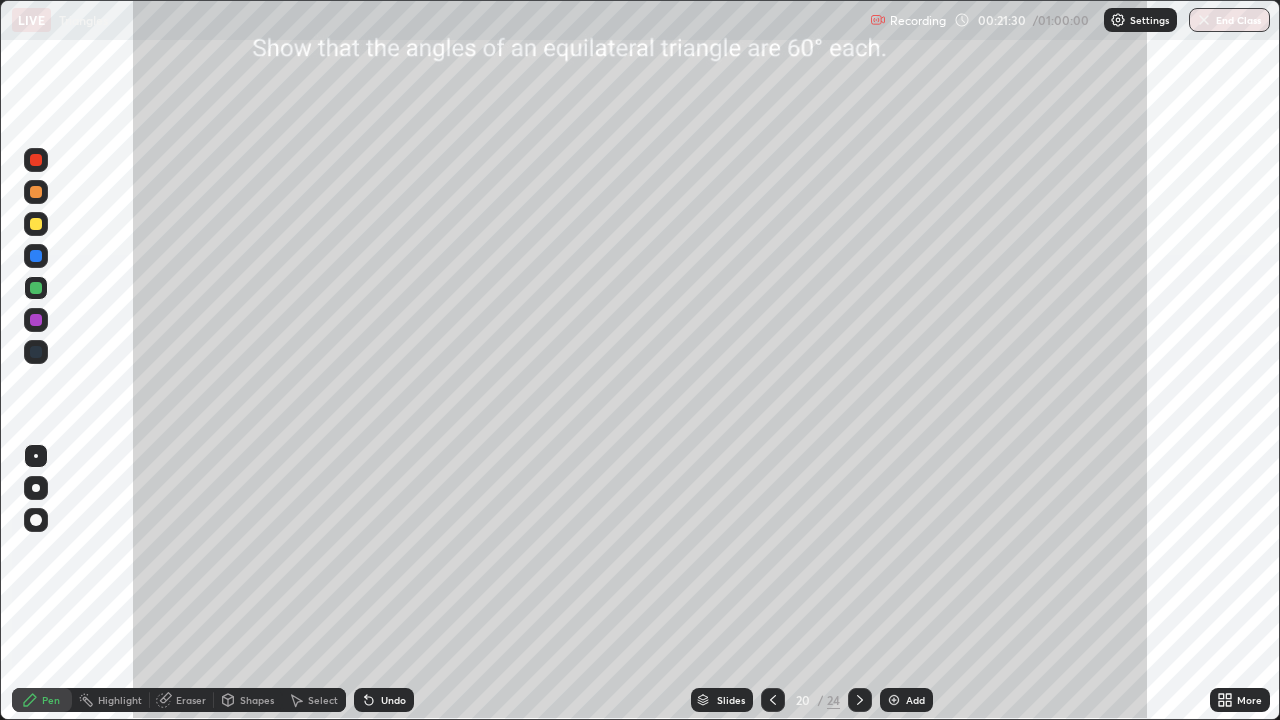 click at bounding box center (36, 224) 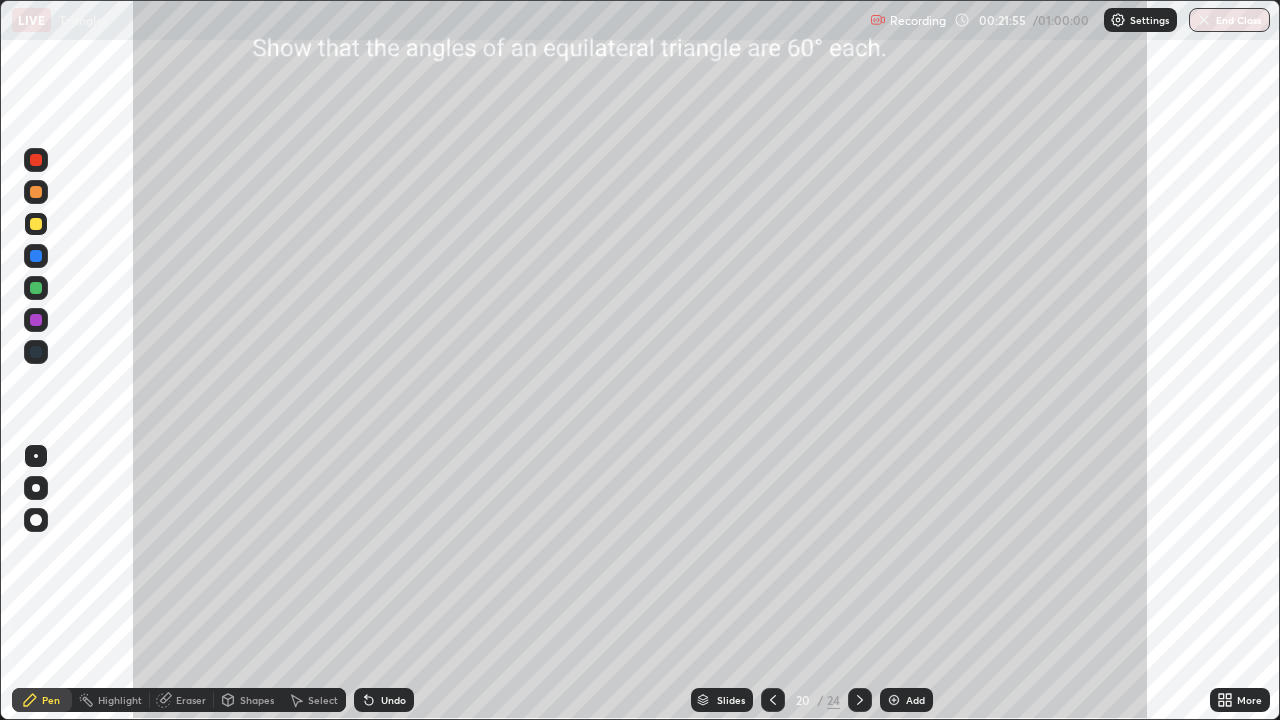 click on "Undo" at bounding box center (380, 700) 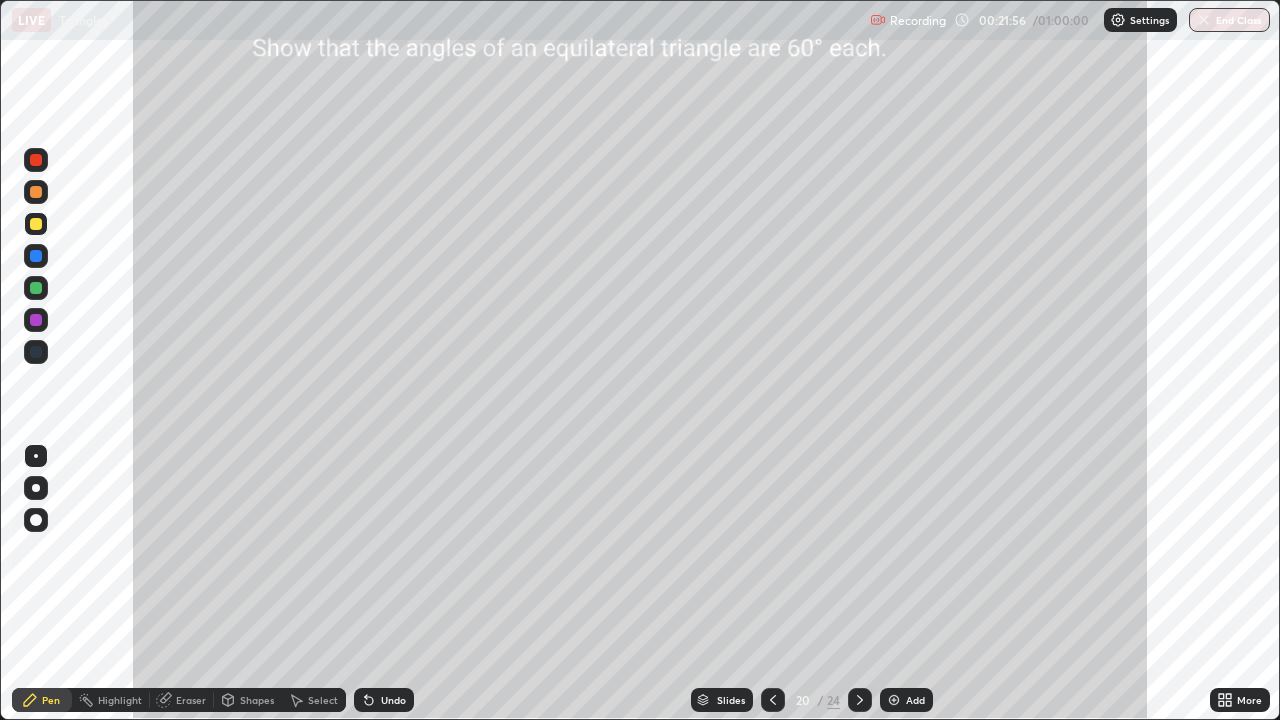 click on "Undo" at bounding box center (380, 700) 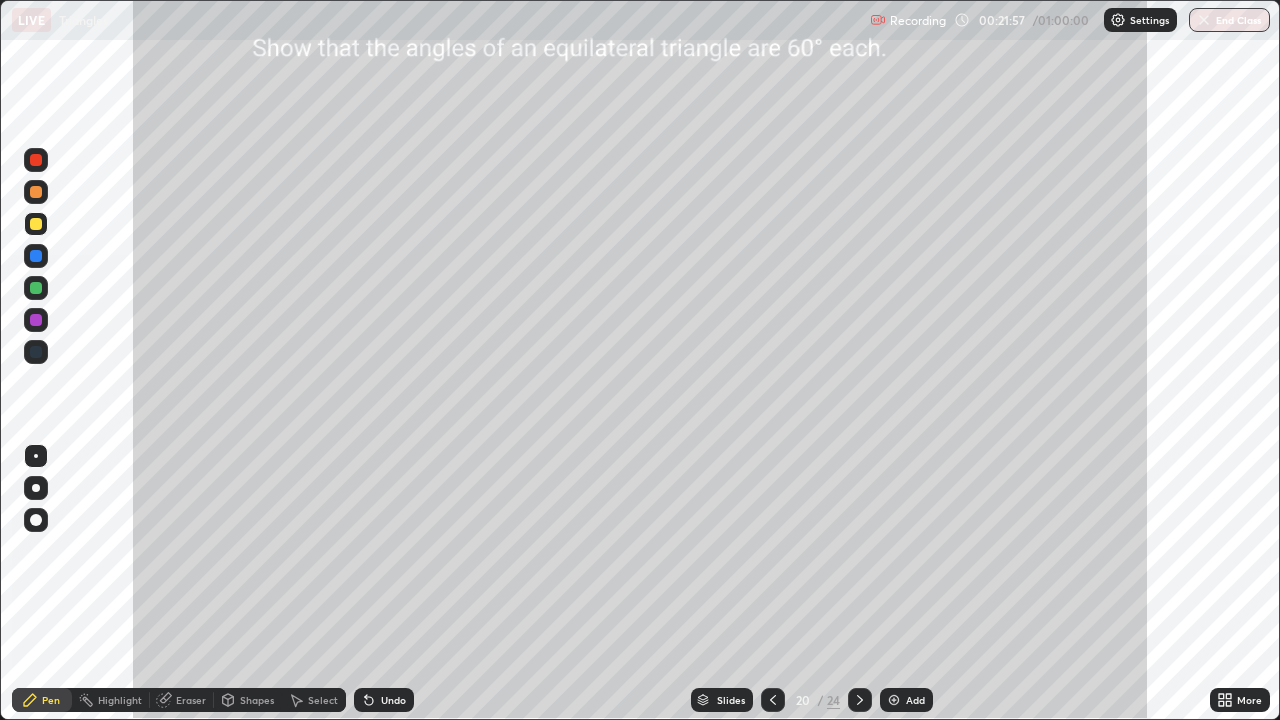 click on "Undo" at bounding box center (384, 700) 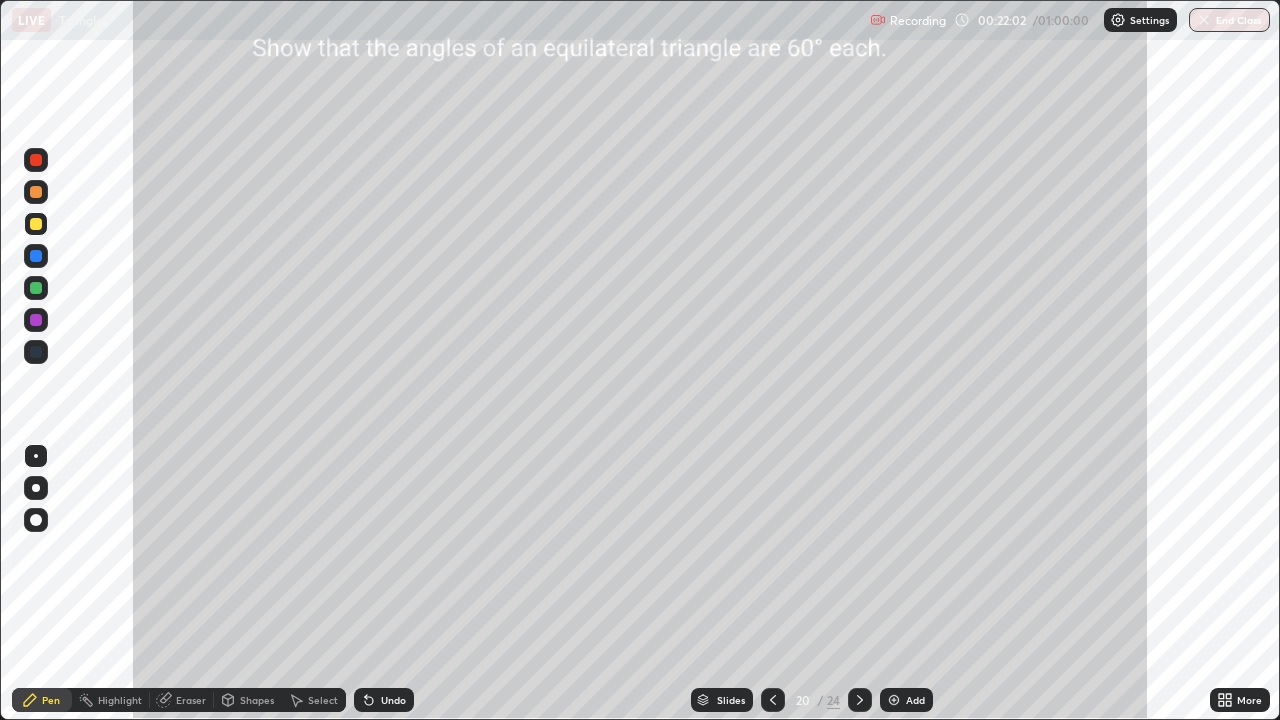 click at bounding box center (36, 288) 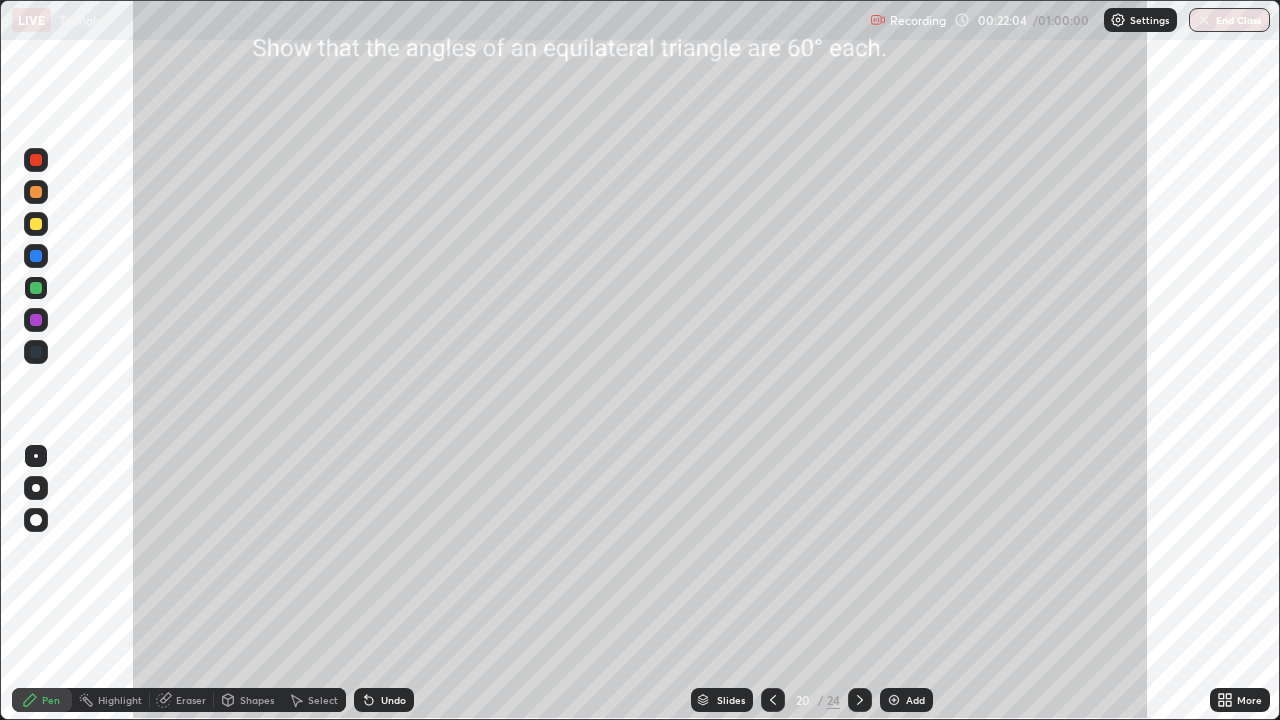 click 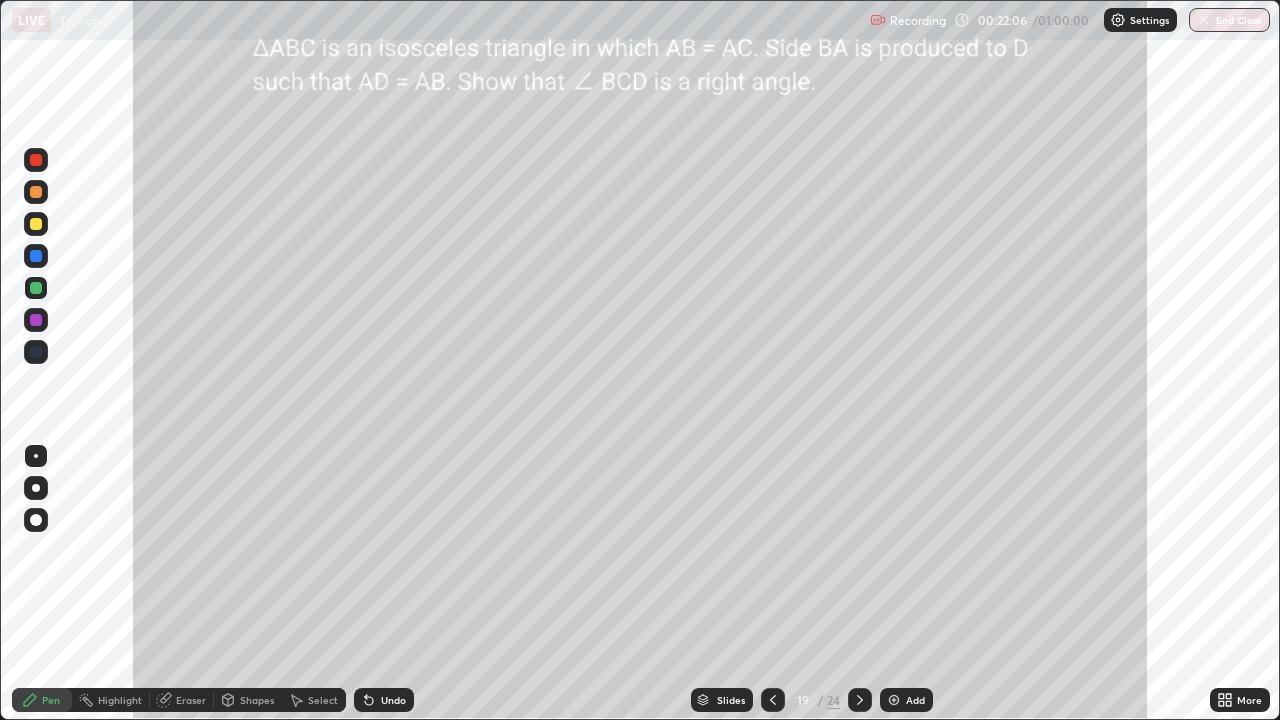 click 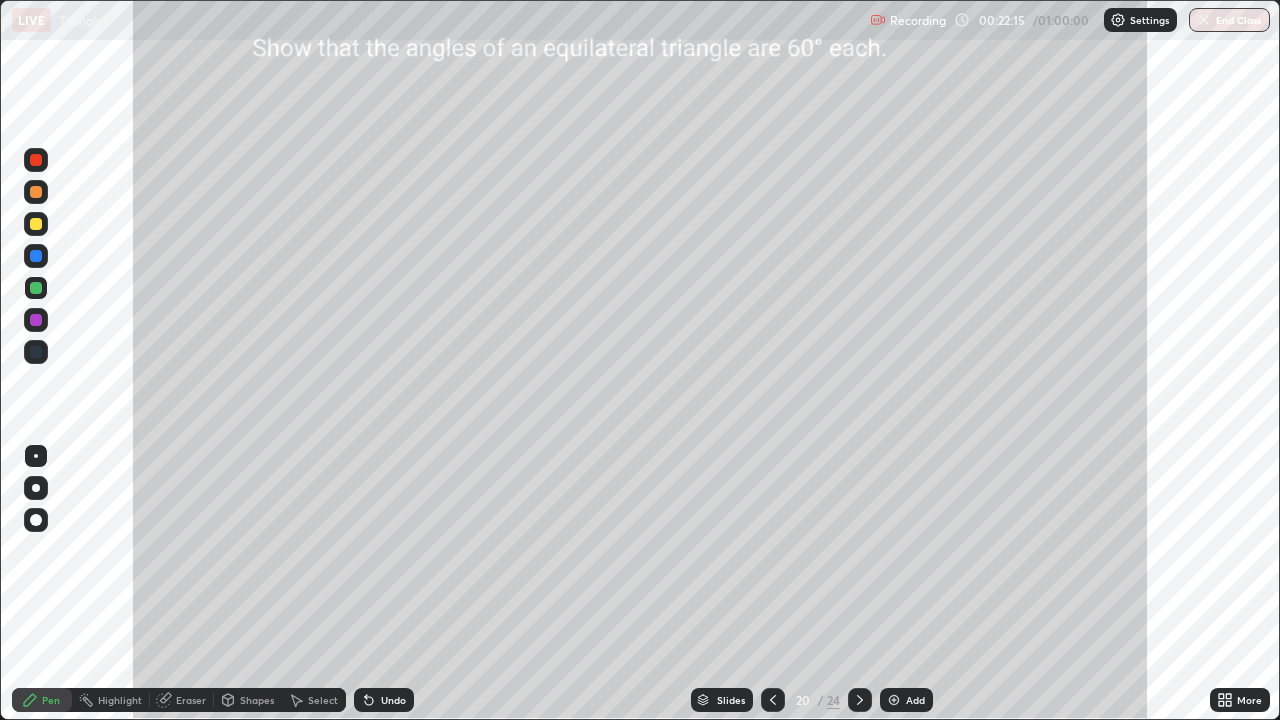 click on "Undo" at bounding box center [393, 700] 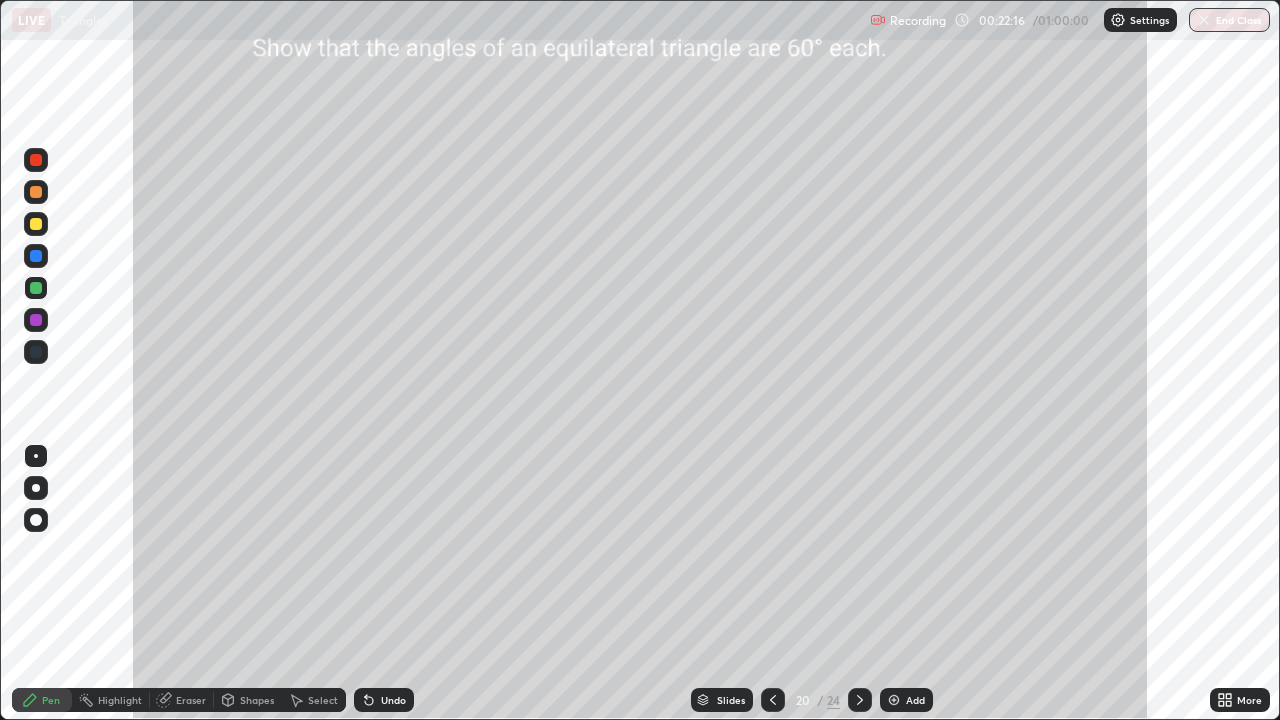 click on "Undo" at bounding box center [380, 700] 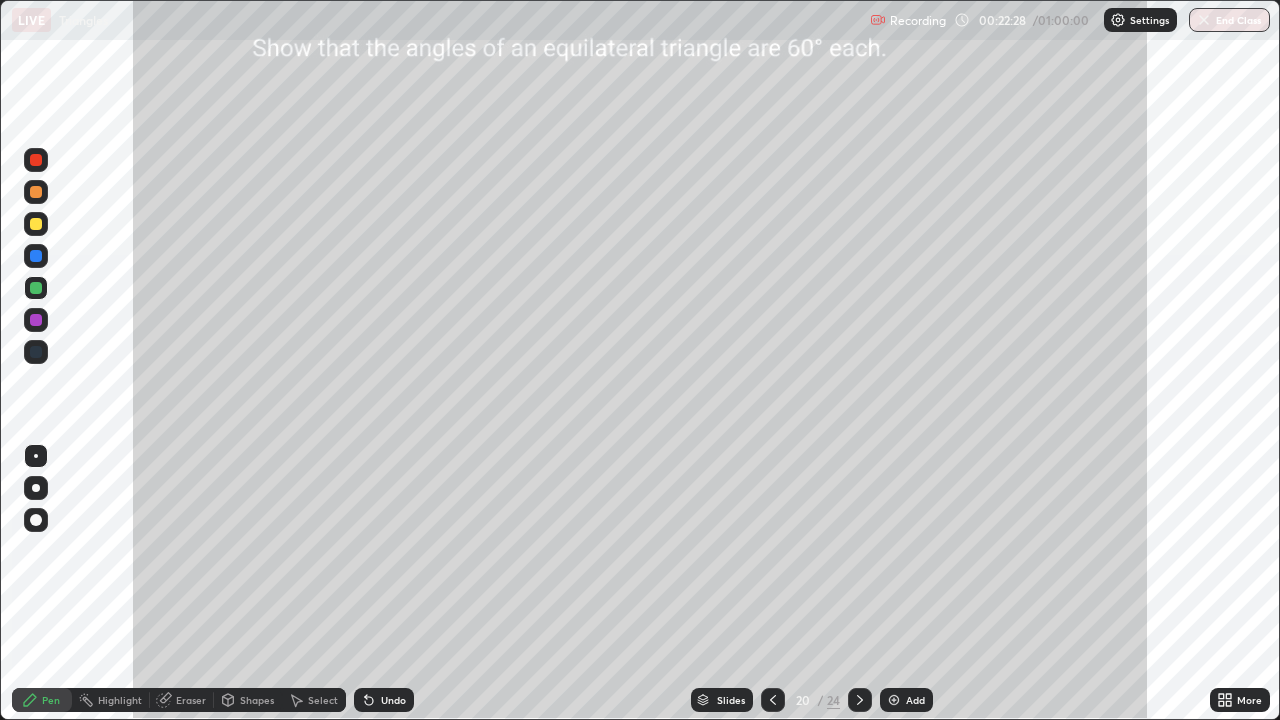 click at bounding box center [36, 224] 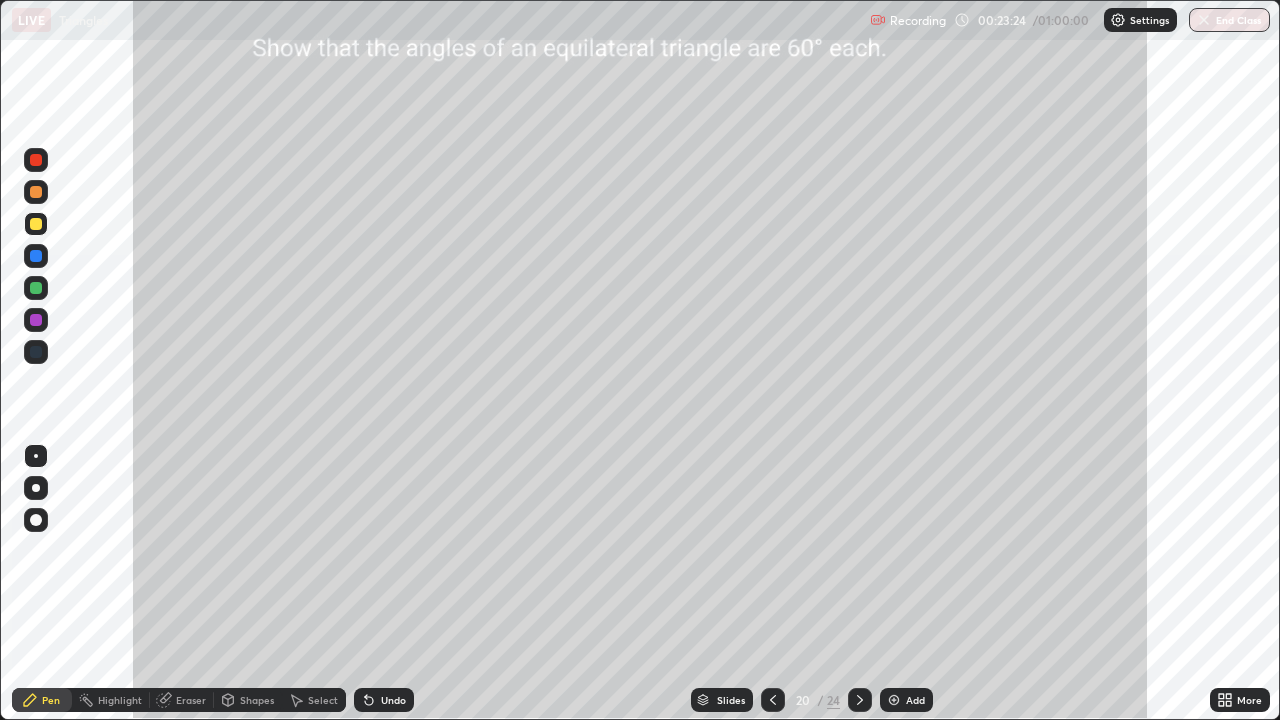 click at bounding box center [36, 192] 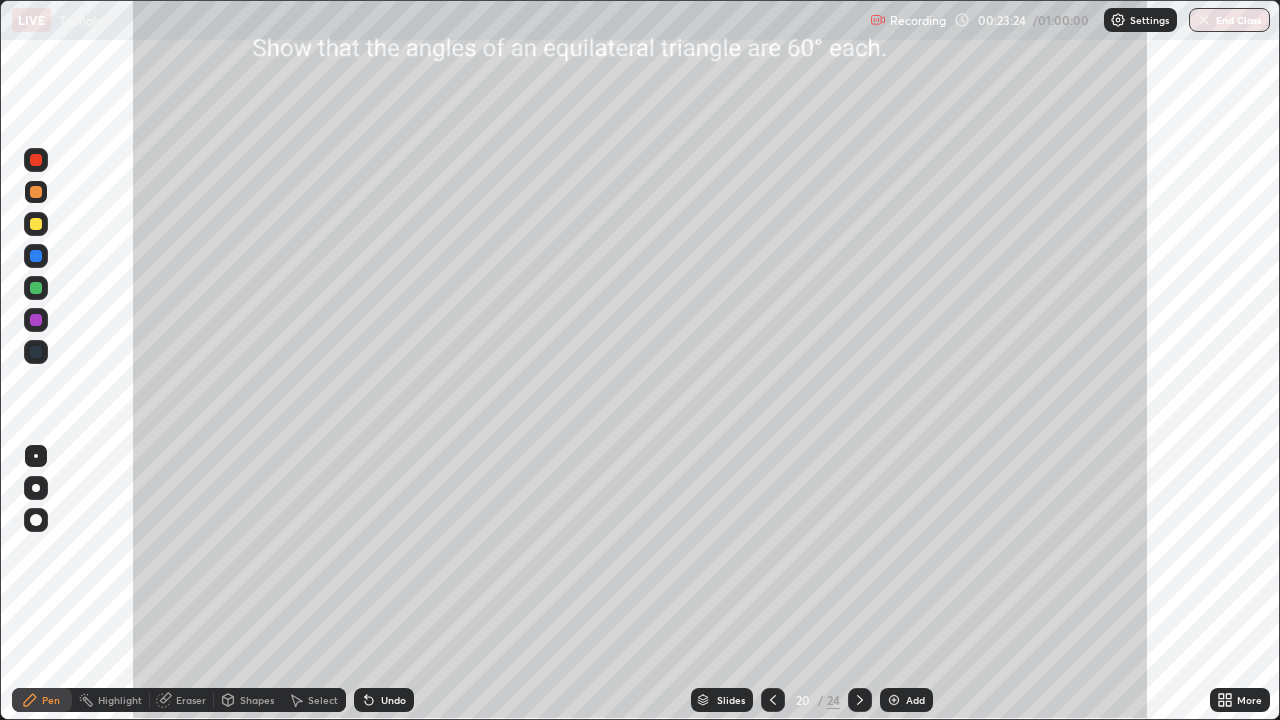 click at bounding box center [36, 192] 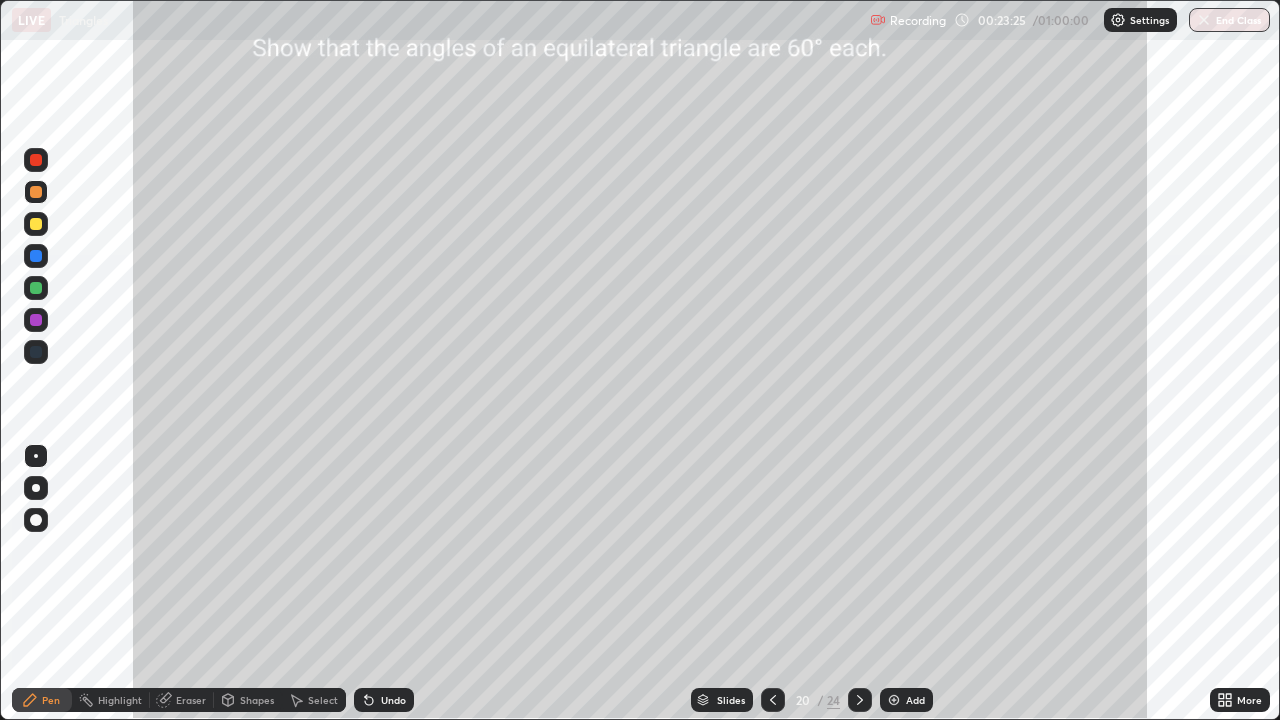 click at bounding box center (36, 192) 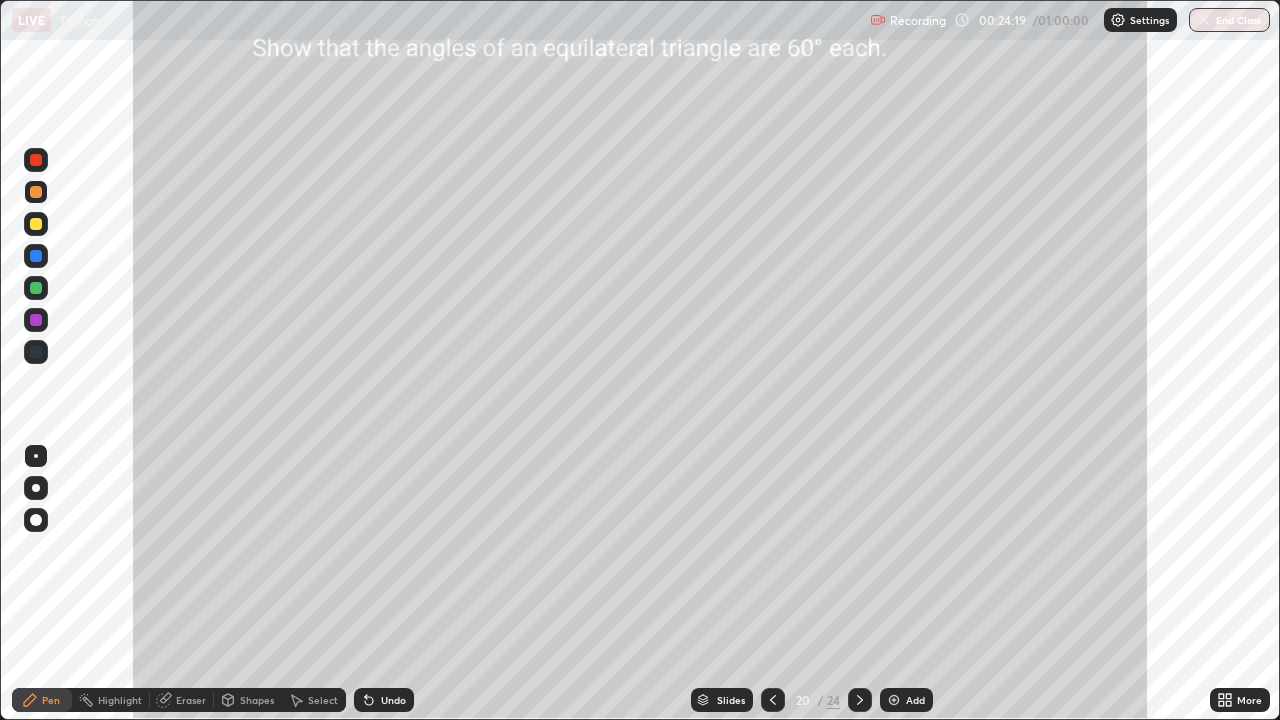 click on "Eraser" at bounding box center (191, 700) 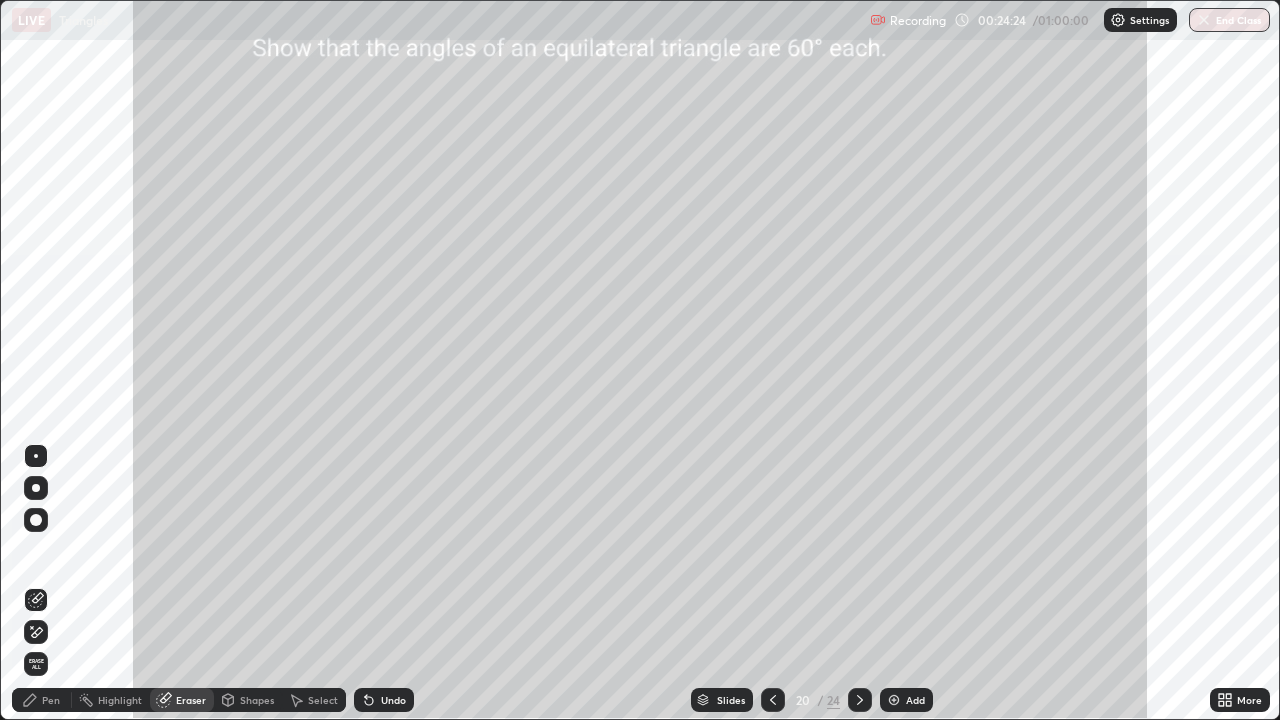 click on "Pen" at bounding box center (51, 700) 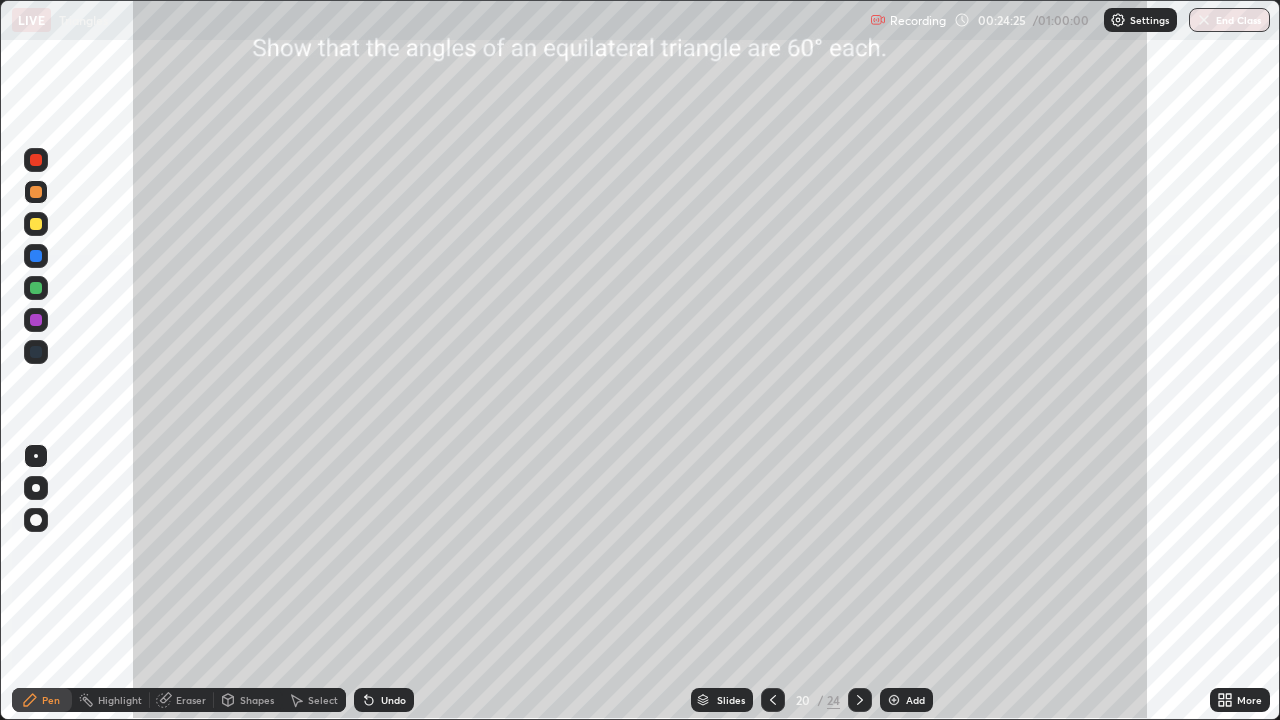 click at bounding box center [36, 256] 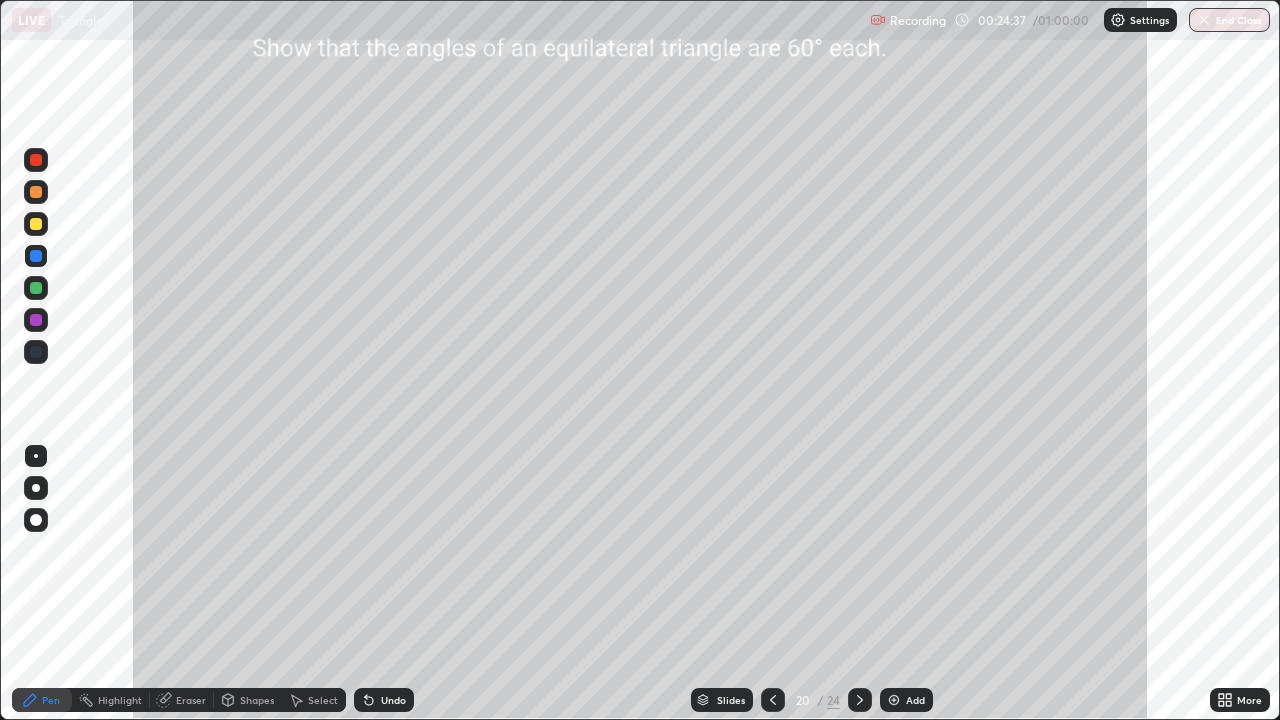 click at bounding box center (36, 320) 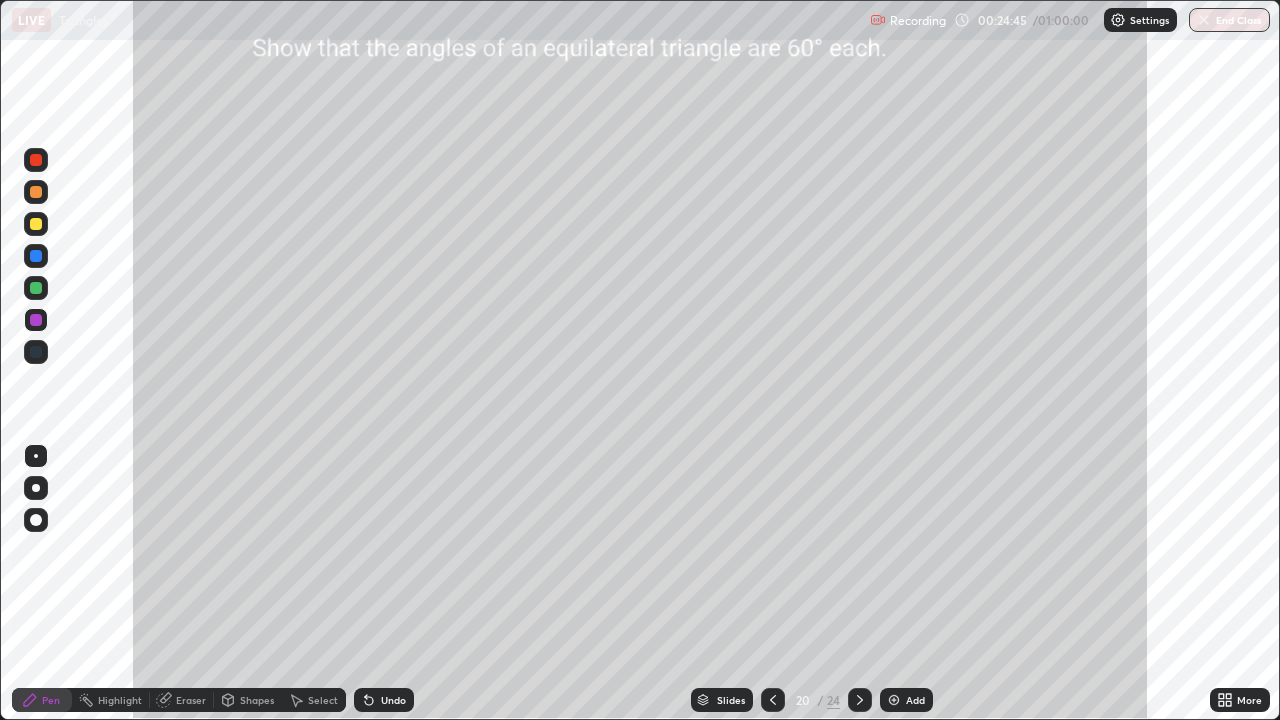 click on "Undo" at bounding box center (384, 700) 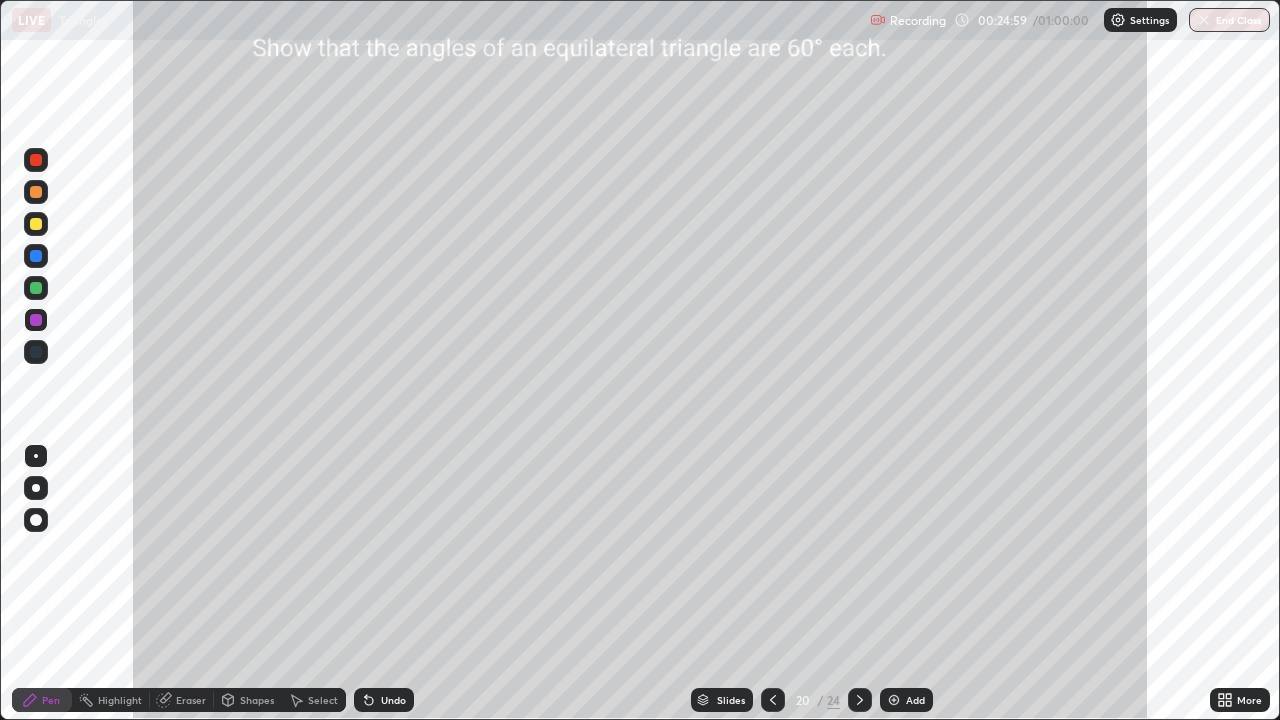 click at bounding box center (36, 224) 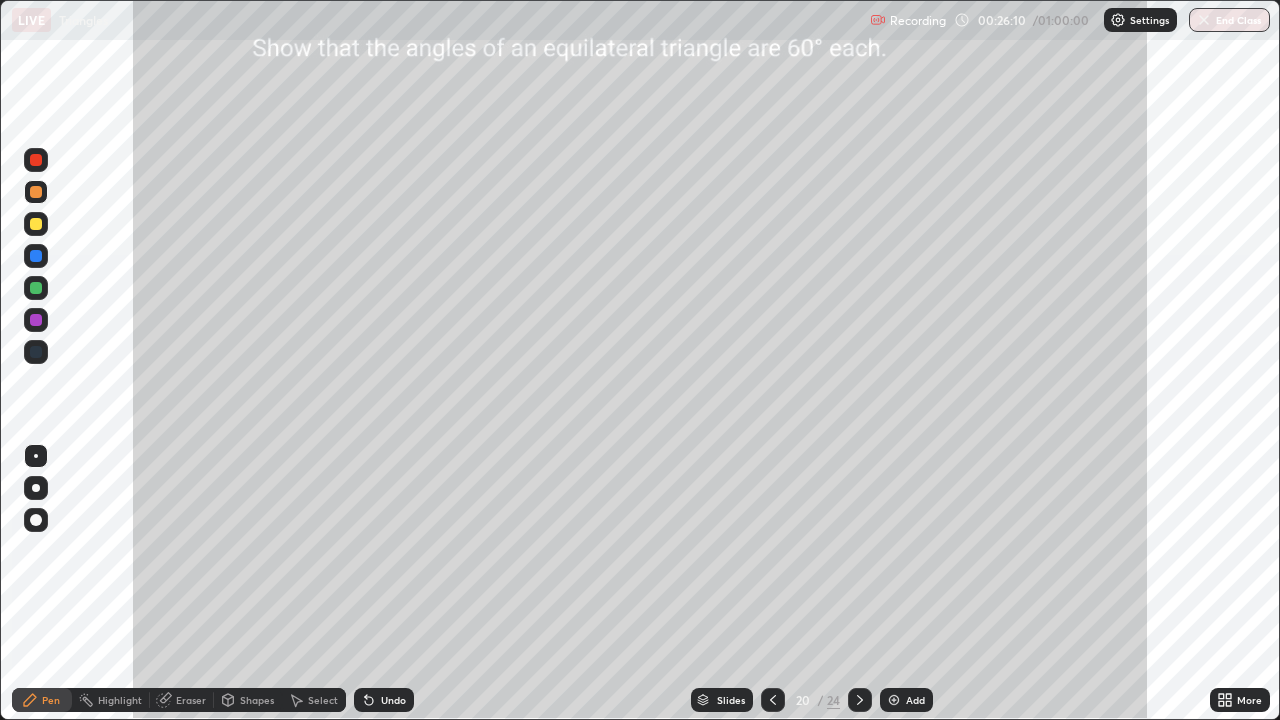 click at bounding box center (36, 256) 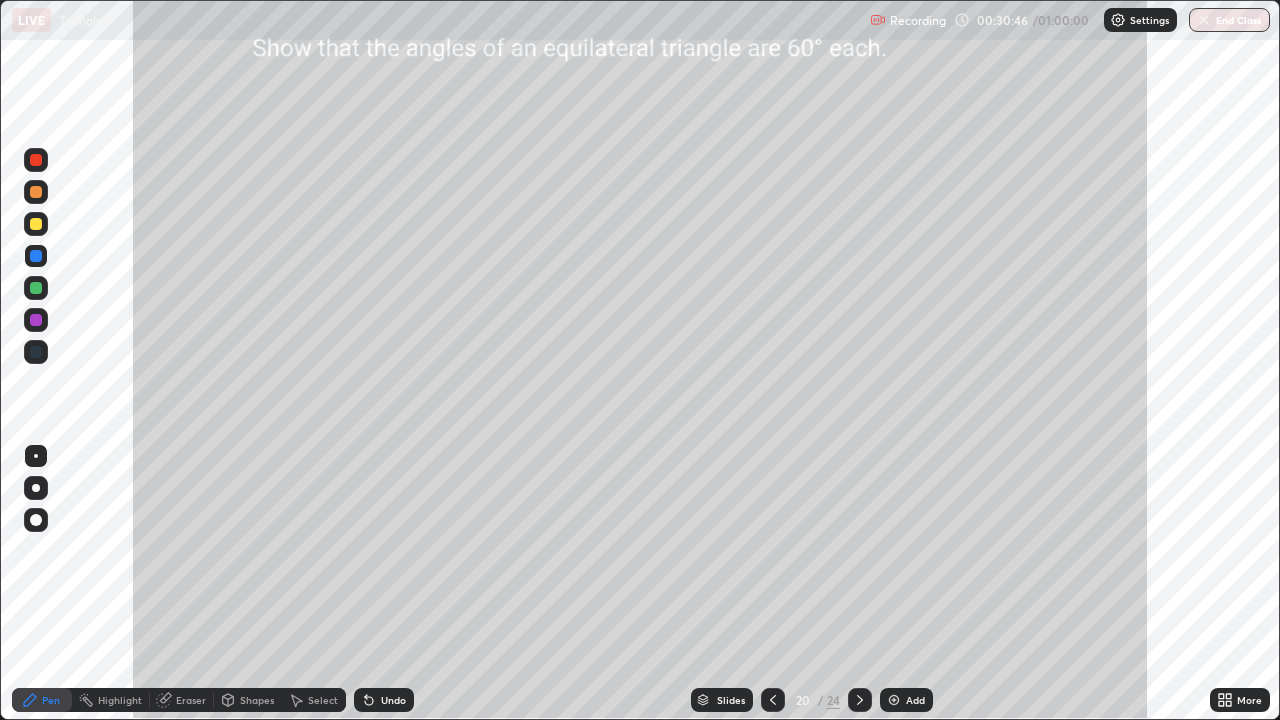 click 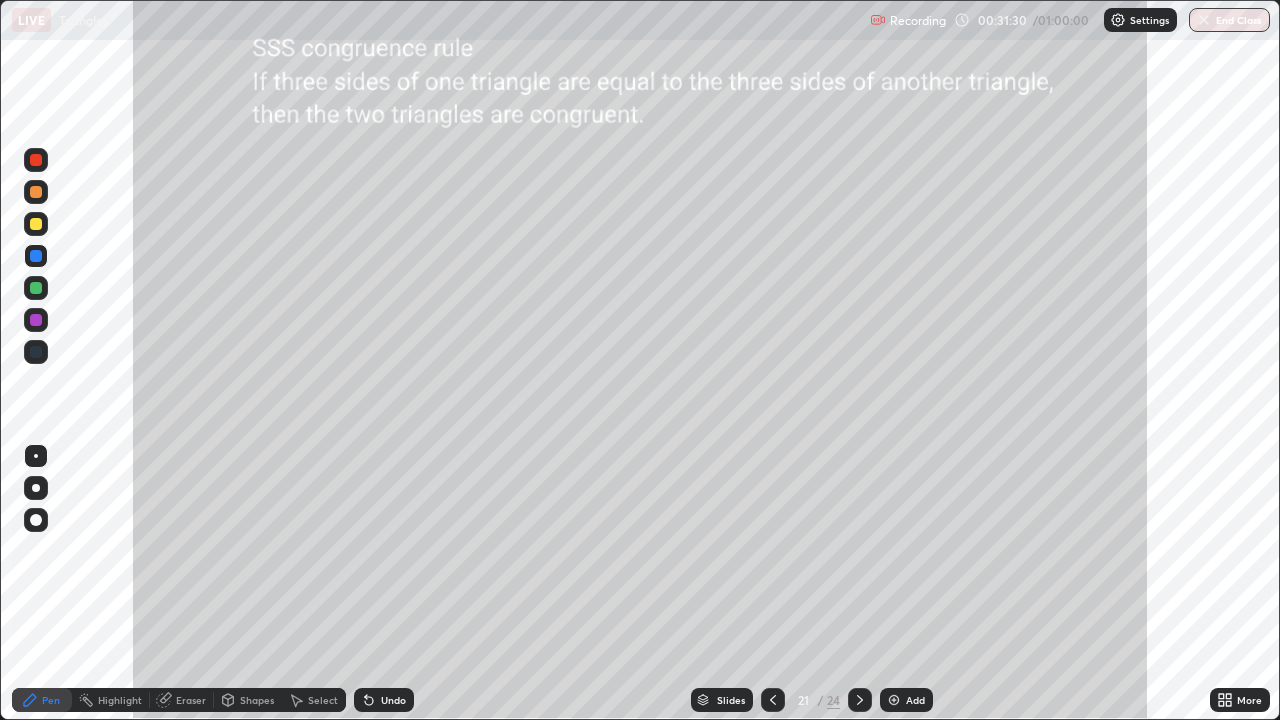 click on "Shapes" at bounding box center [257, 700] 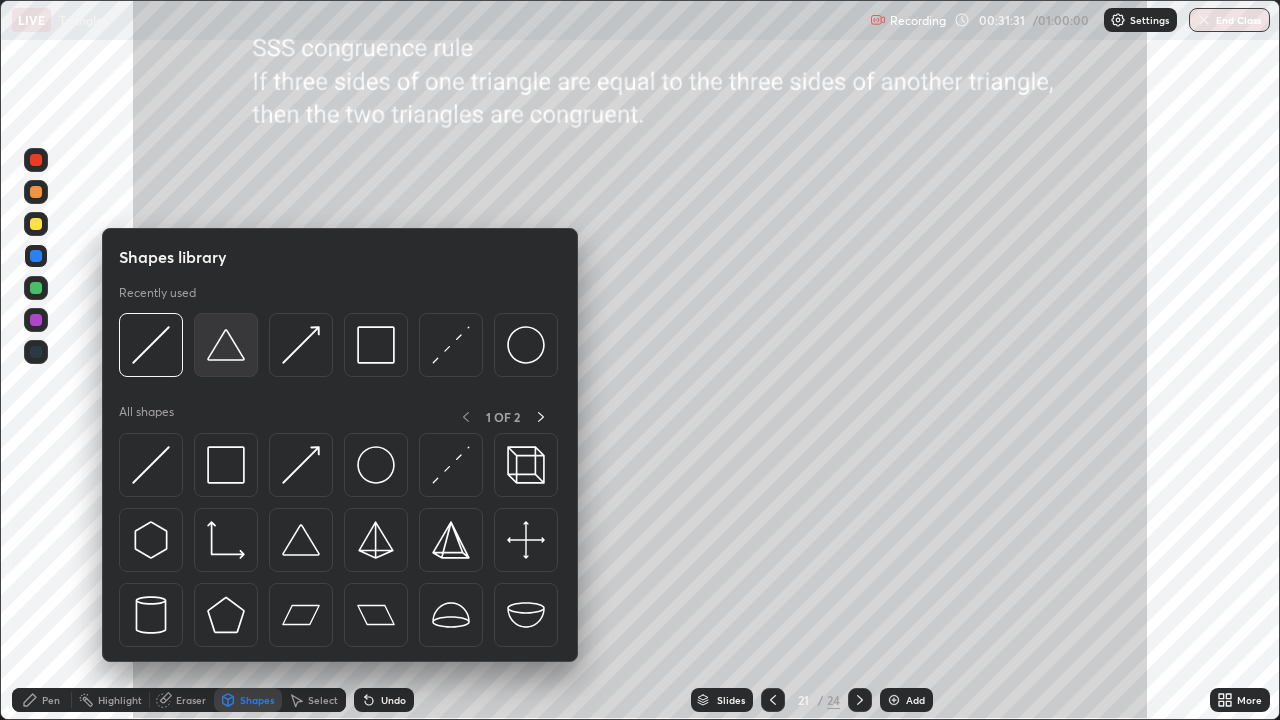click at bounding box center [226, 345] 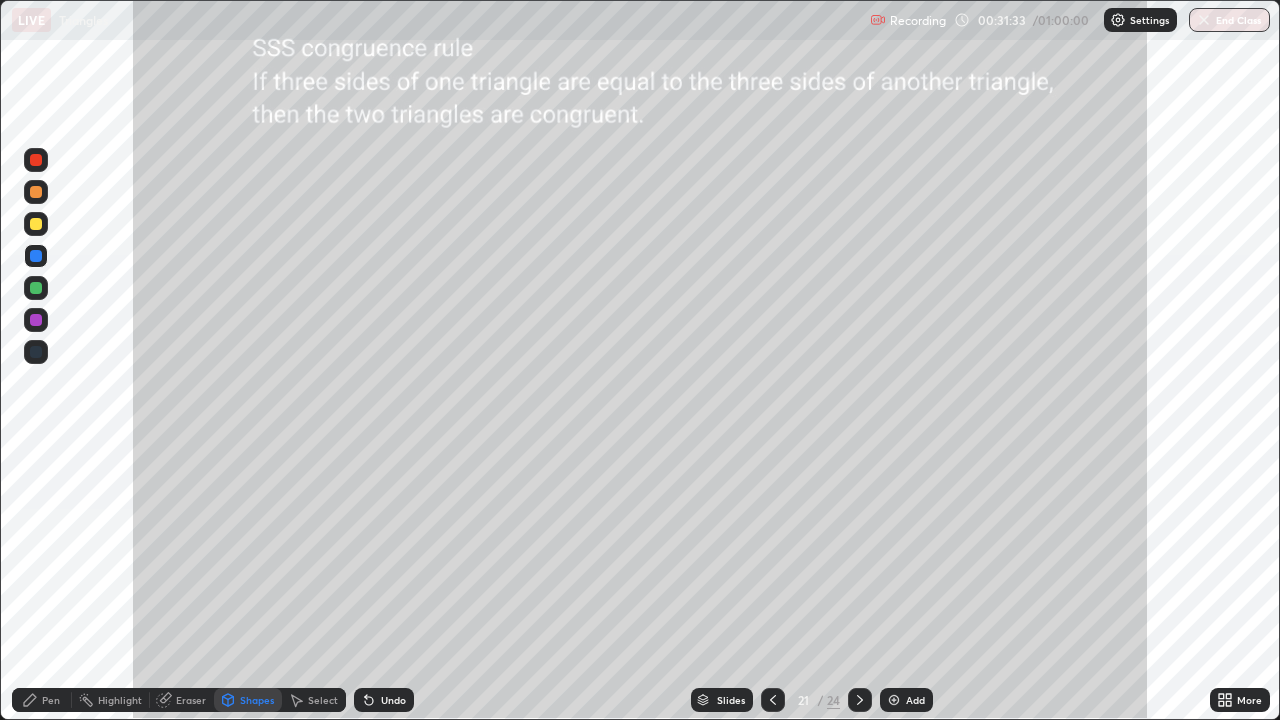 click at bounding box center [36, 224] 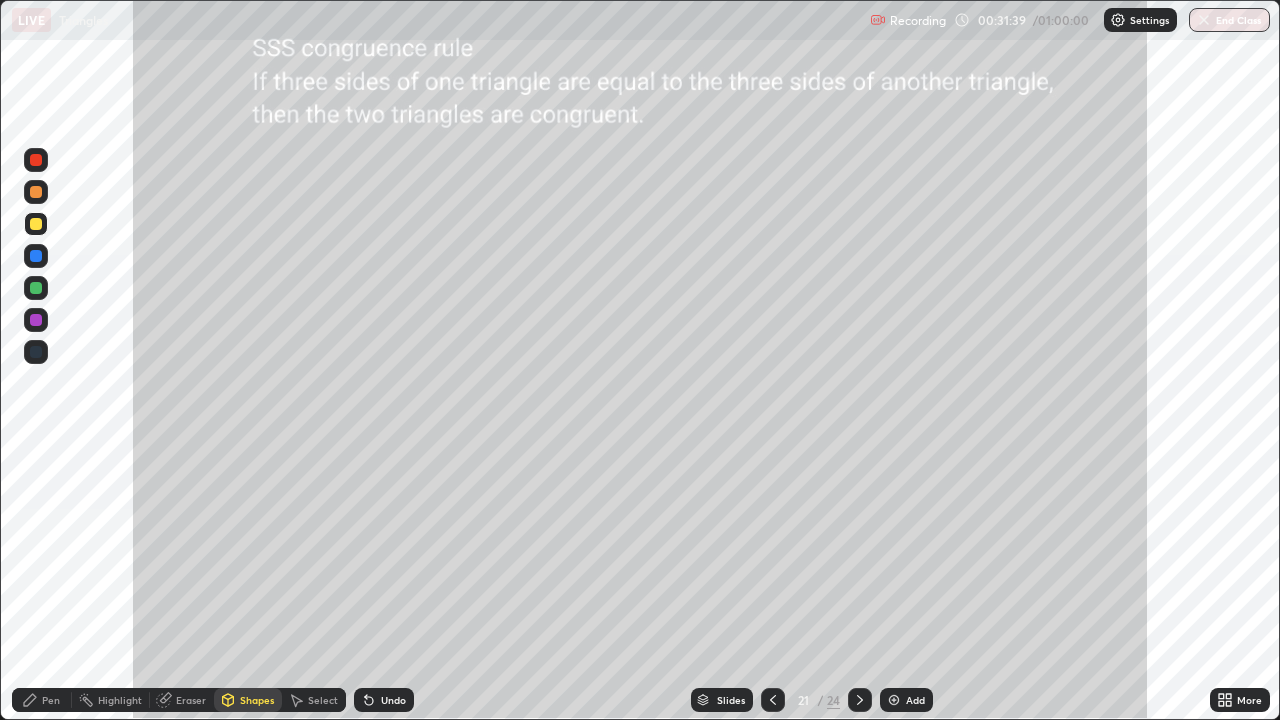click on "Pen" at bounding box center [42, 700] 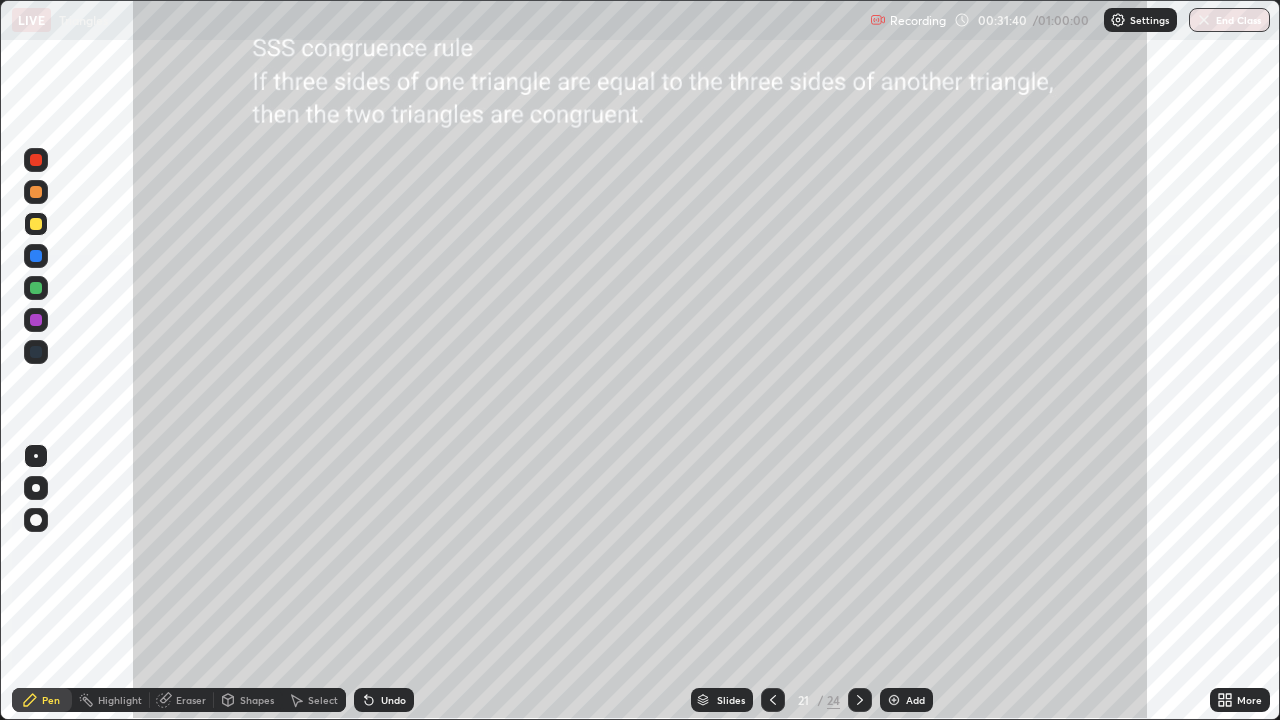 click on "Undo" at bounding box center (393, 700) 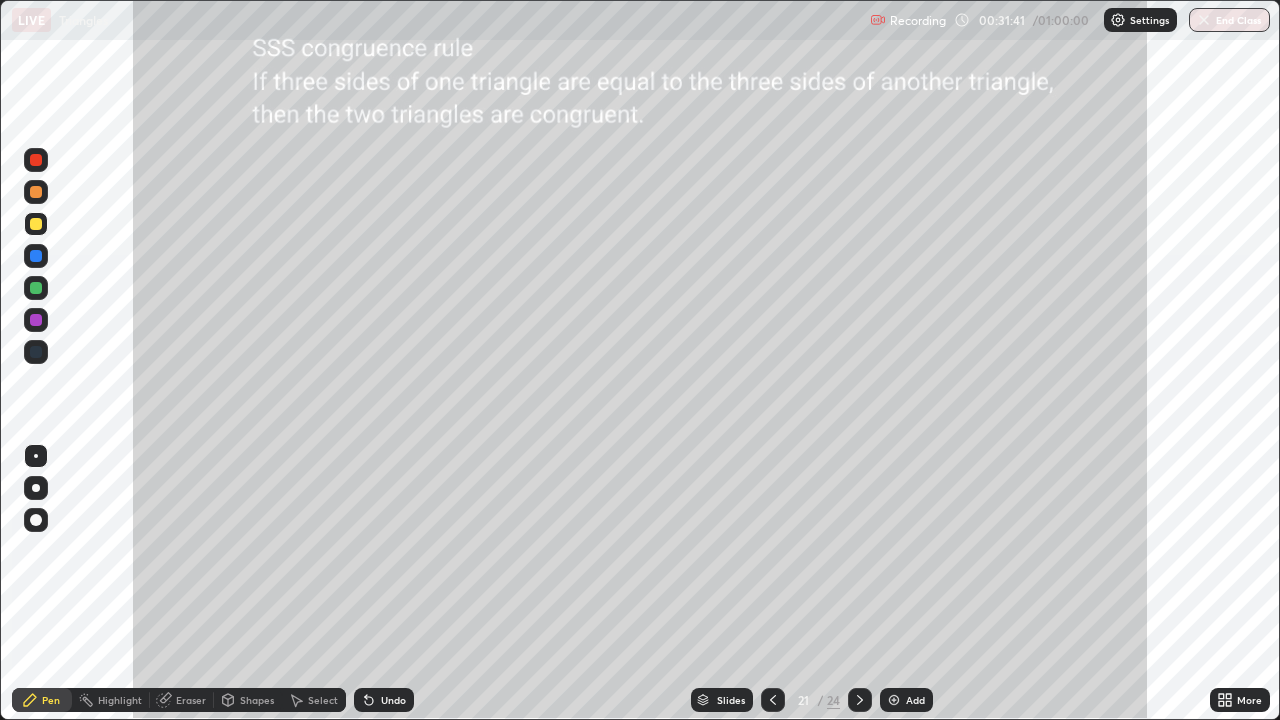 click on "Select" at bounding box center (323, 700) 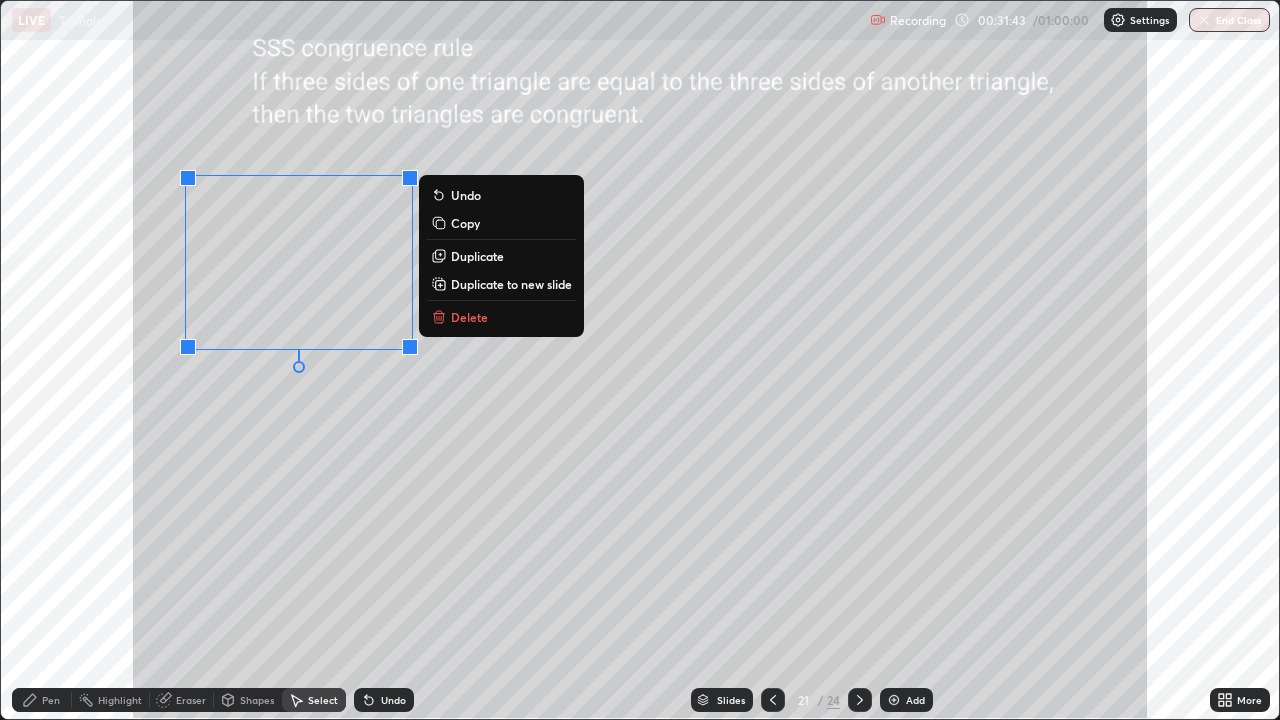 click on "Duplicate" at bounding box center [477, 256] 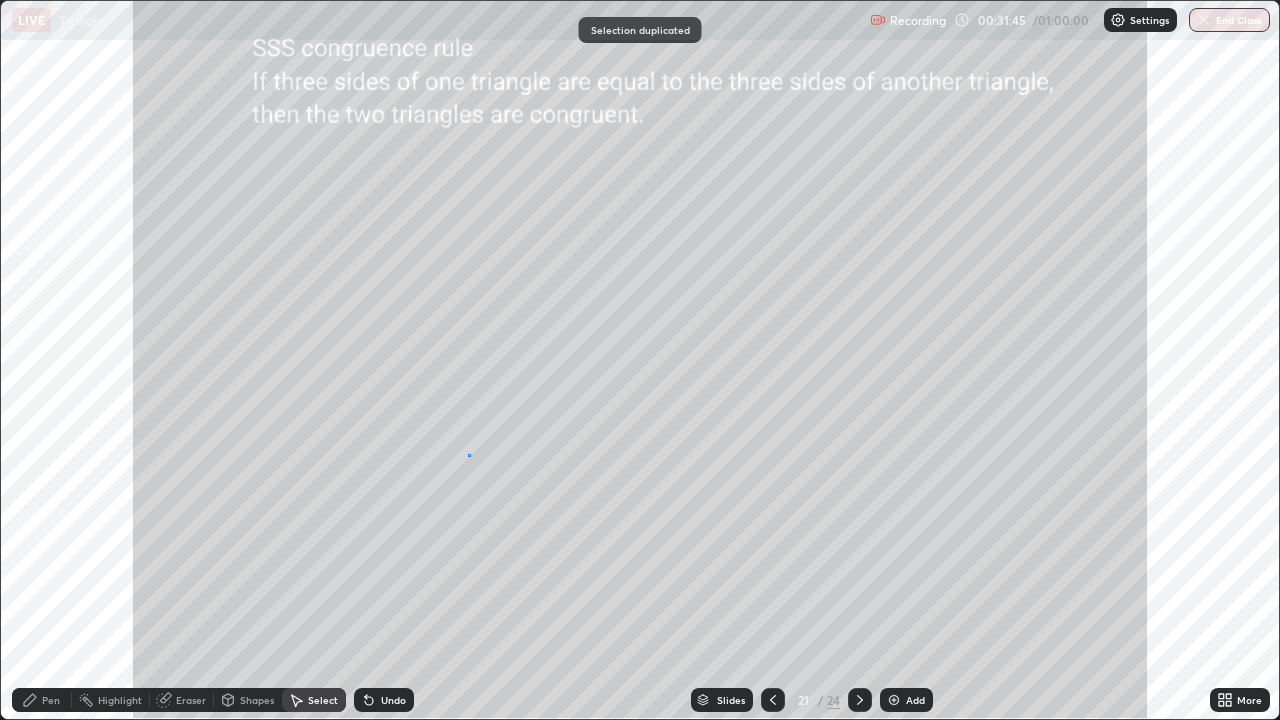 click on "0 ° Undo Copy Duplicate Duplicate to new slide Delete" at bounding box center (640, 360) 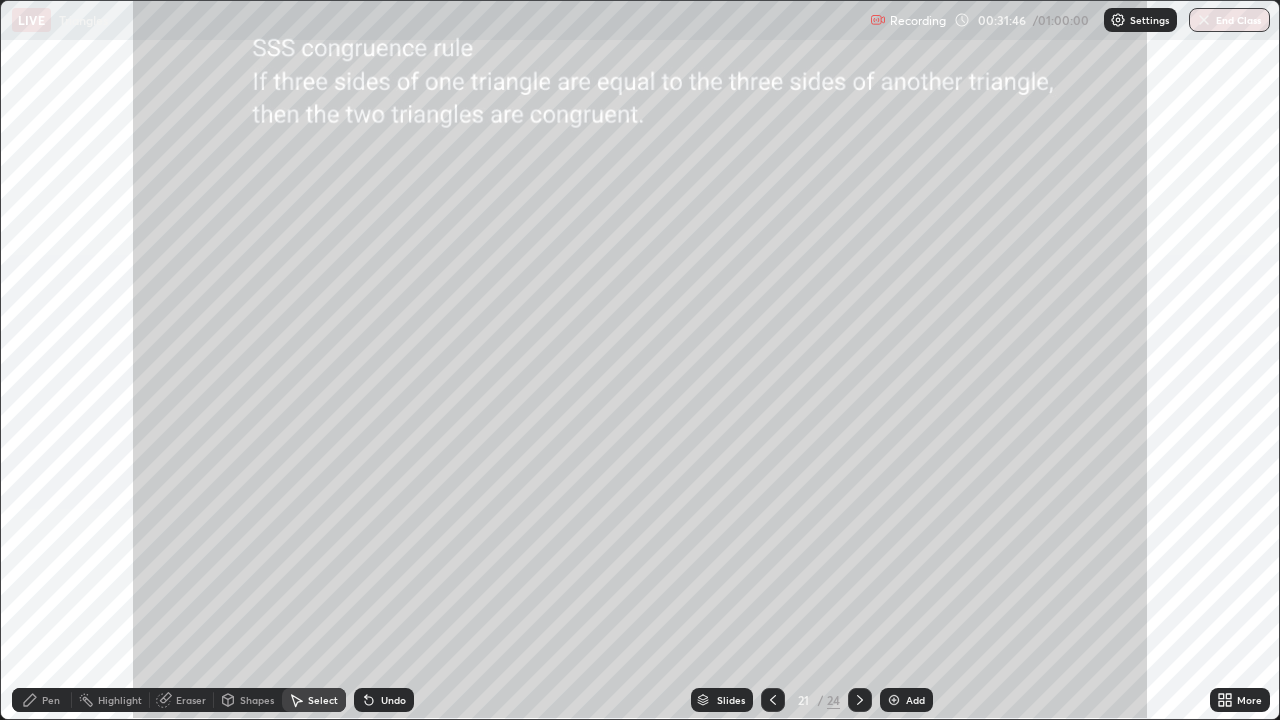 click on "Pen" at bounding box center [42, 700] 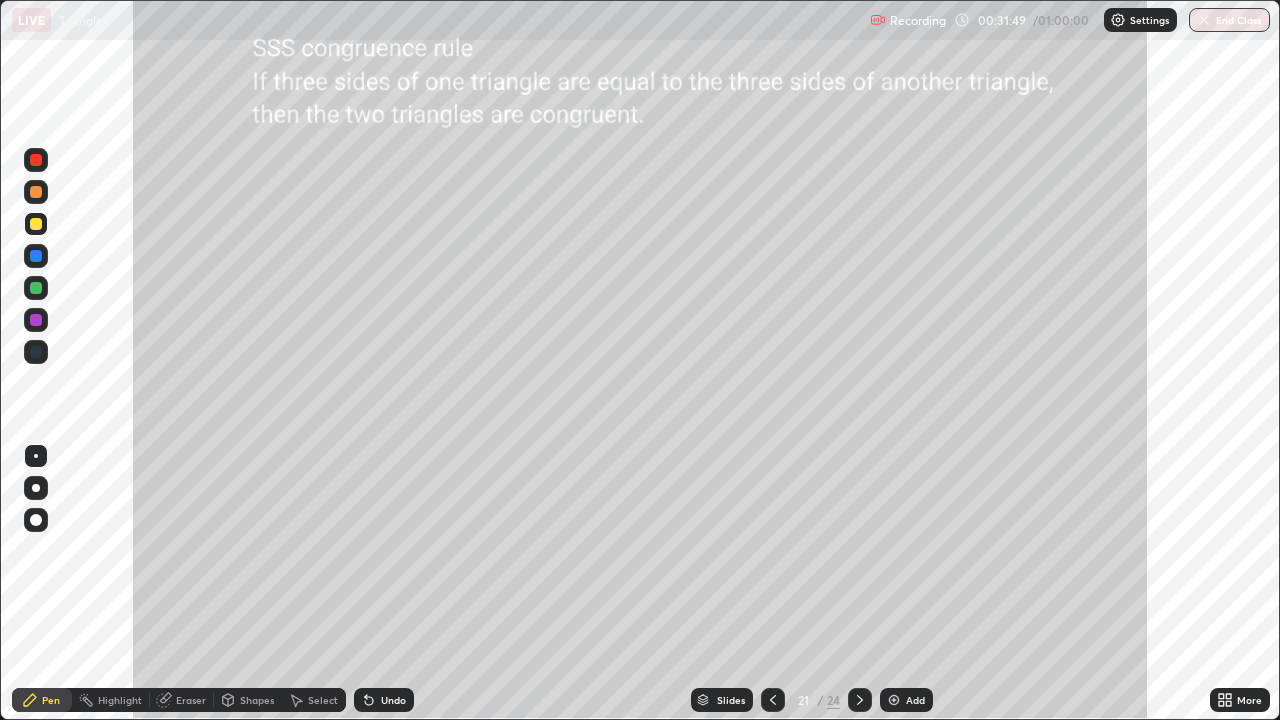 click at bounding box center [36, 192] 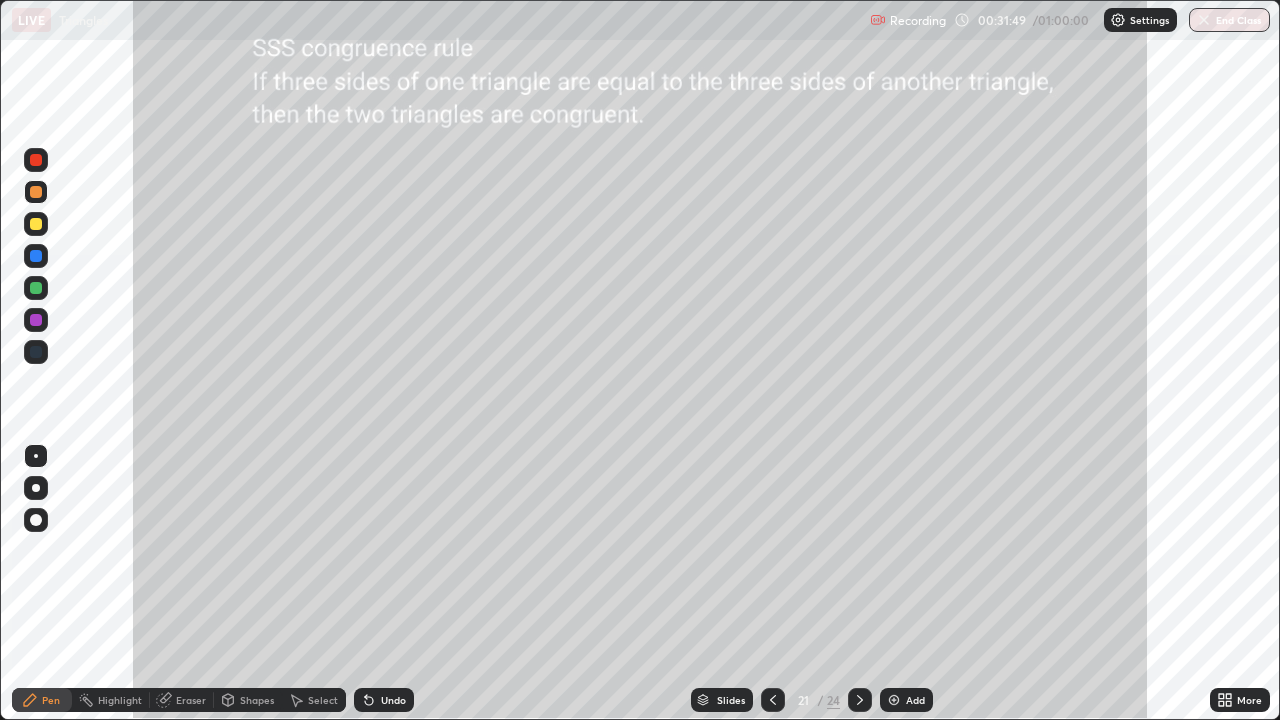 click at bounding box center [36, 192] 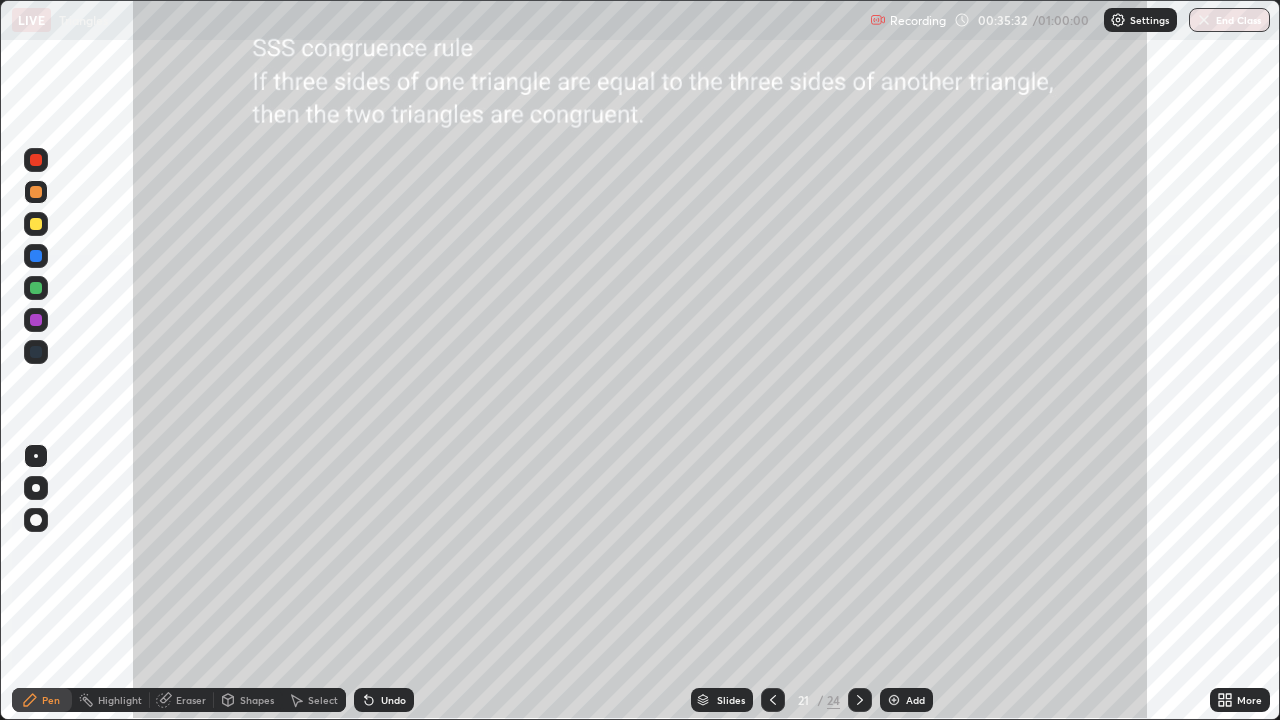 click at bounding box center (36, 256) 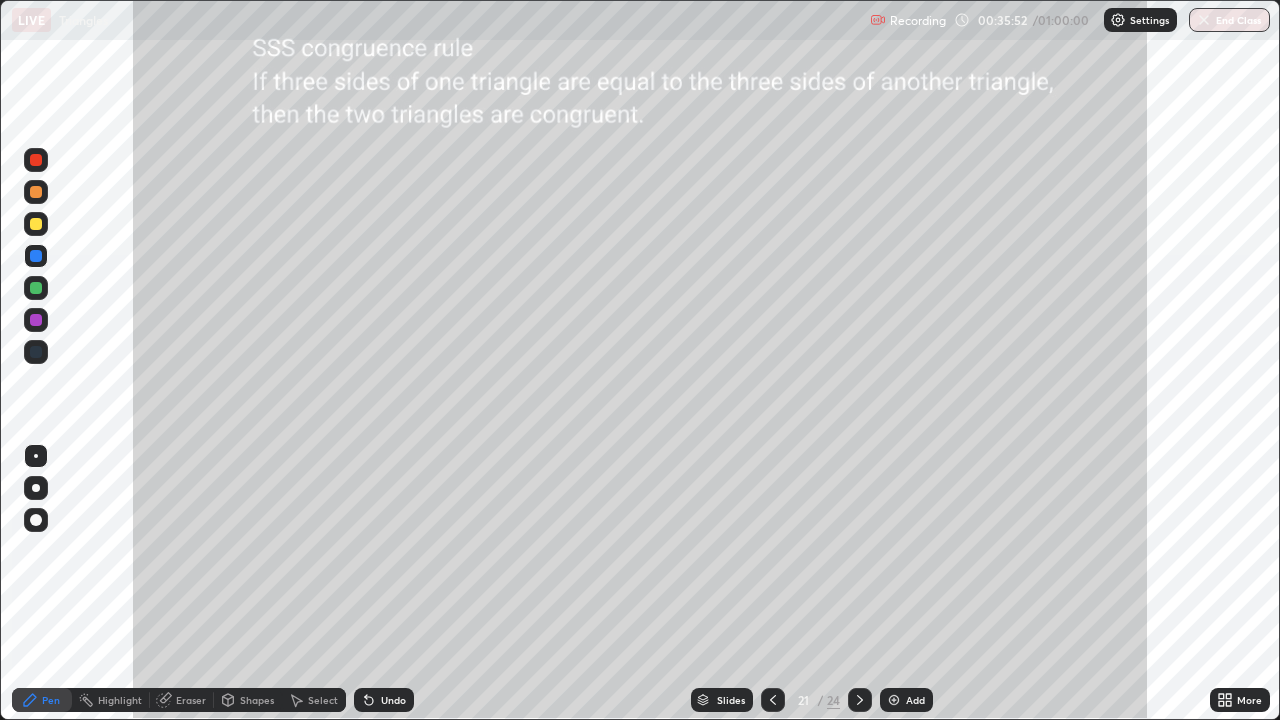 click on "Undo" at bounding box center (384, 700) 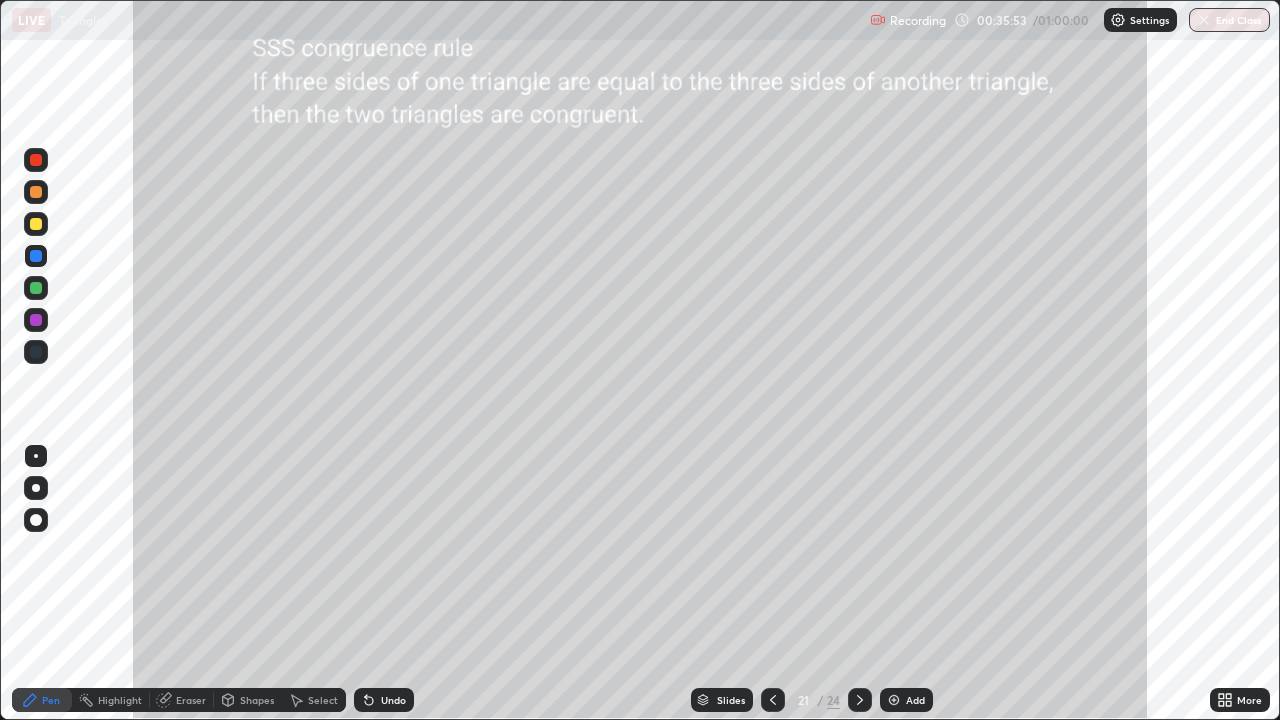 click on "Undo" at bounding box center [384, 700] 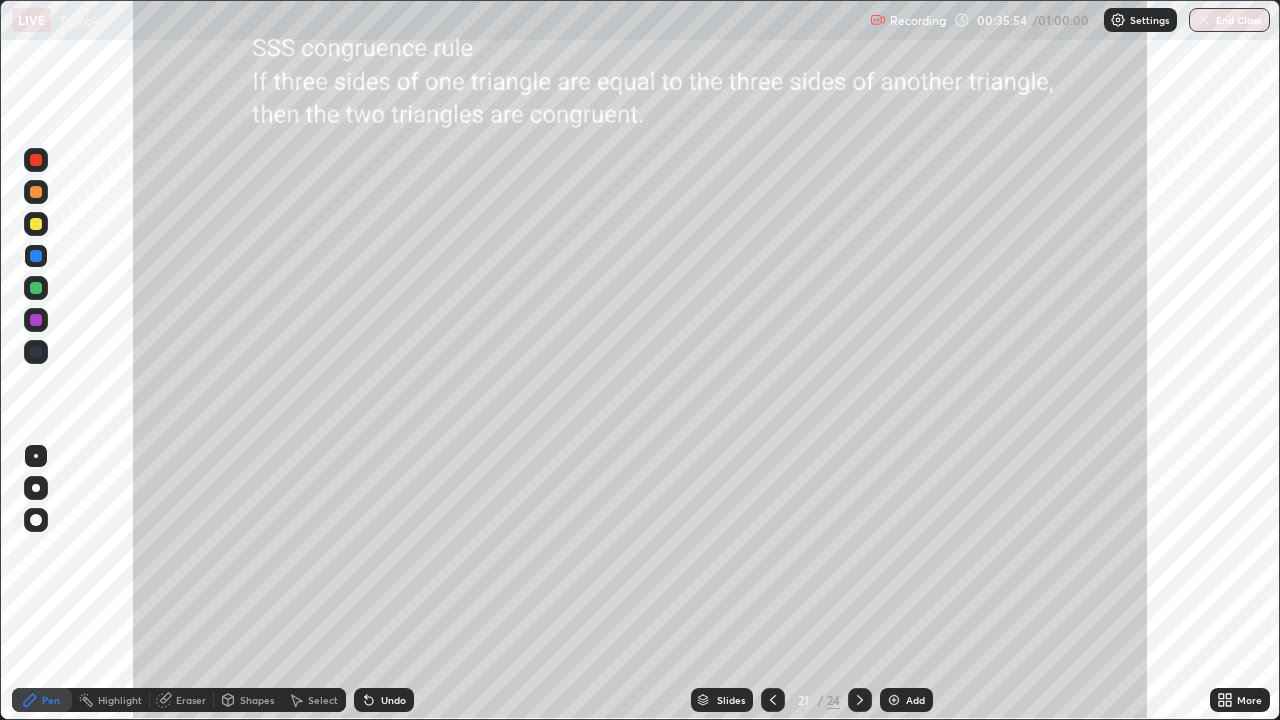 click on "Select" at bounding box center [323, 700] 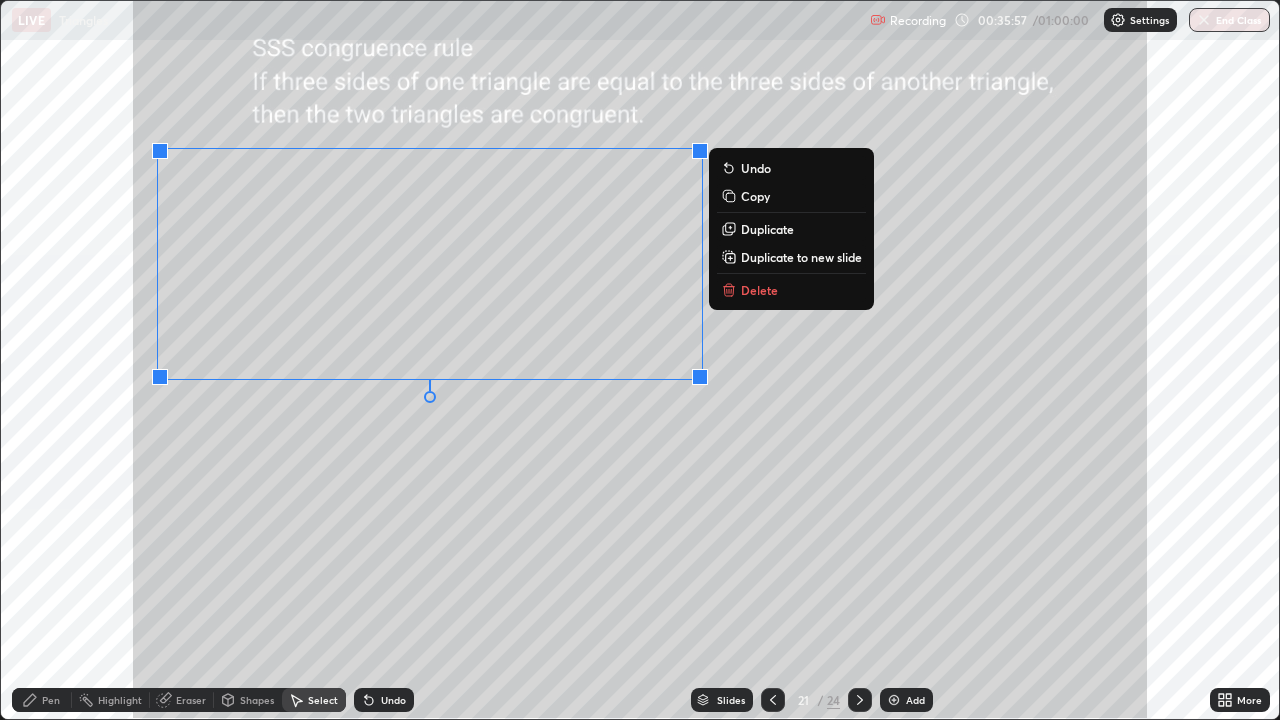 click on "Duplicate" at bounding box center [767, 229] 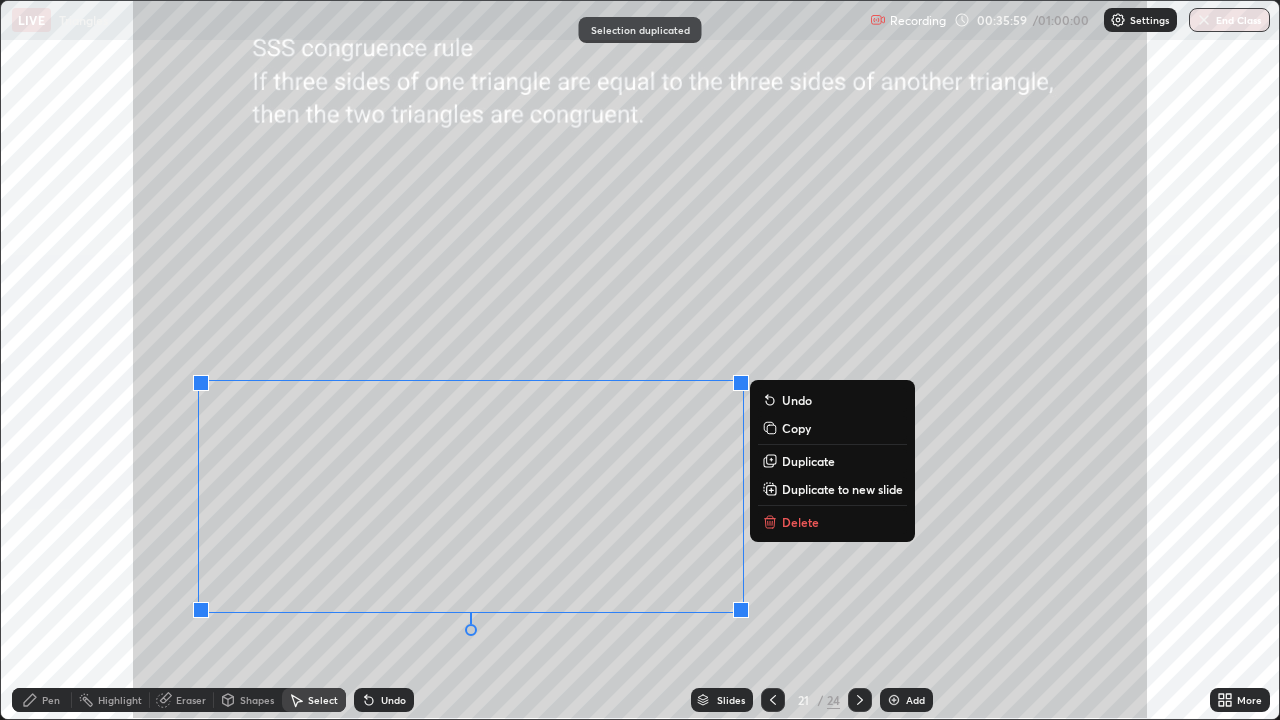 click on "0 ° Undo Copy Duplicate Duplicate to new slide Delete" at bounding box center [640, 360] 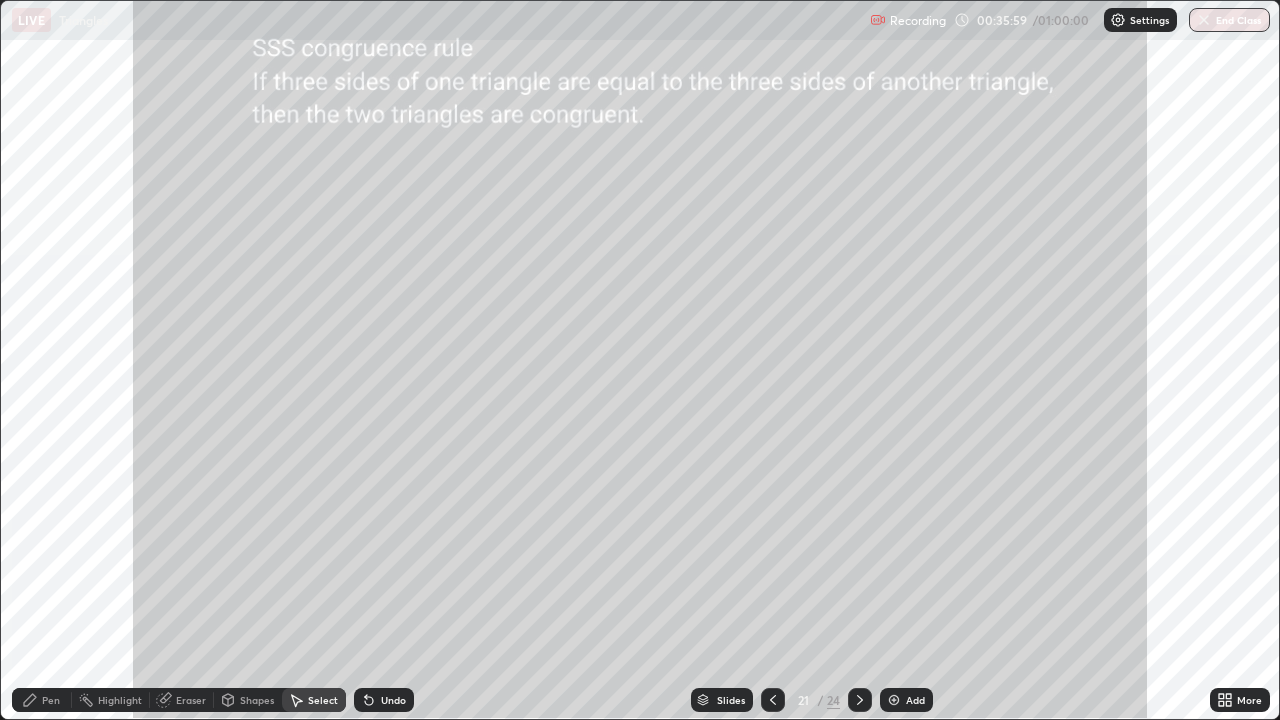 click on "Pen" at bounding box center (42, 700) 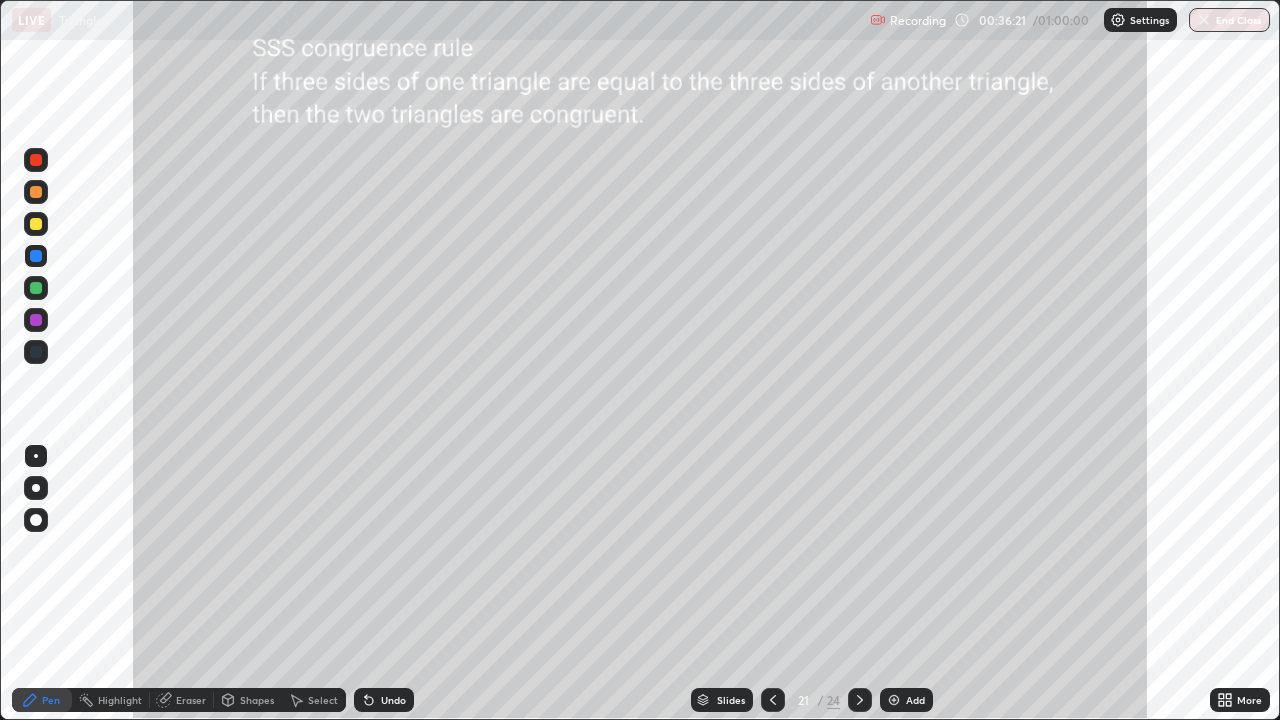 click at bounding box center [36, 320] 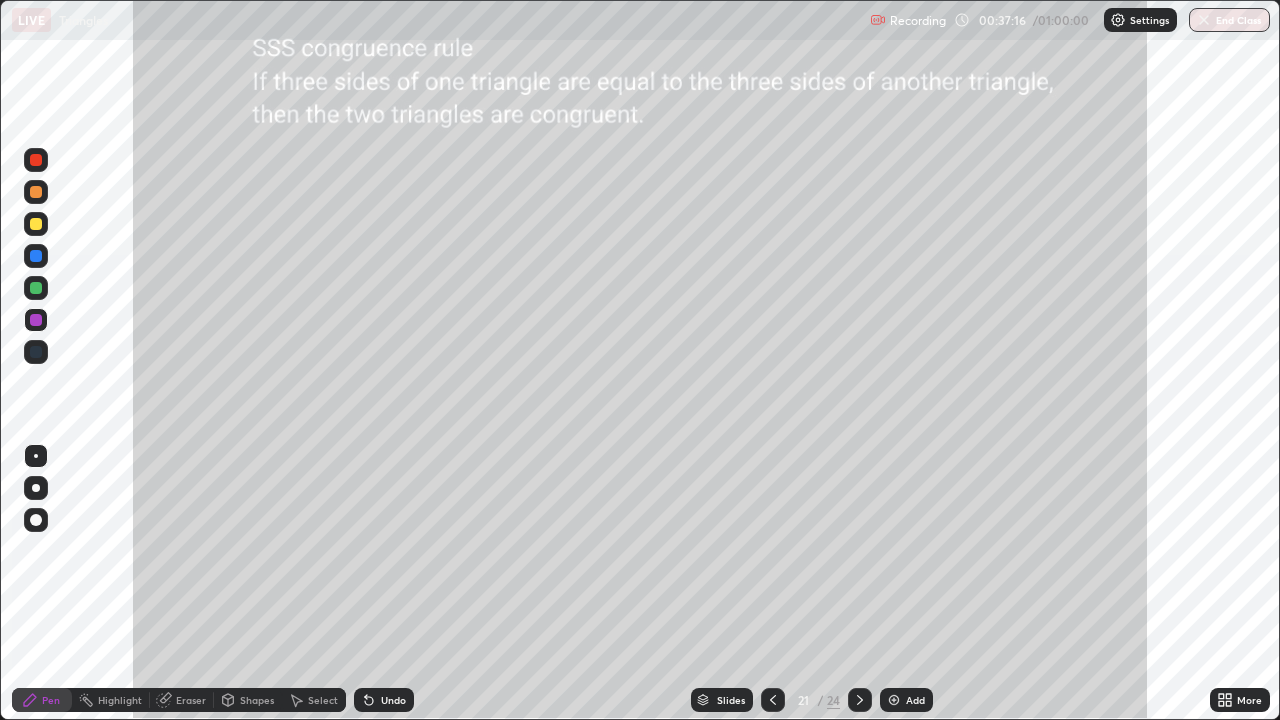 click at bounding box center (36, 160) 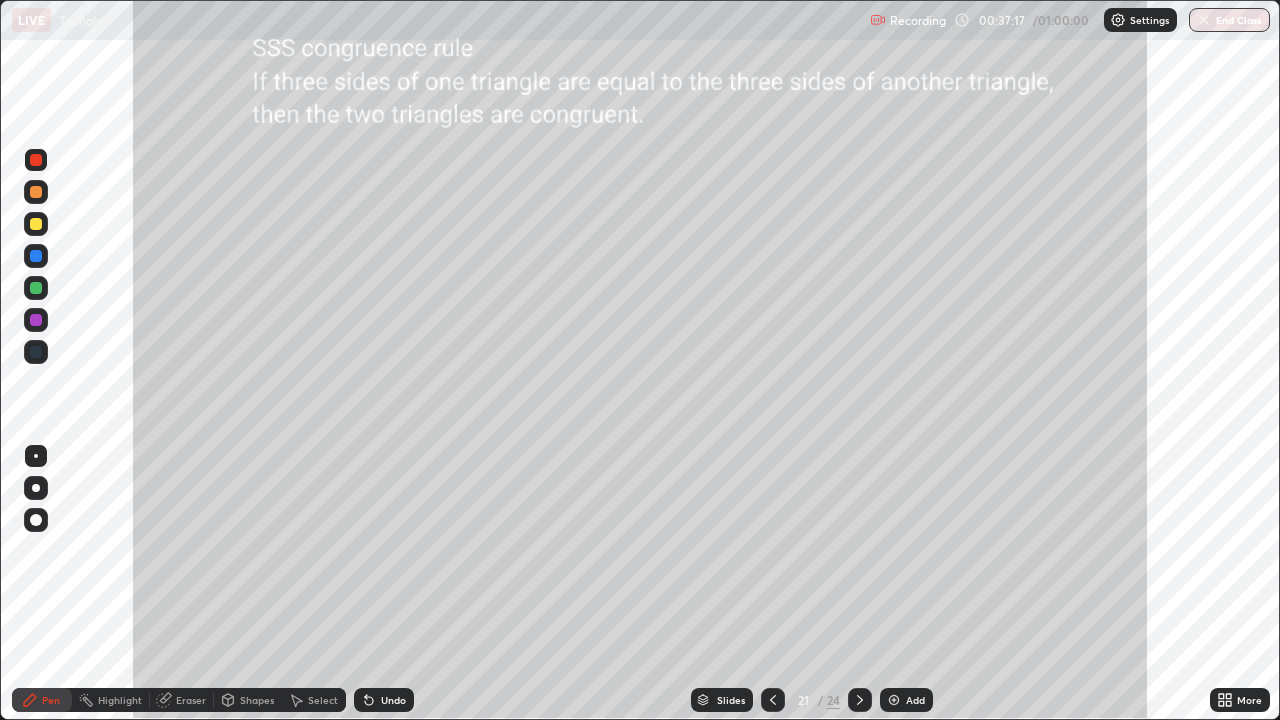 click at bounding box center (36, 160) 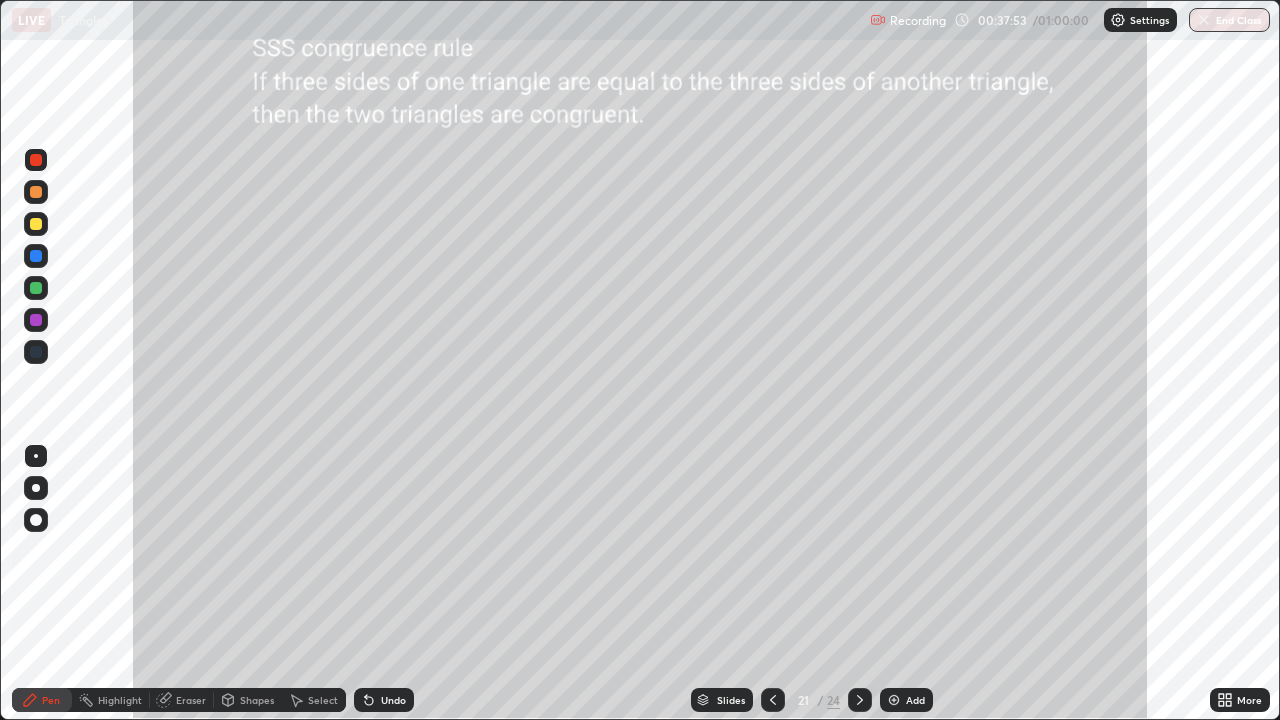 click on "Undo" at bounding box center [384, 700] 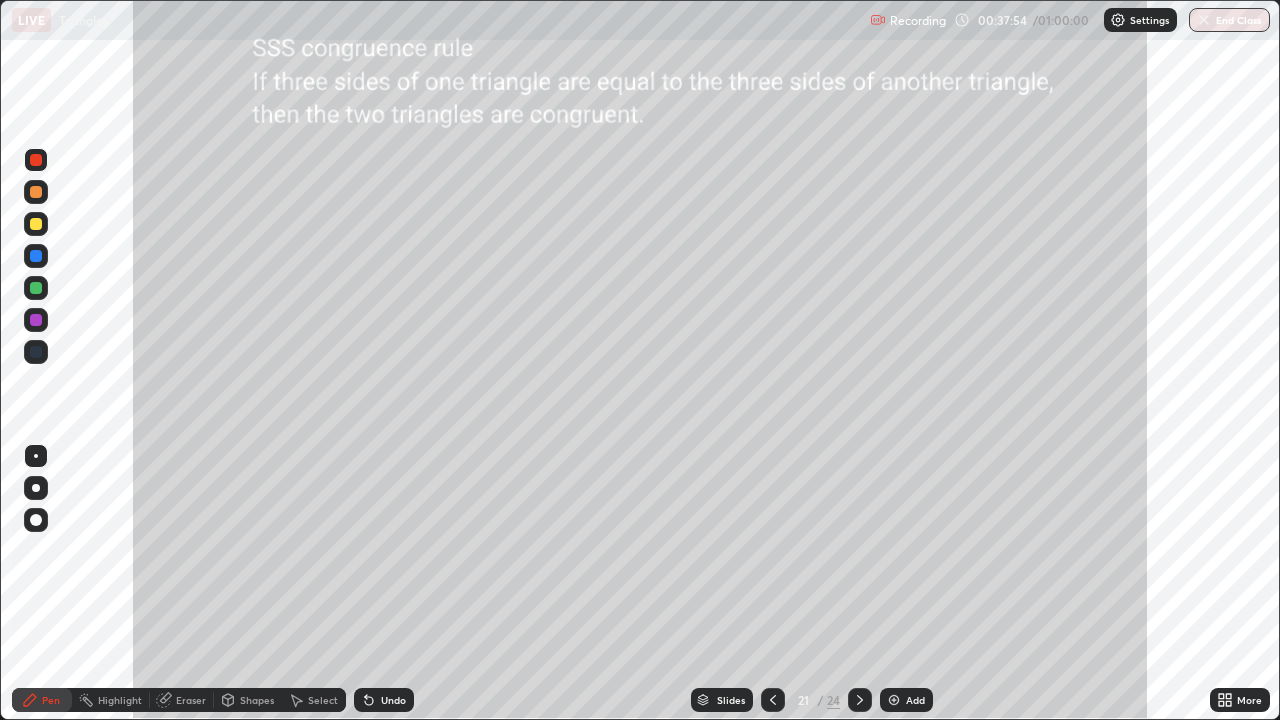 click on "Undo" at bounding box center [393, 700] 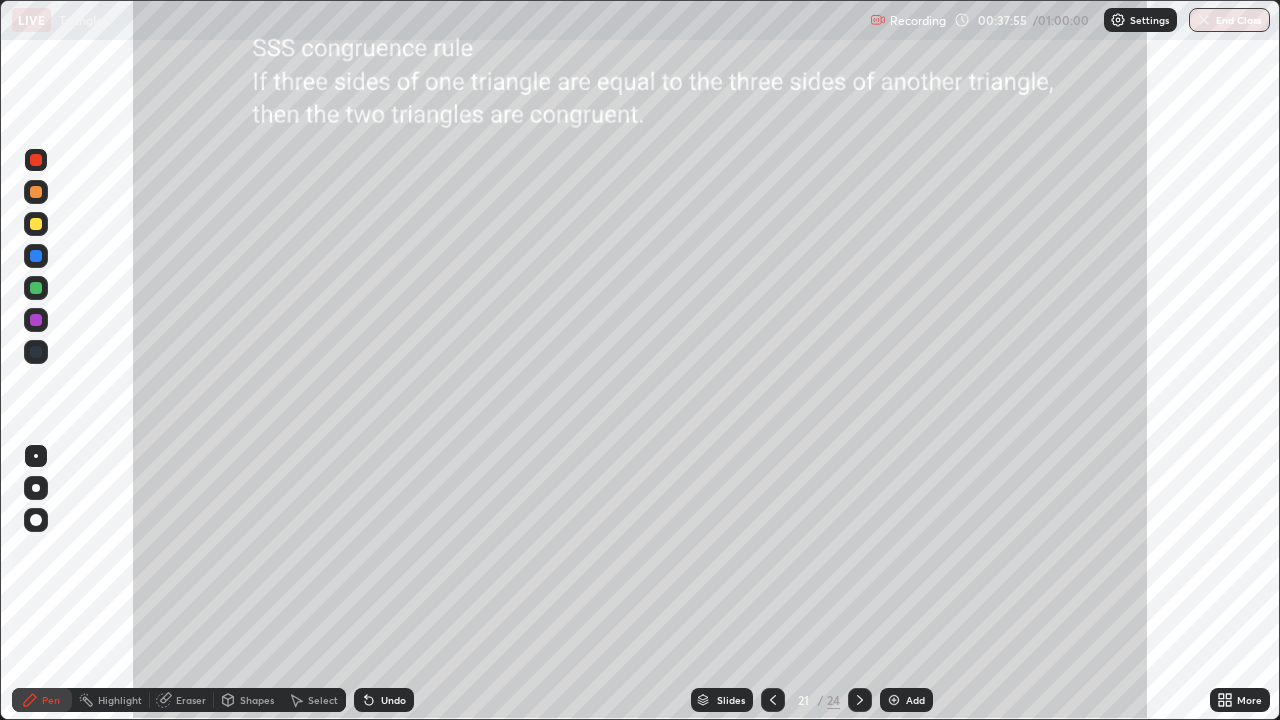 click on "Undo" at bounding box center (384, 700) 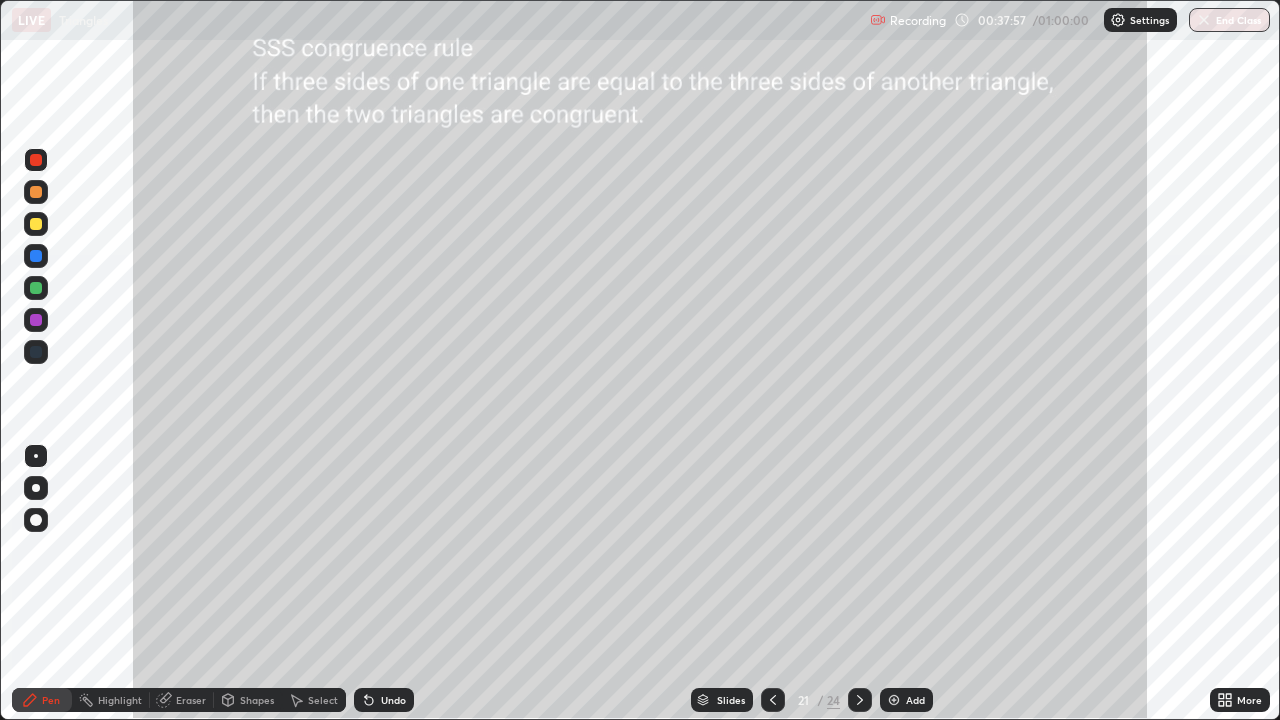 click on "Pen" at bounding box center (51, 700) 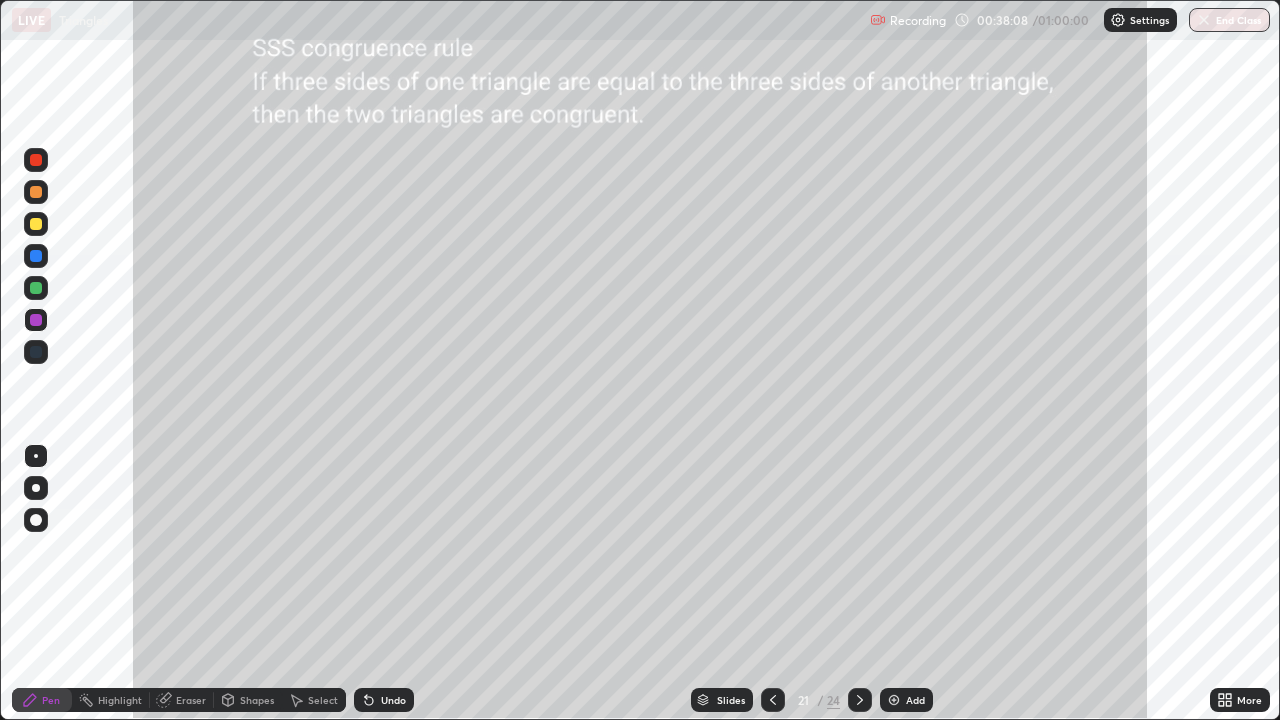 click at bounding box center [36, 288] 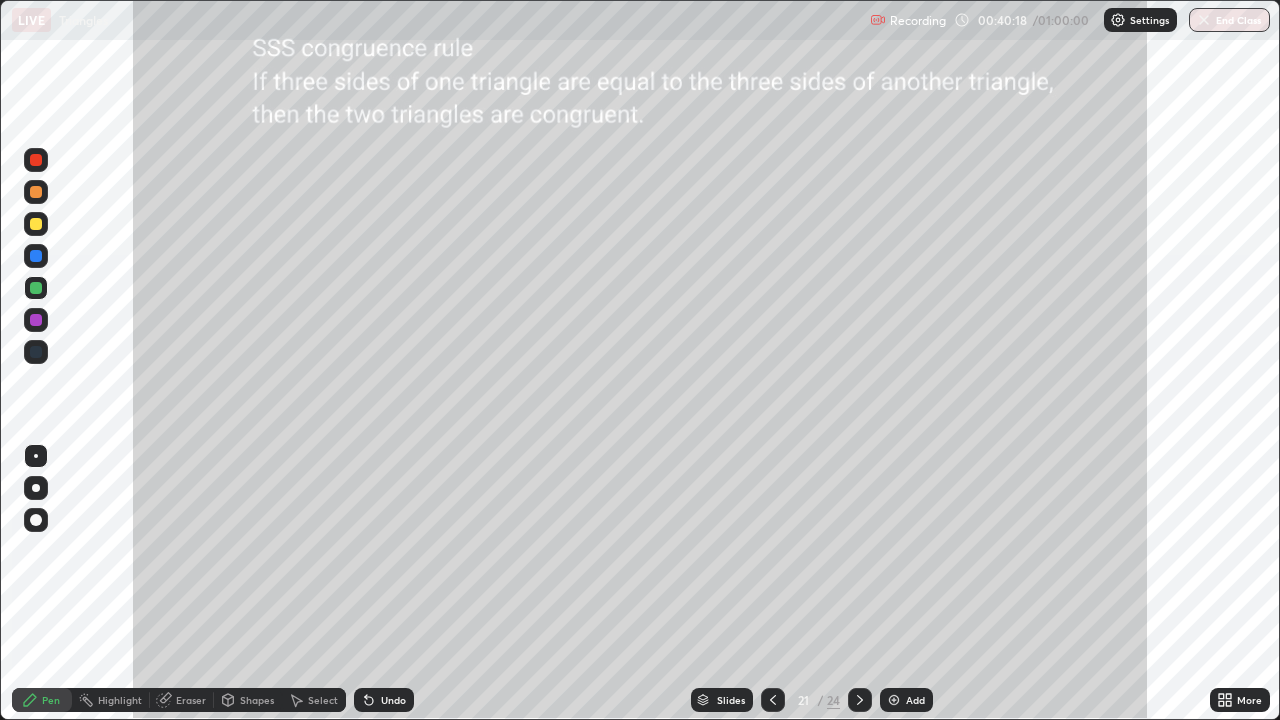 click 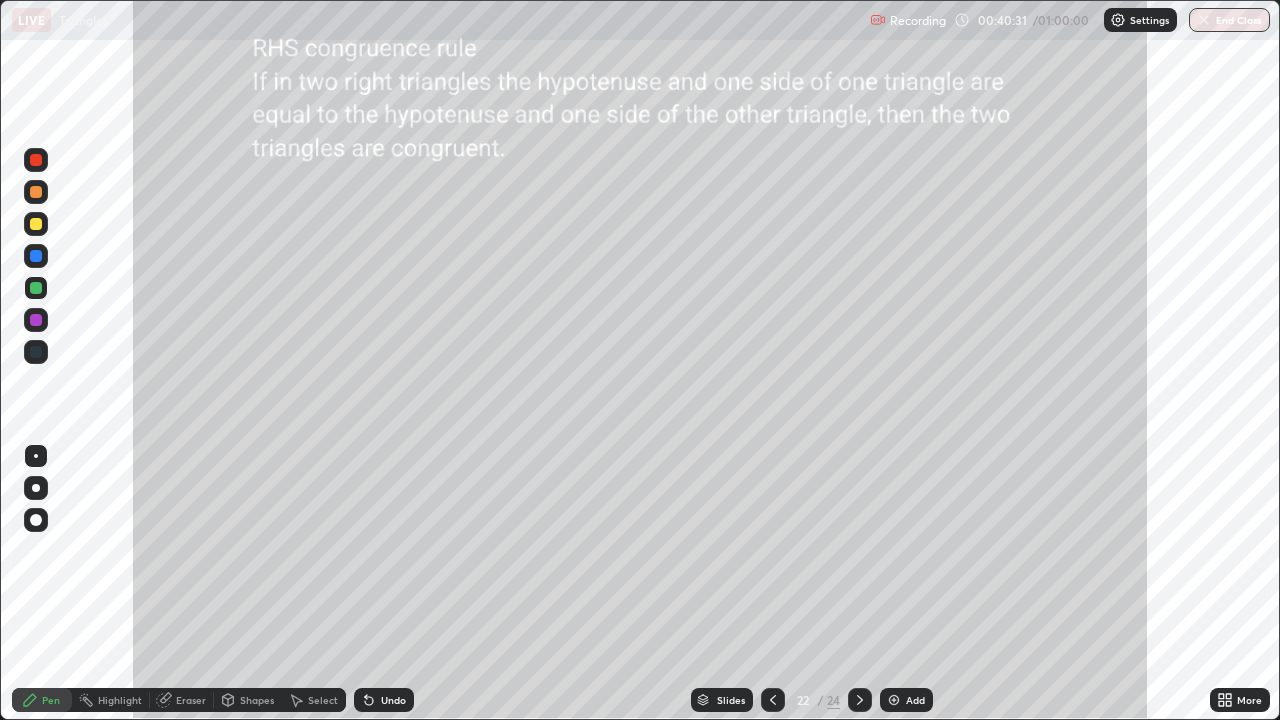 click on "Shapes" at bounding box center (257, 700) 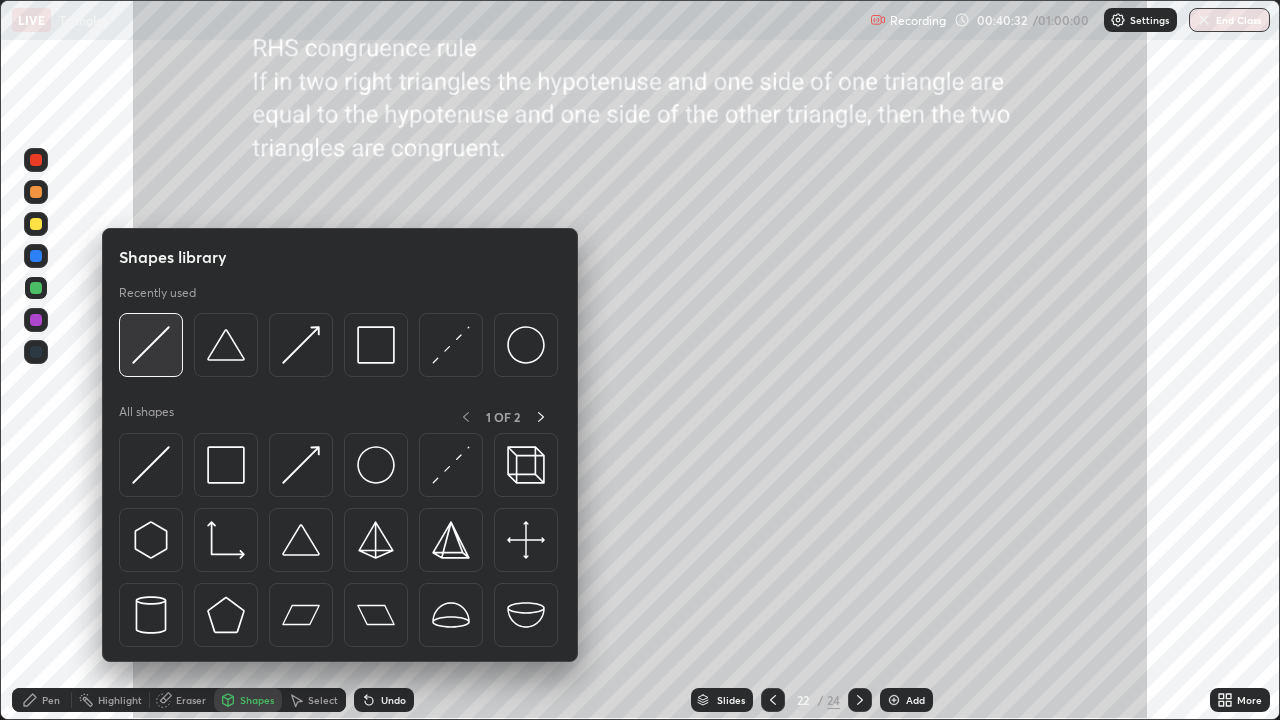 click at bounding box center [151, 345] 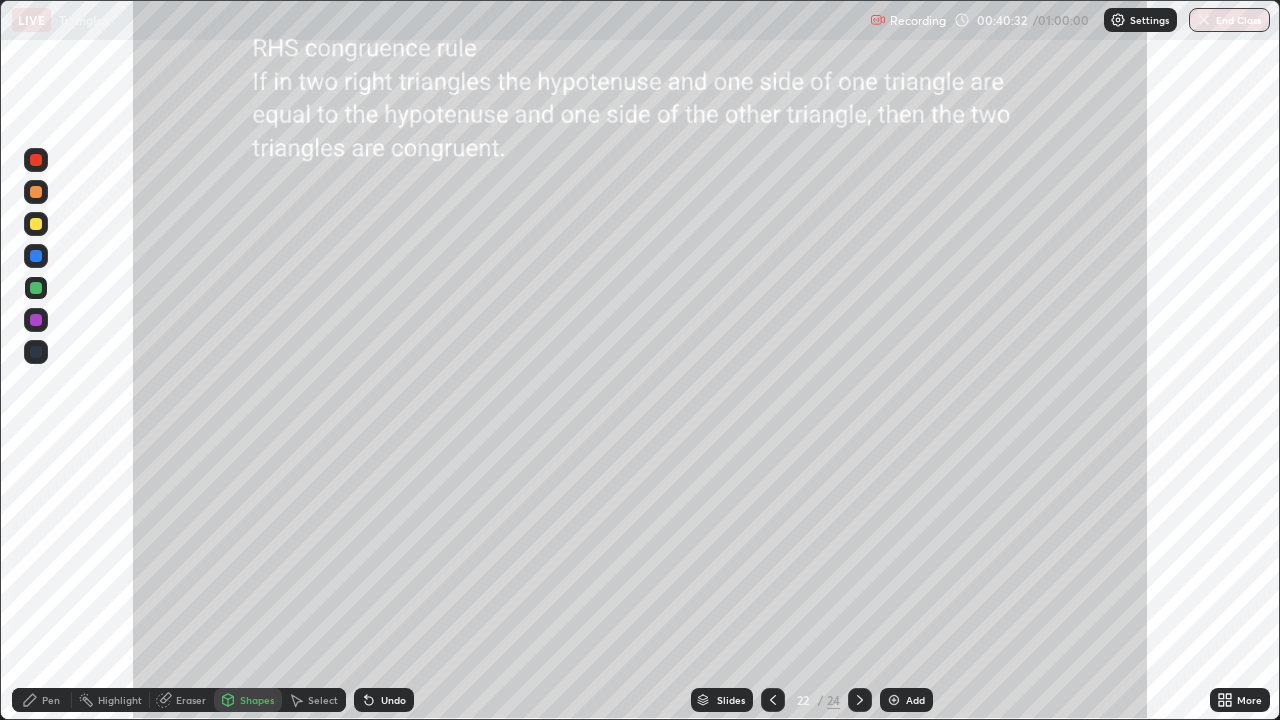 click at bounding box center (36, 288) 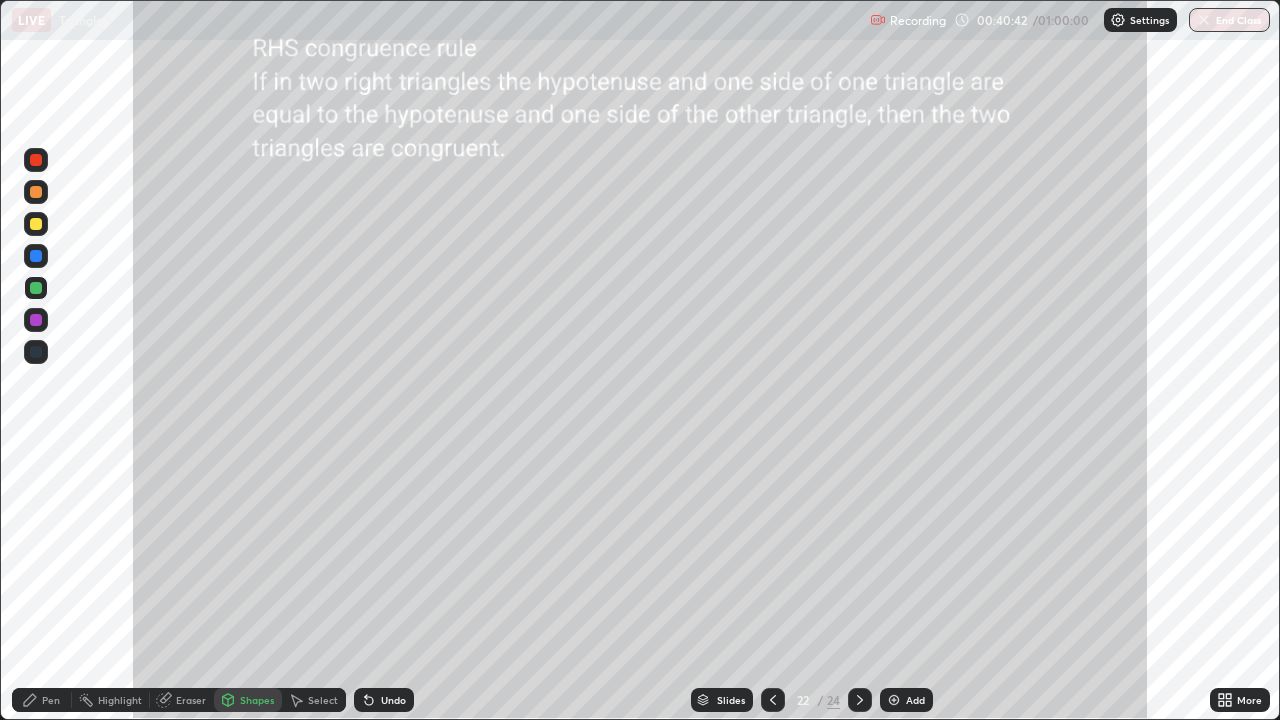 click on "Select" at bounding box center (314, 700) 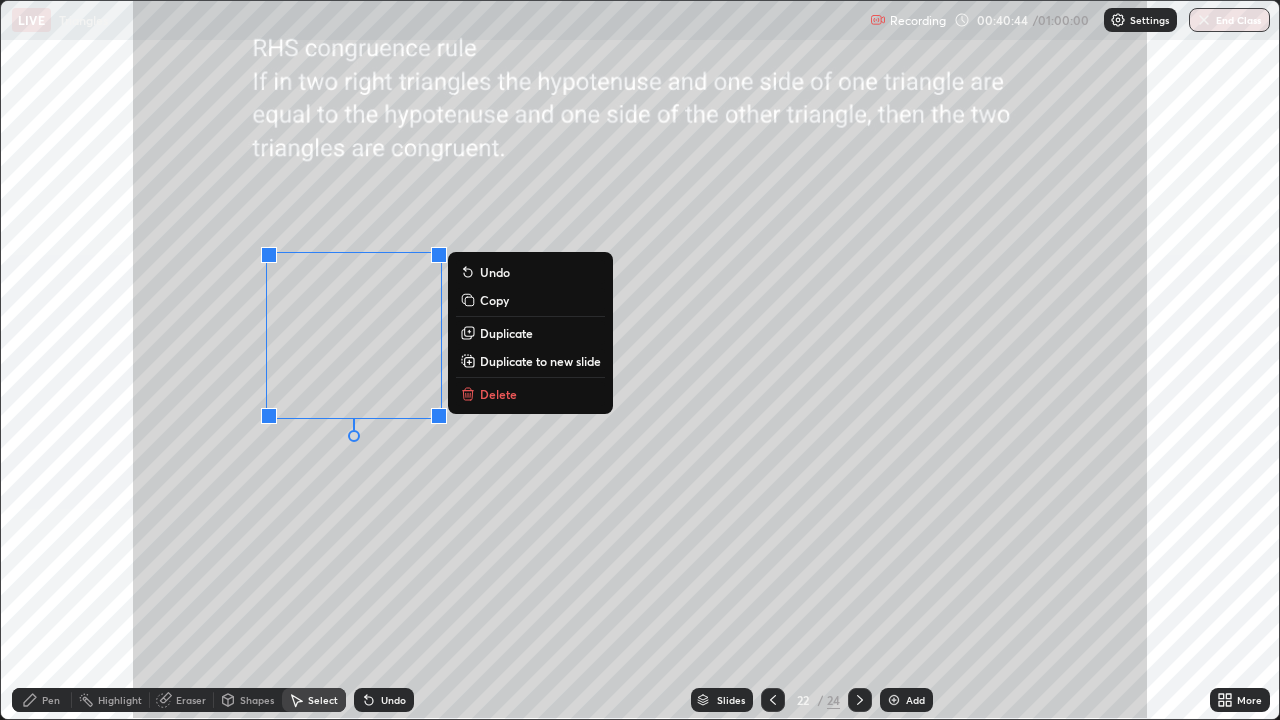 click on "Duplicate" at bounding box center [506, 333] 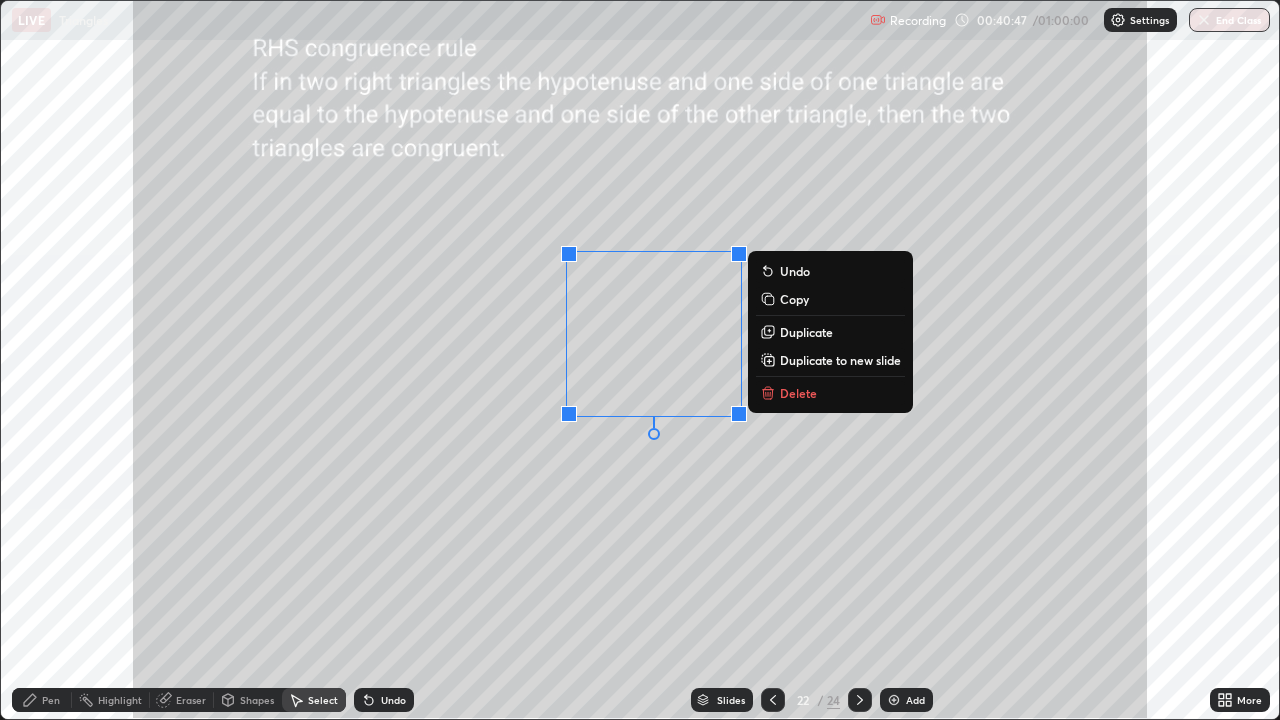 click on "0 ° Undo Copy Duplicate Duplicate to new slide Delete" at bounding box center [640, 360] 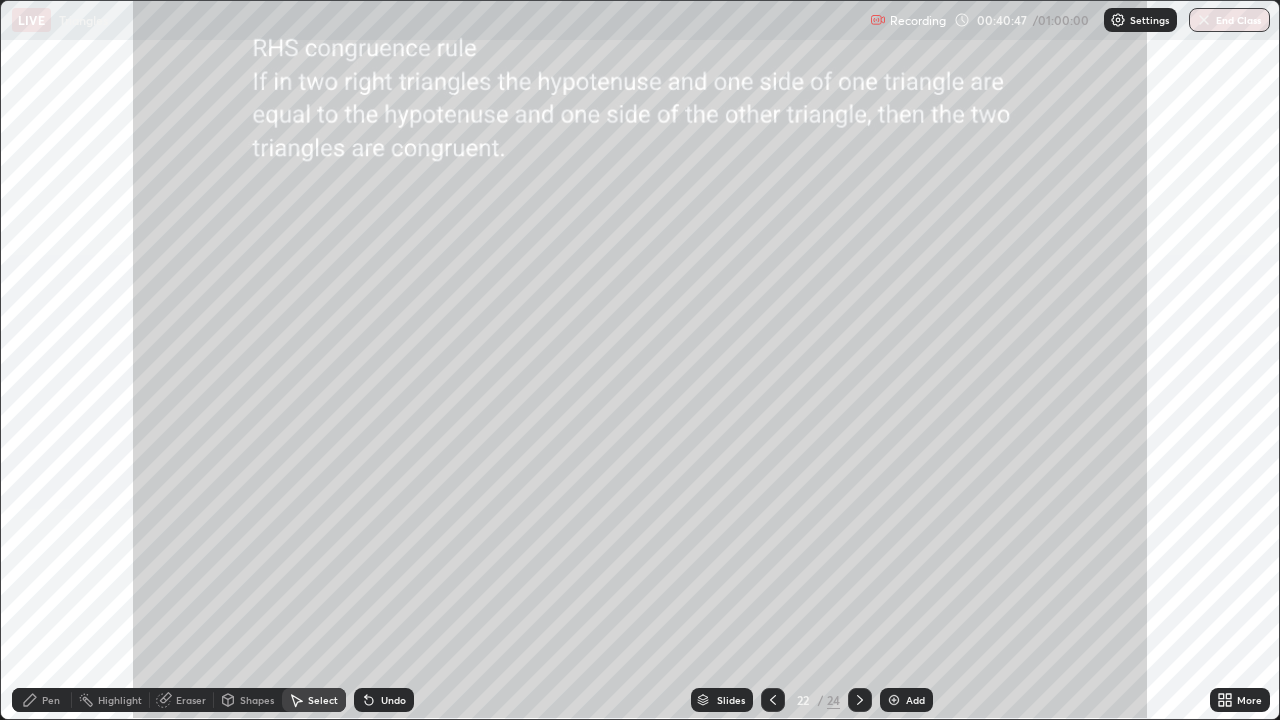 click on "Pen" at bounding box center (42, 700) 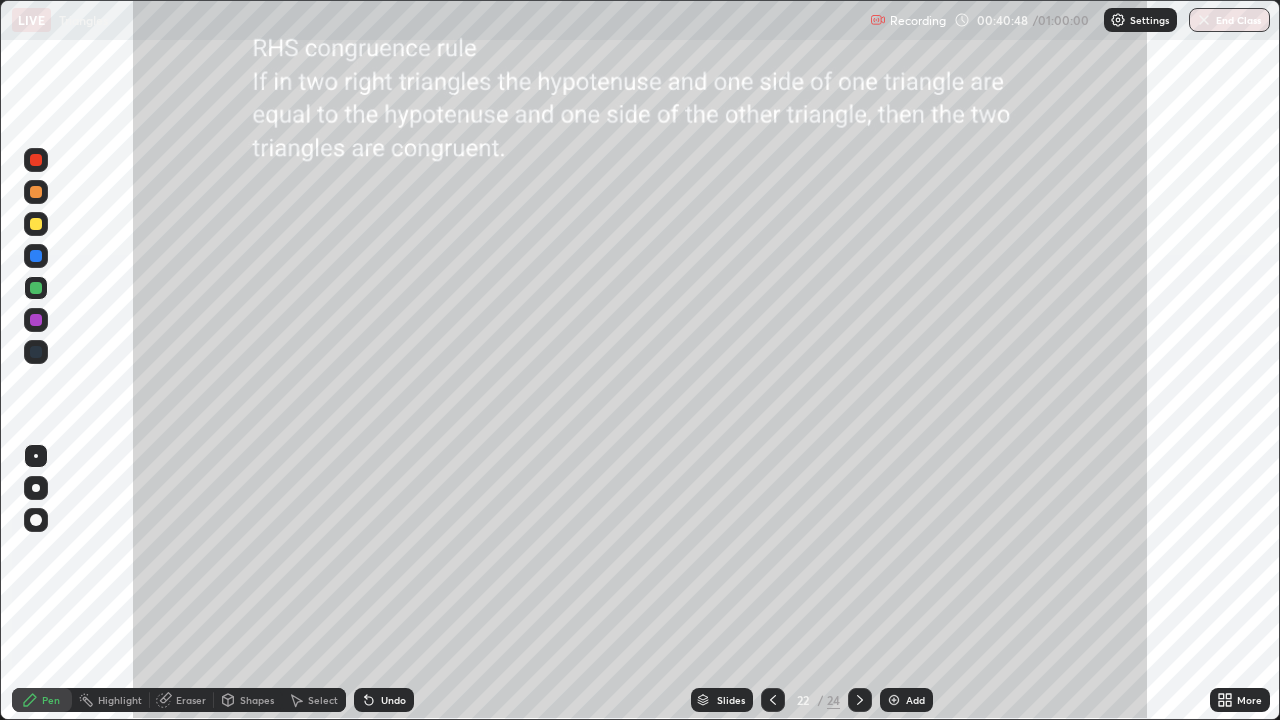 click at bounding box center [36, 224] 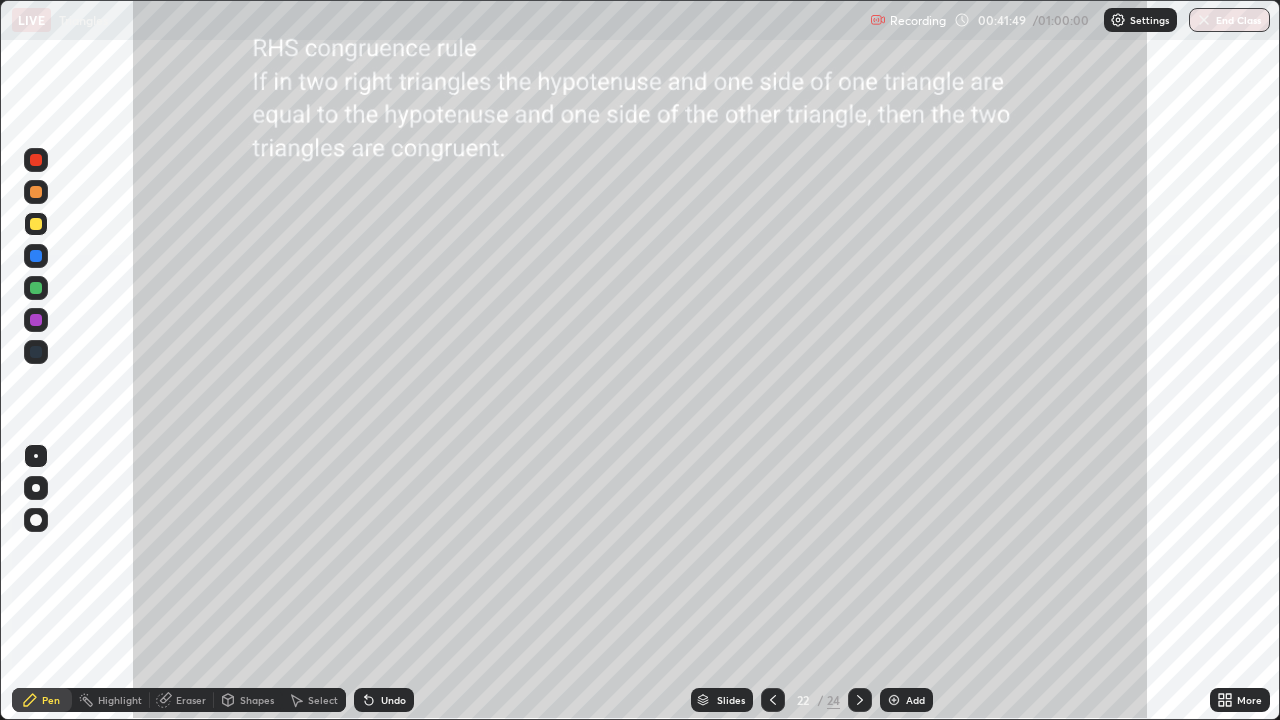 click at bounding box center (36, 192) 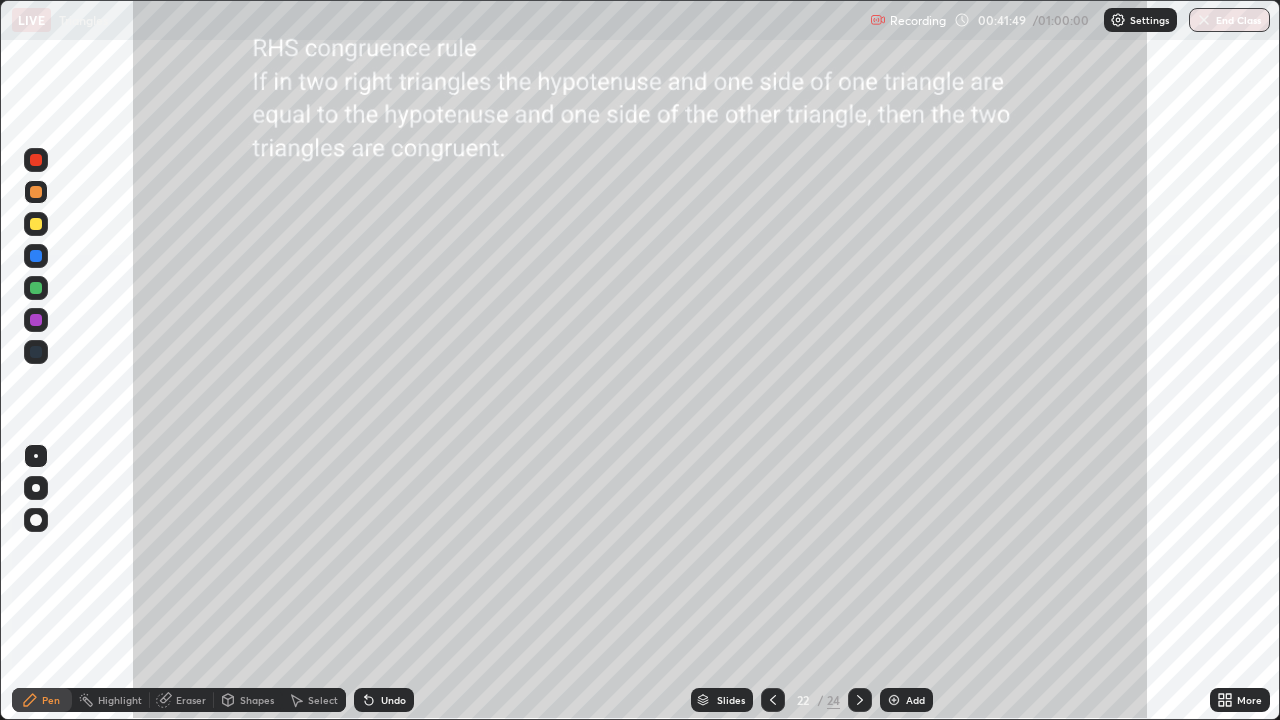 click at bounding box center (36, 192) 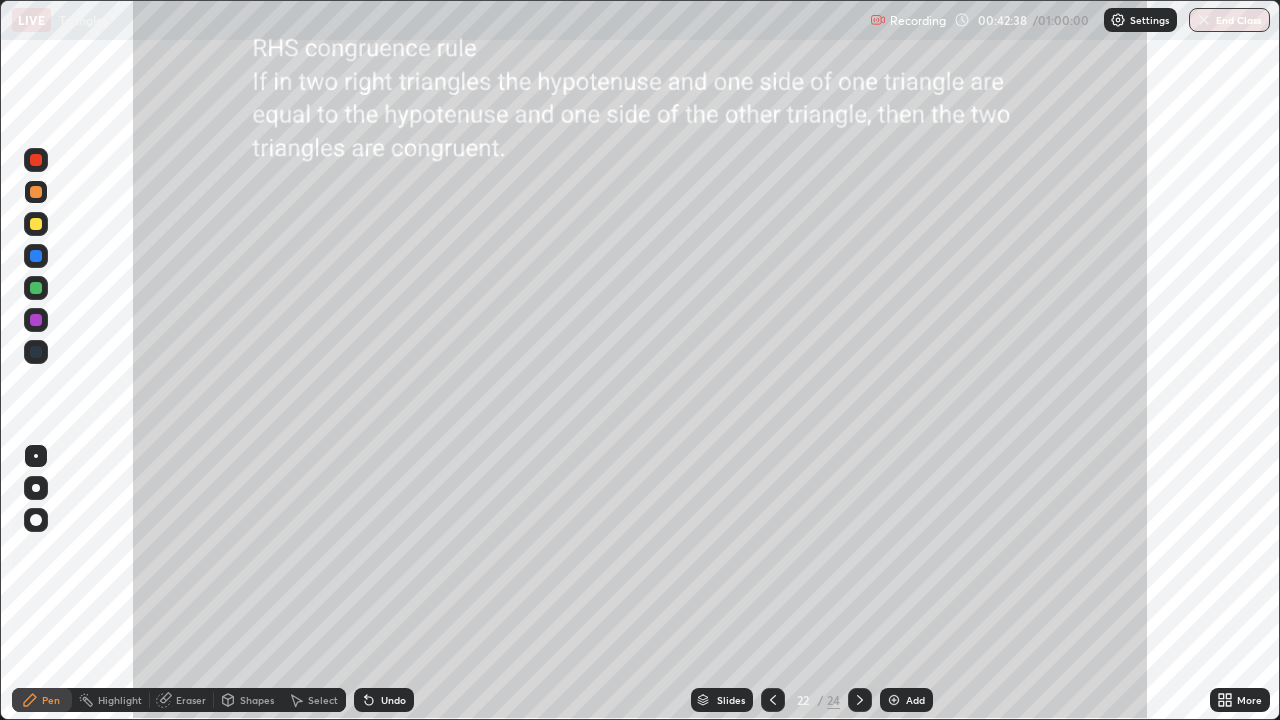 click on "Eraser" at bounding box center [191, 700] 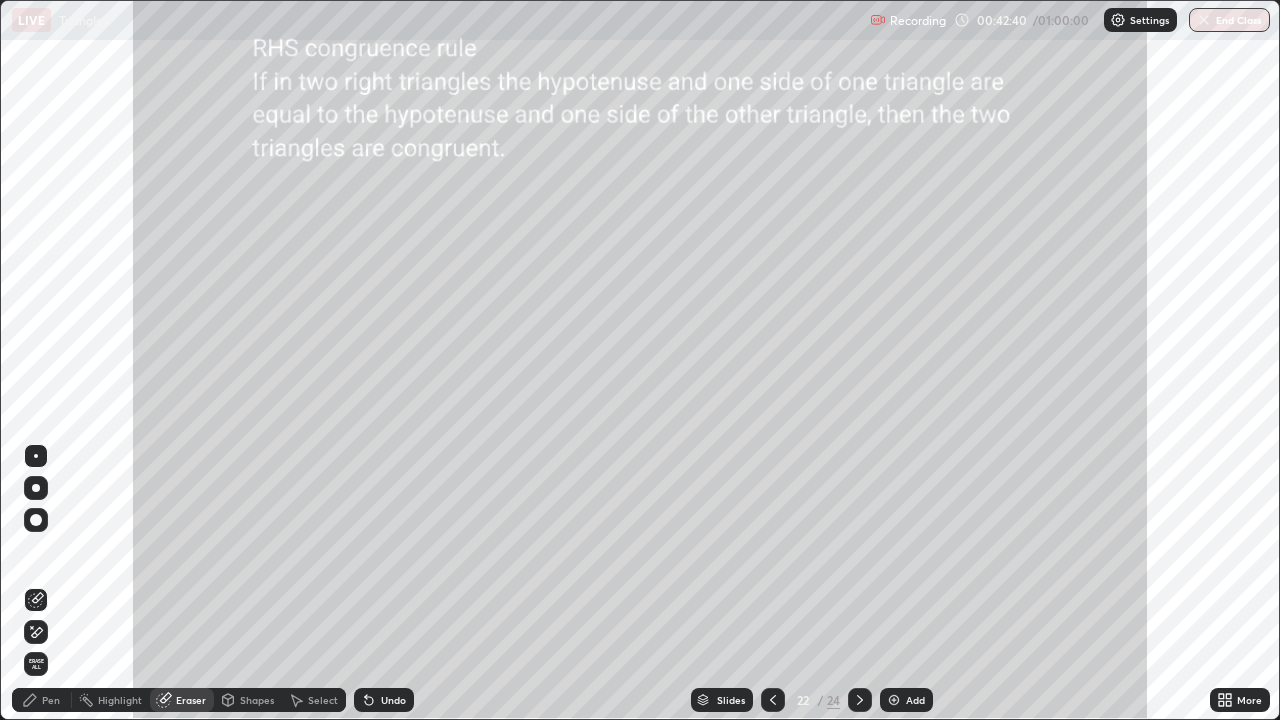 click 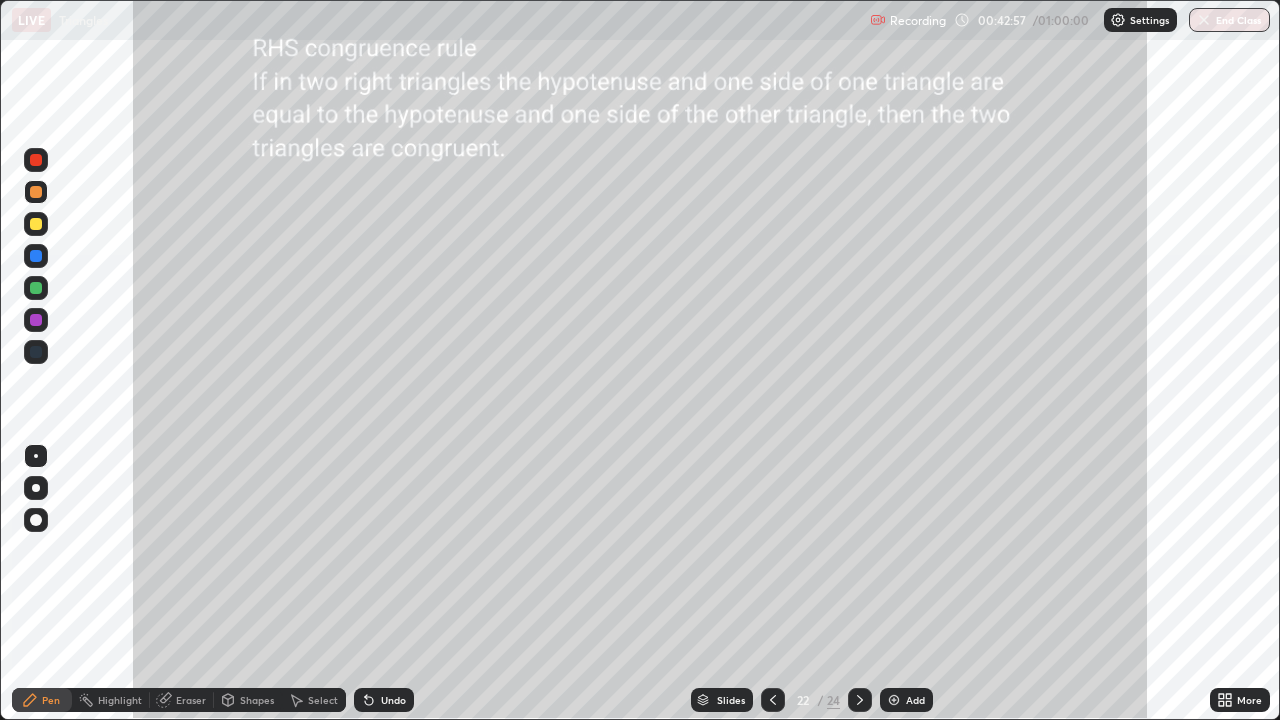 click on "Select" at bounding box center (323, 700) 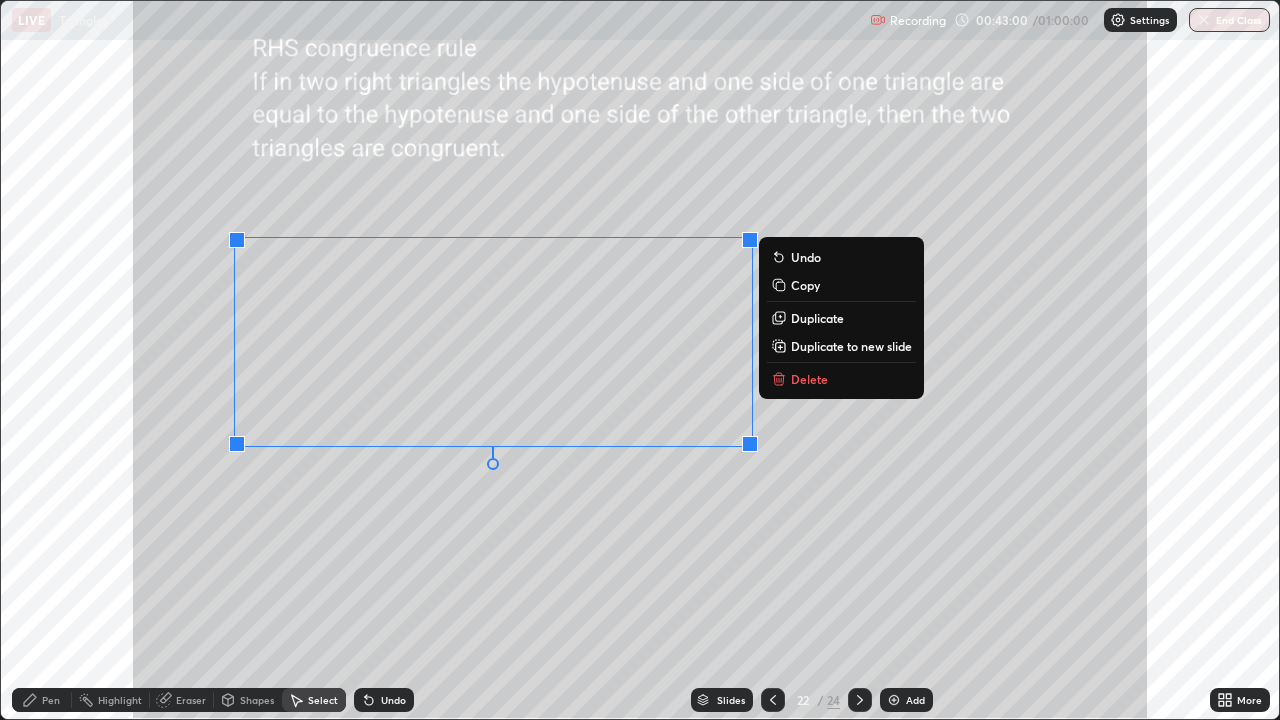 click on "Duplicate" at bounding box center (817, 318) 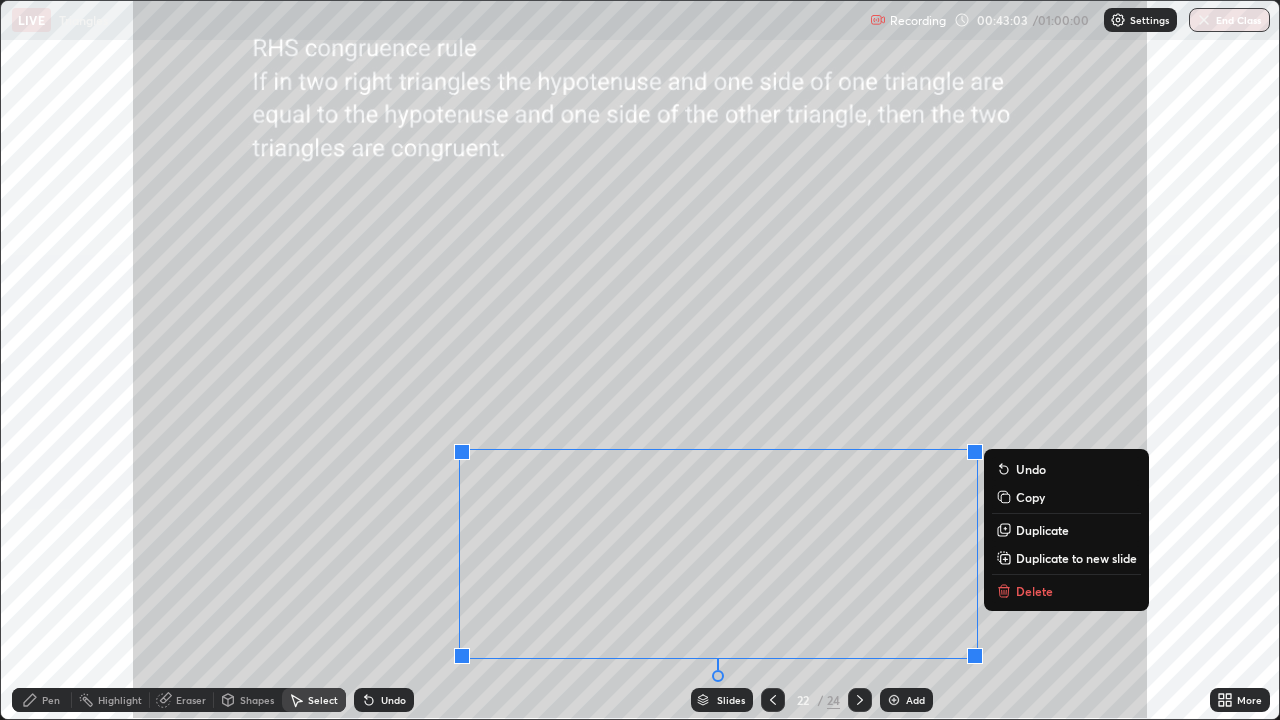 click on "0 ° Undo Copy Duplicate Duplicate to new slide Delete" at bounding box center (640, 360) 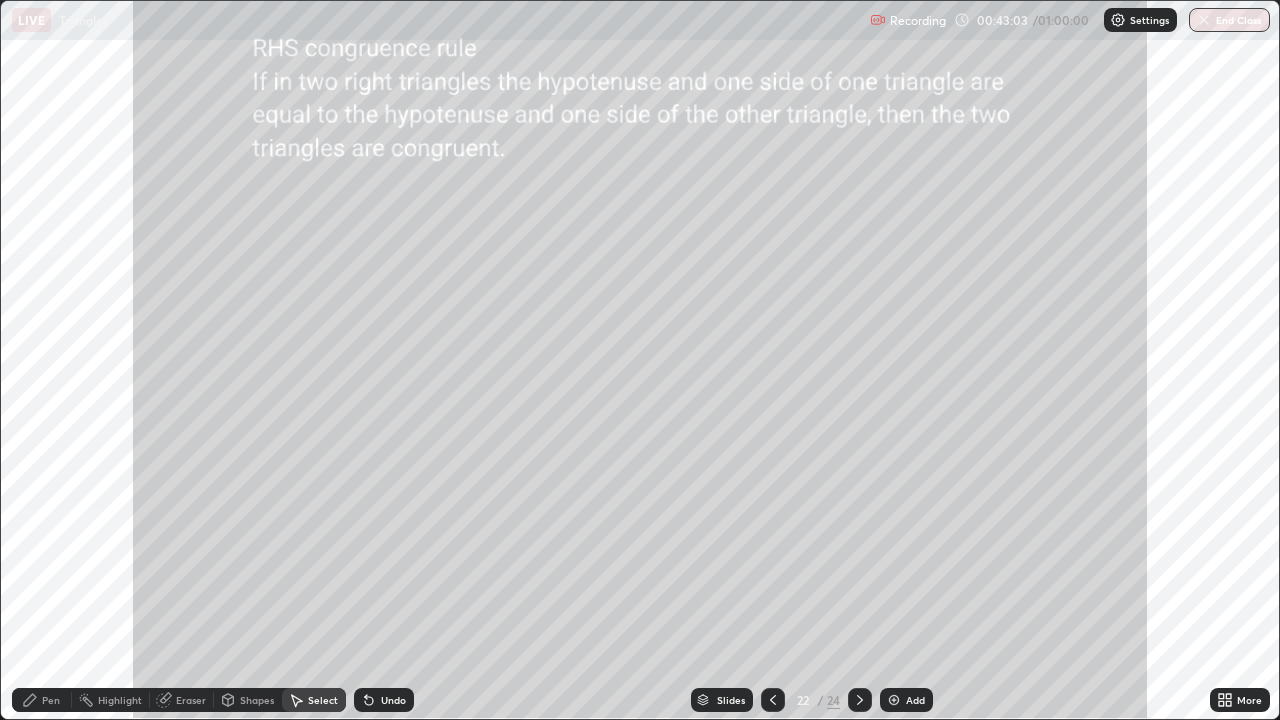 click on "Pen" at bounding box center [51, 700] 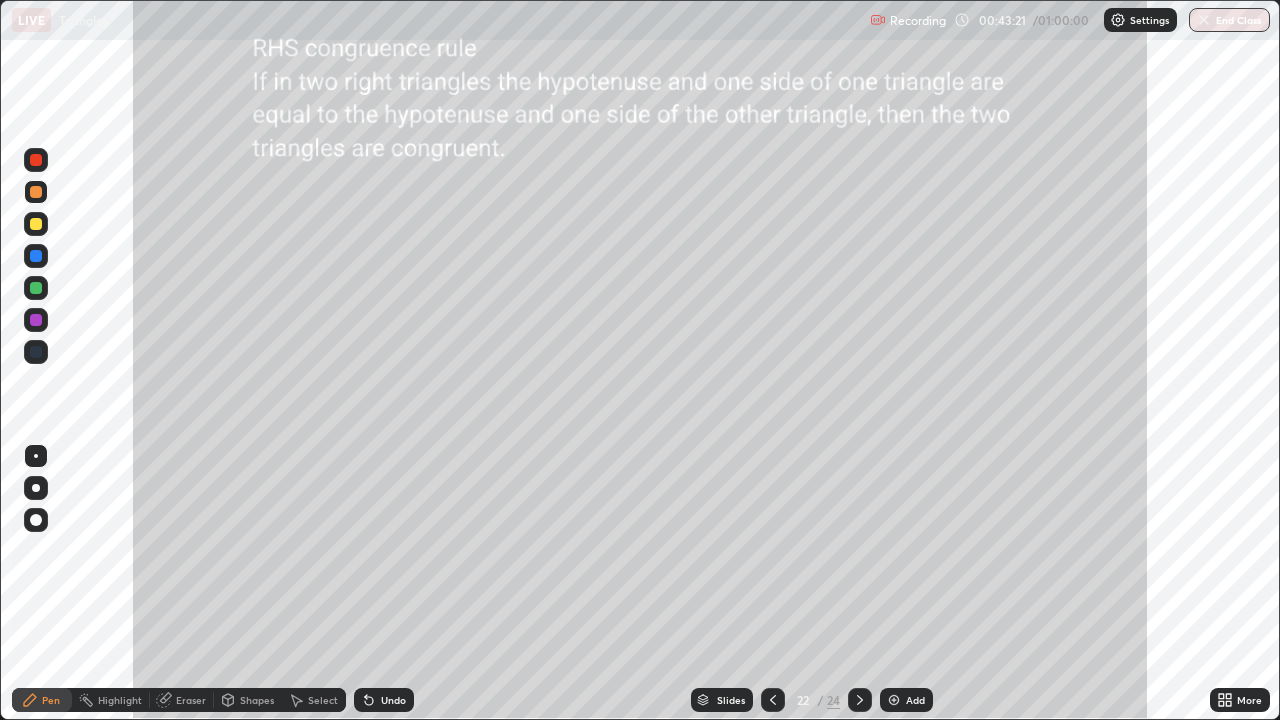 click on "Undo" at bounding box center [393, 700] 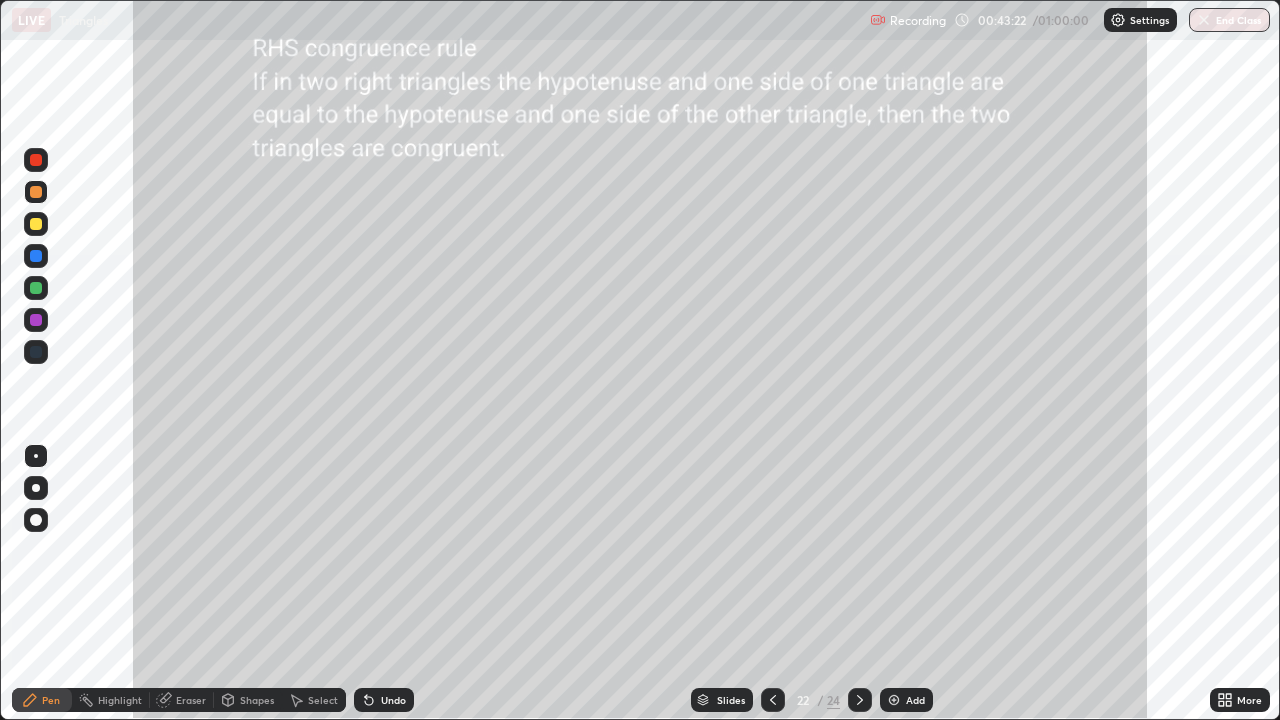 click on "Undo" at bounding box center (384, 700) 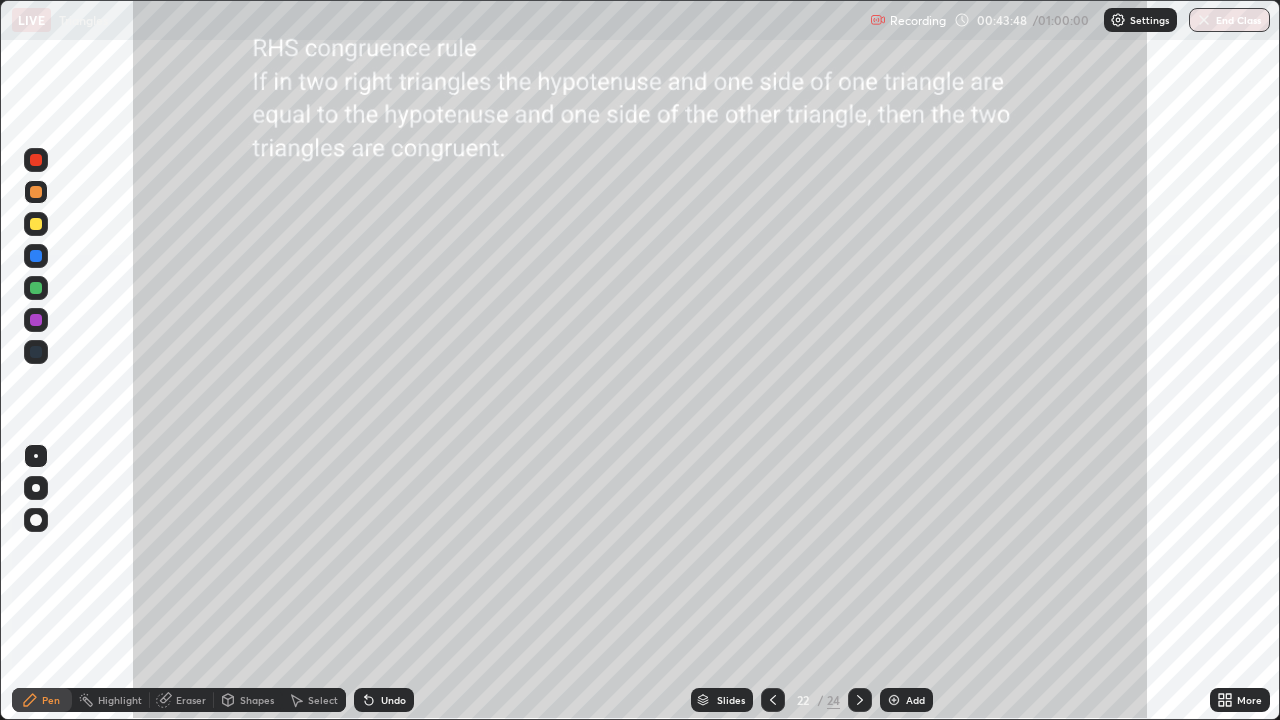 click at bounding box center (36, 320) 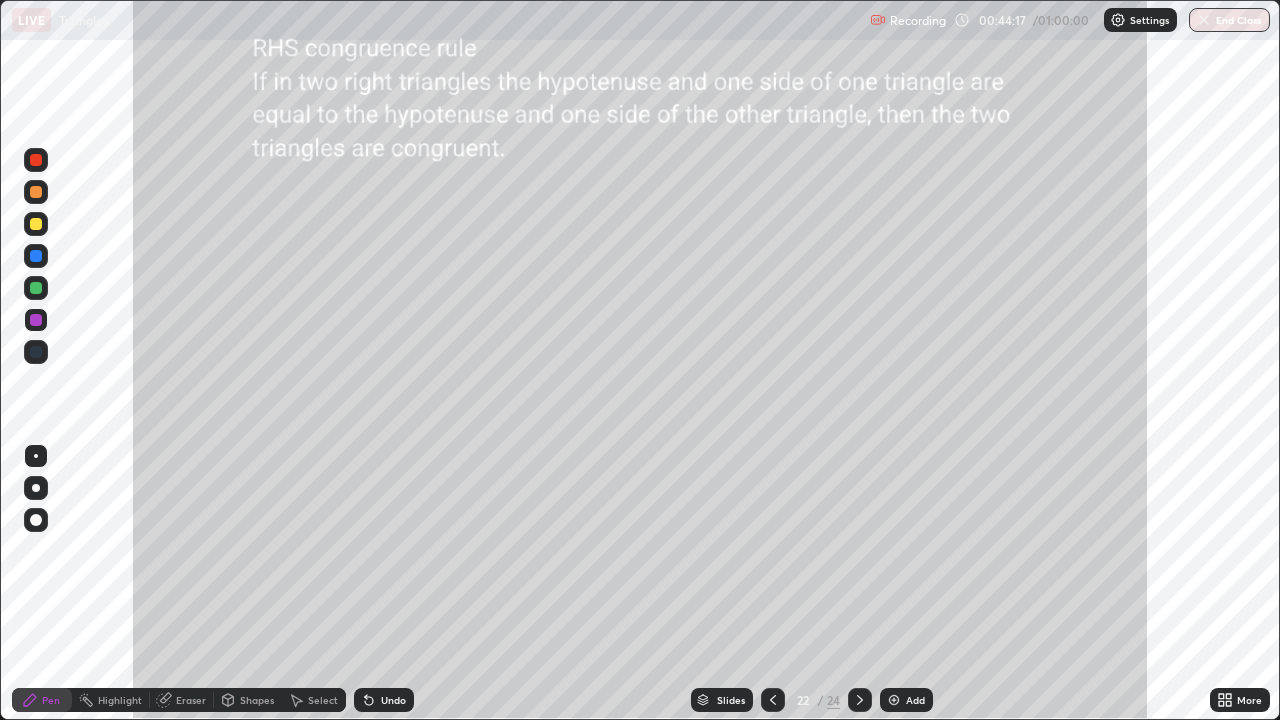 click on "Highlight" at bounding box center (120, 700) 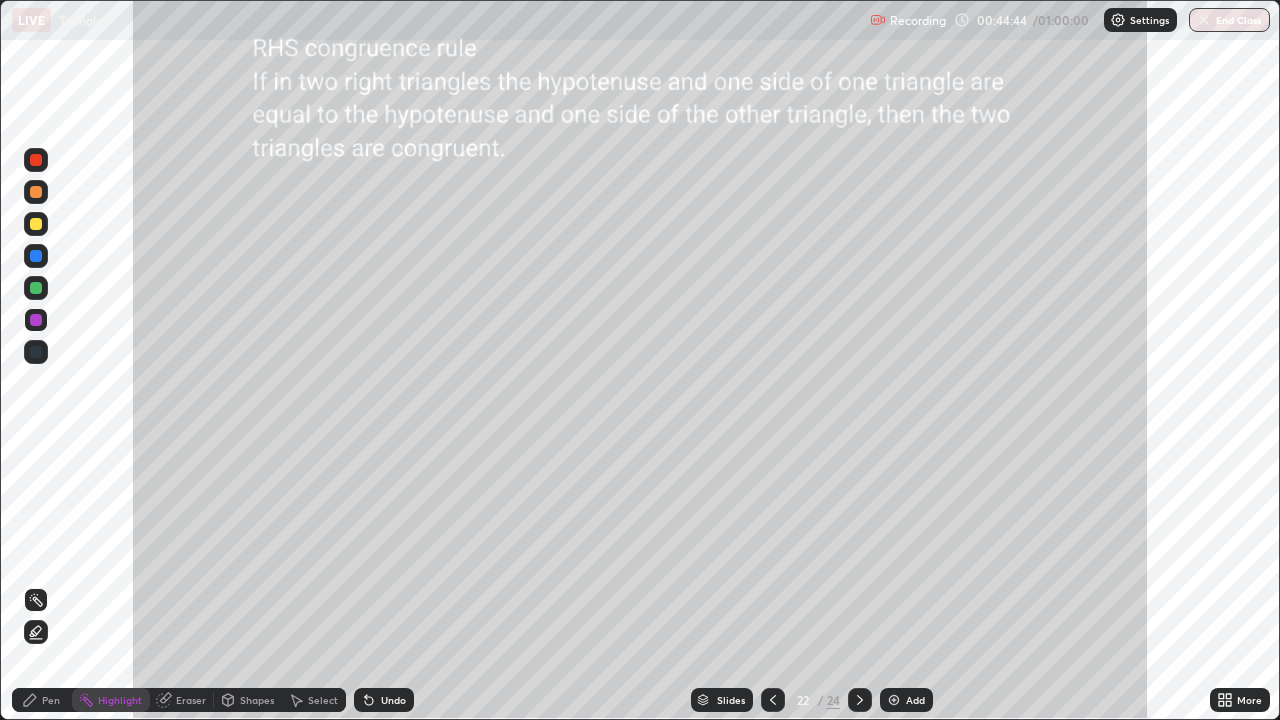 click at bounding box center [36, 288] 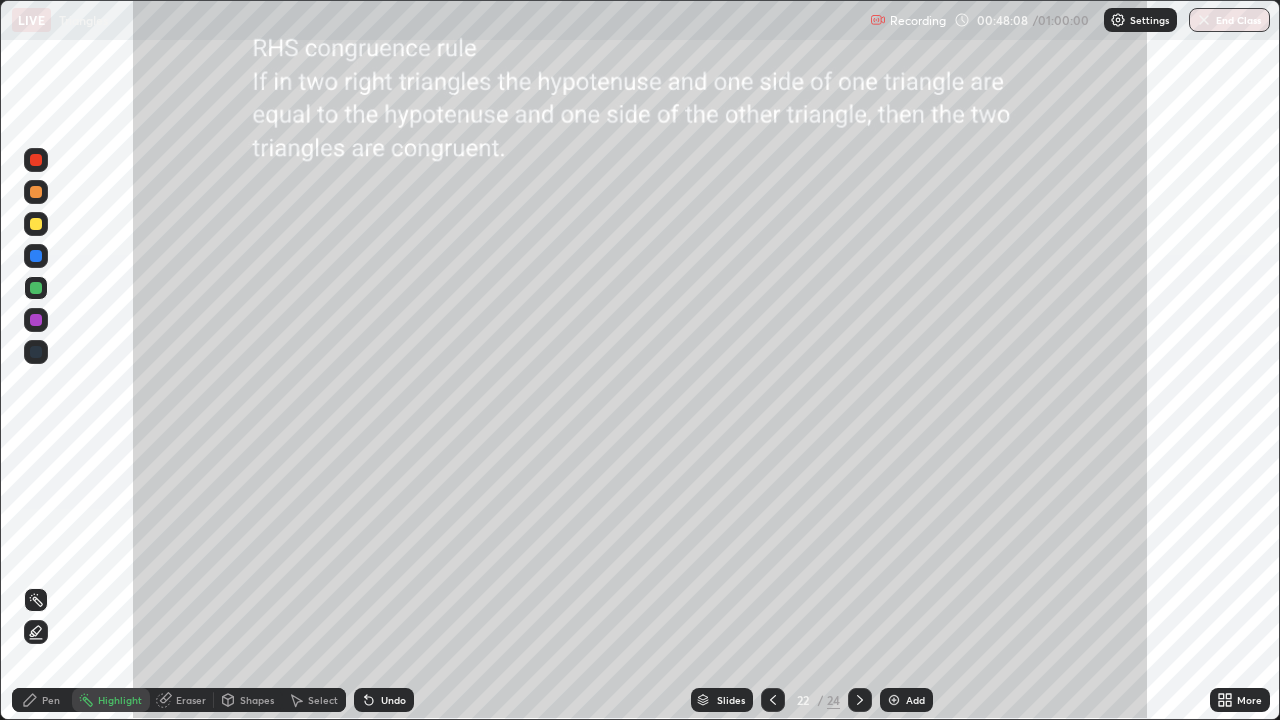 click on "Add" at bounding box center [915, 700] 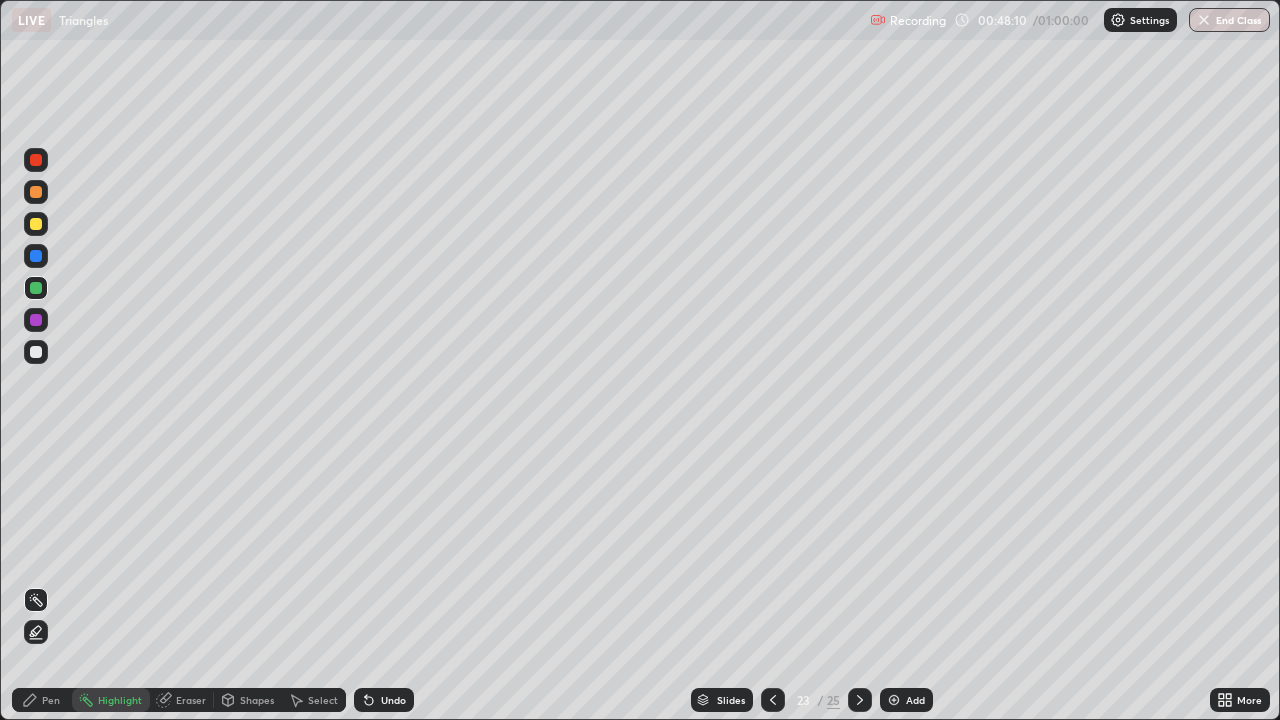 click at bounding box center [36, 352] 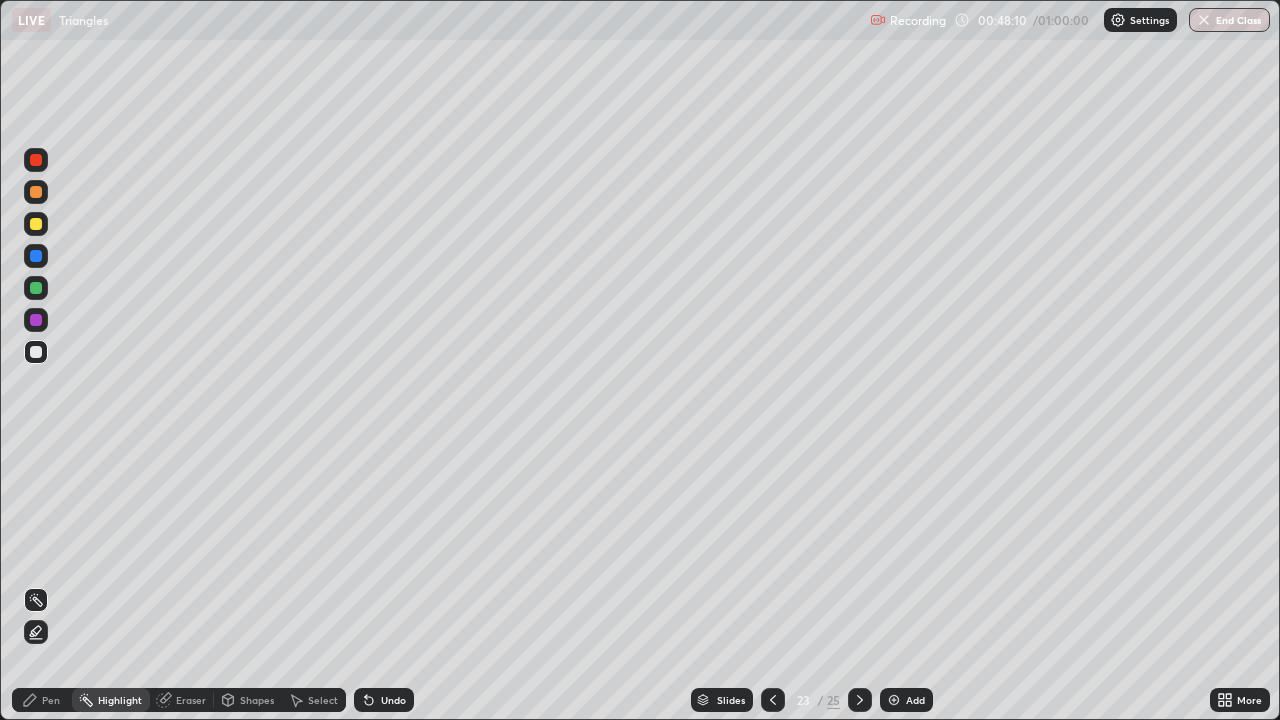 click at bounding box center [36, 352] 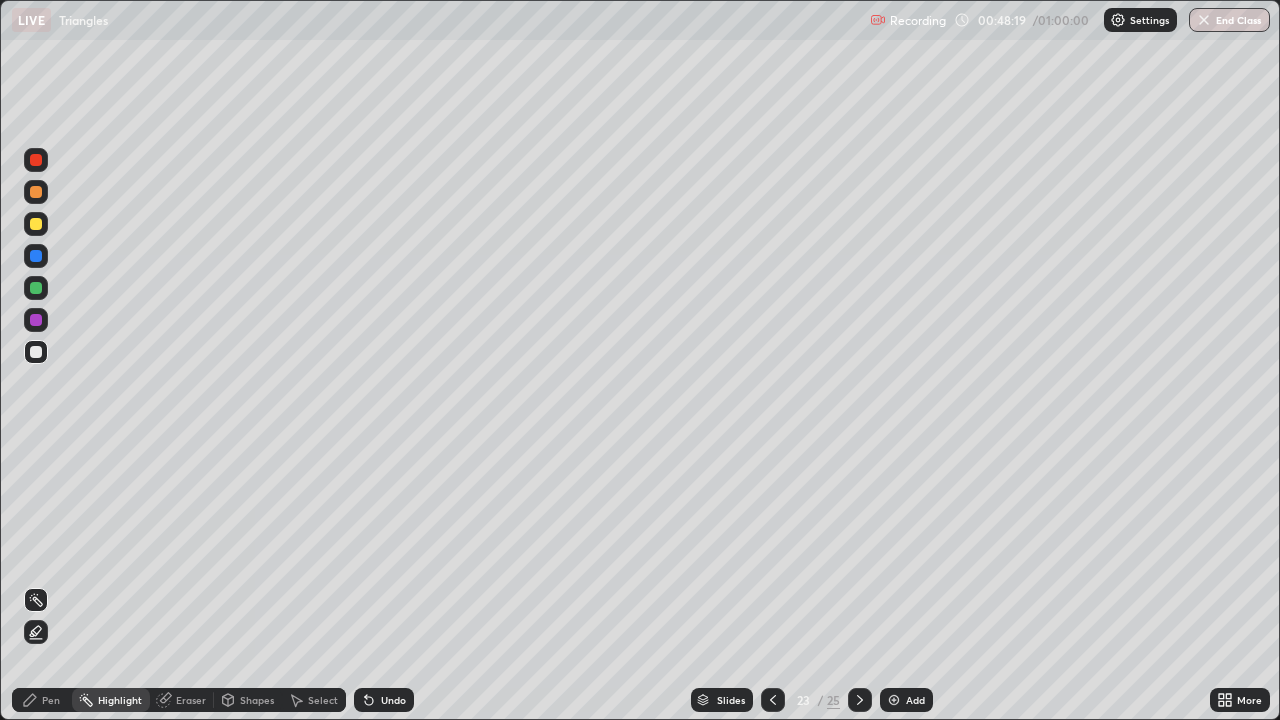 click 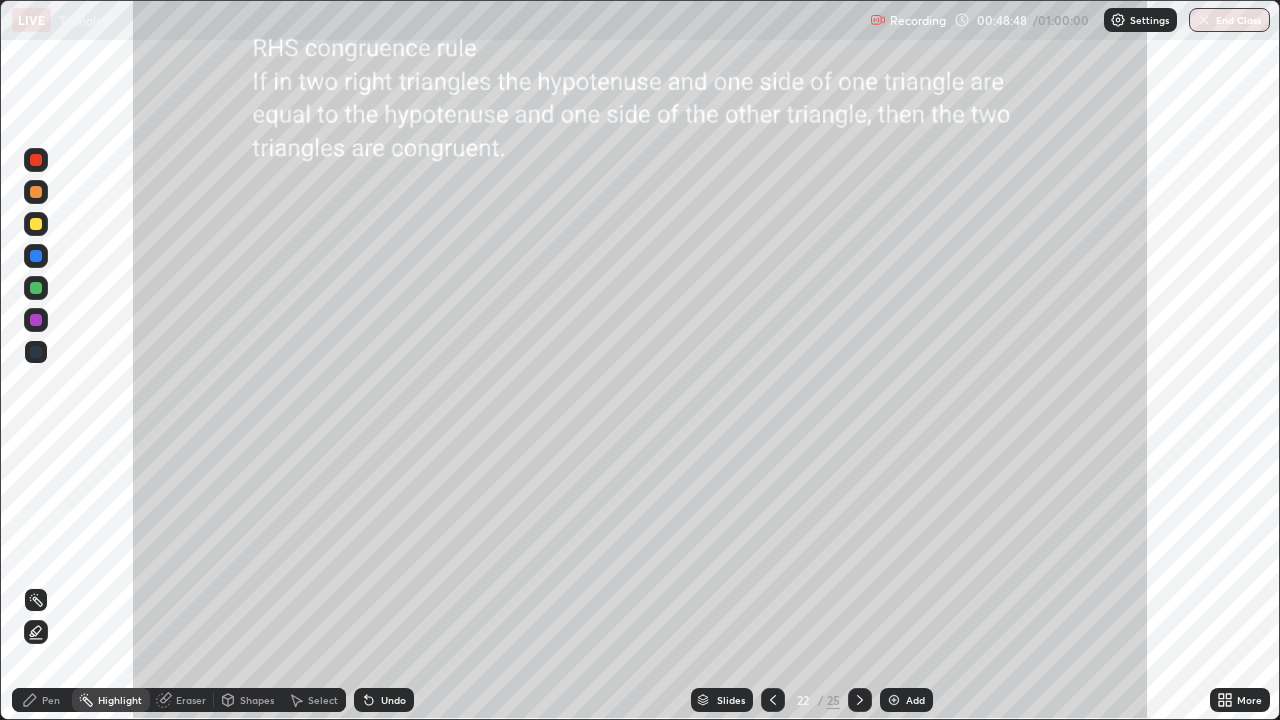click 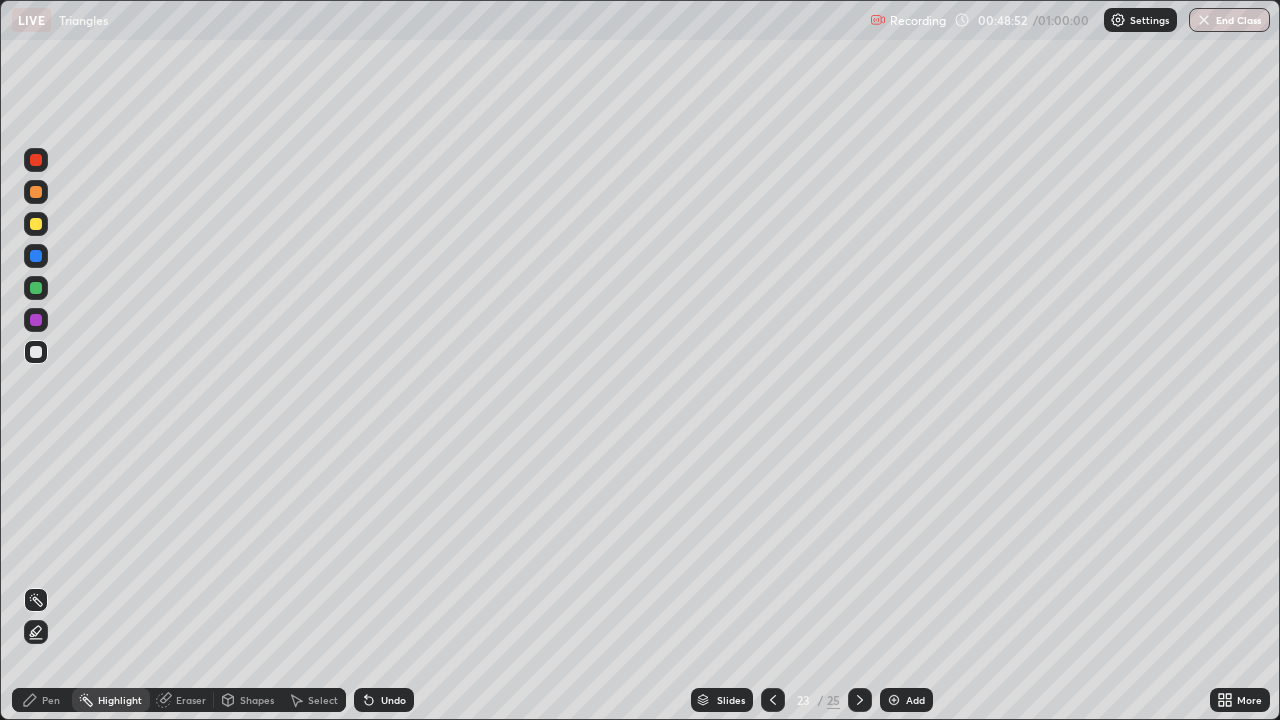 click on "Pen" at bounding box center (42, 700) 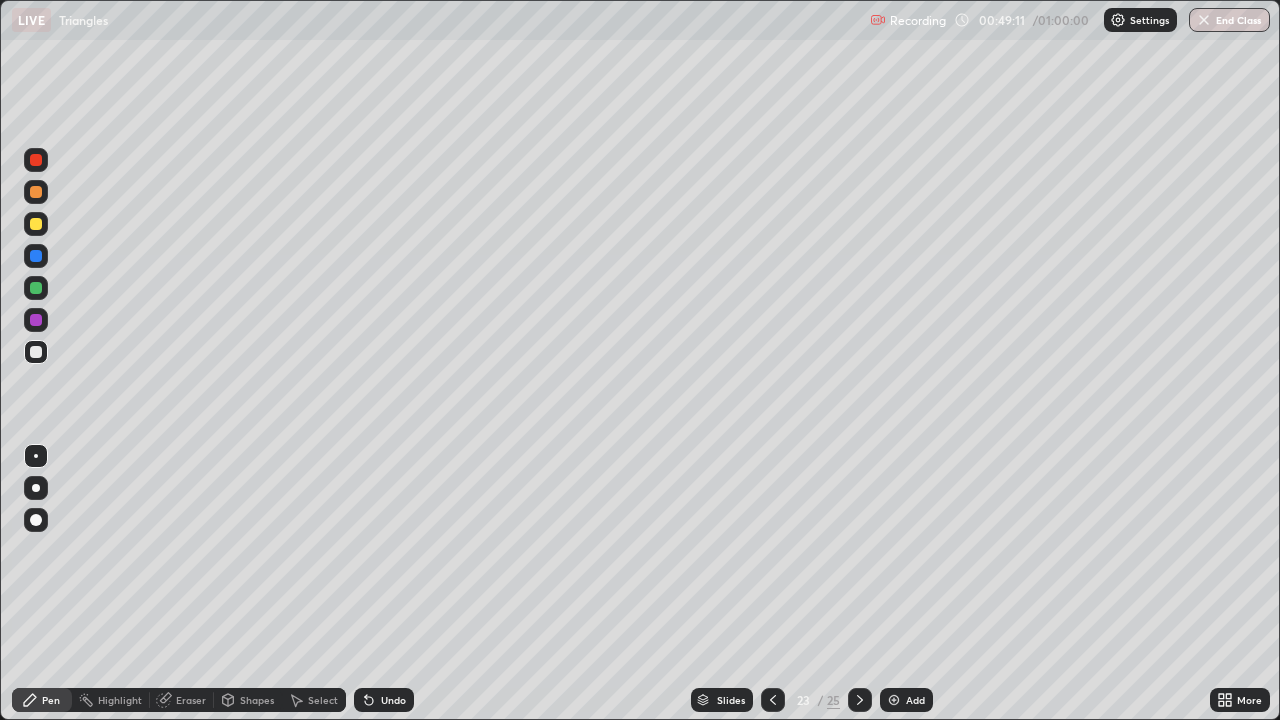 click at bounding box center [36, 224] 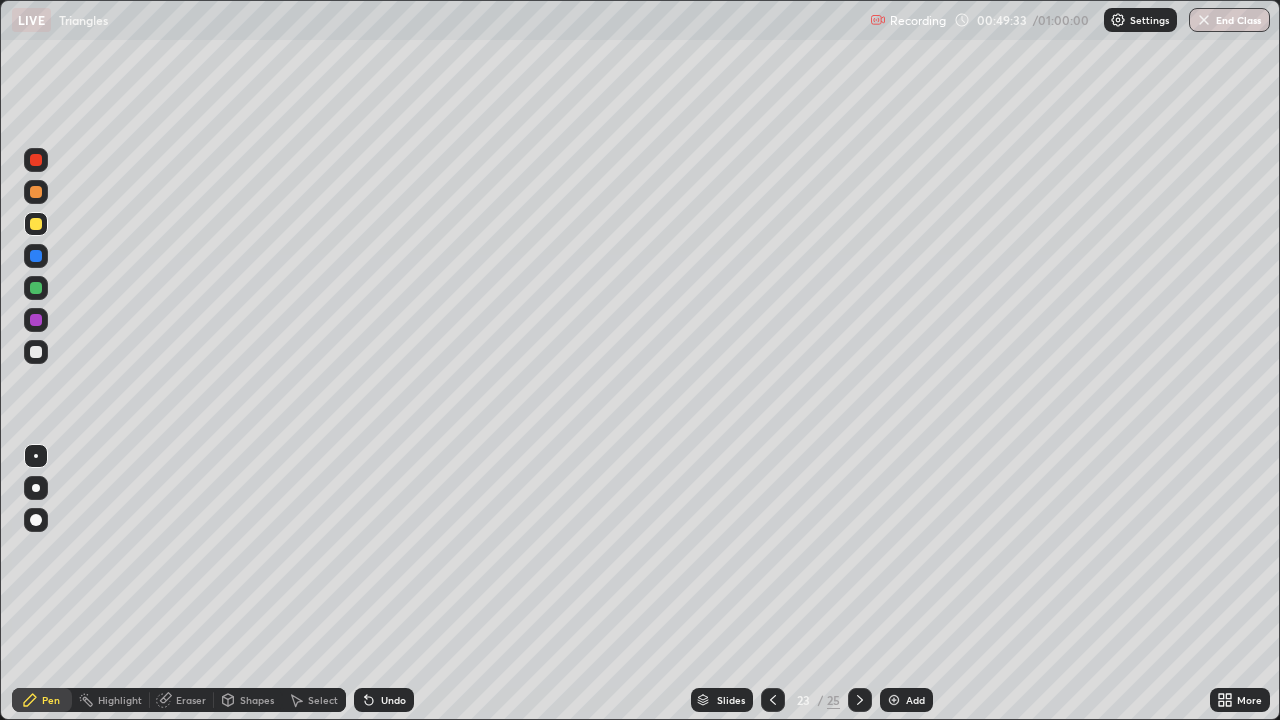 click at bounding box center (36, 352) 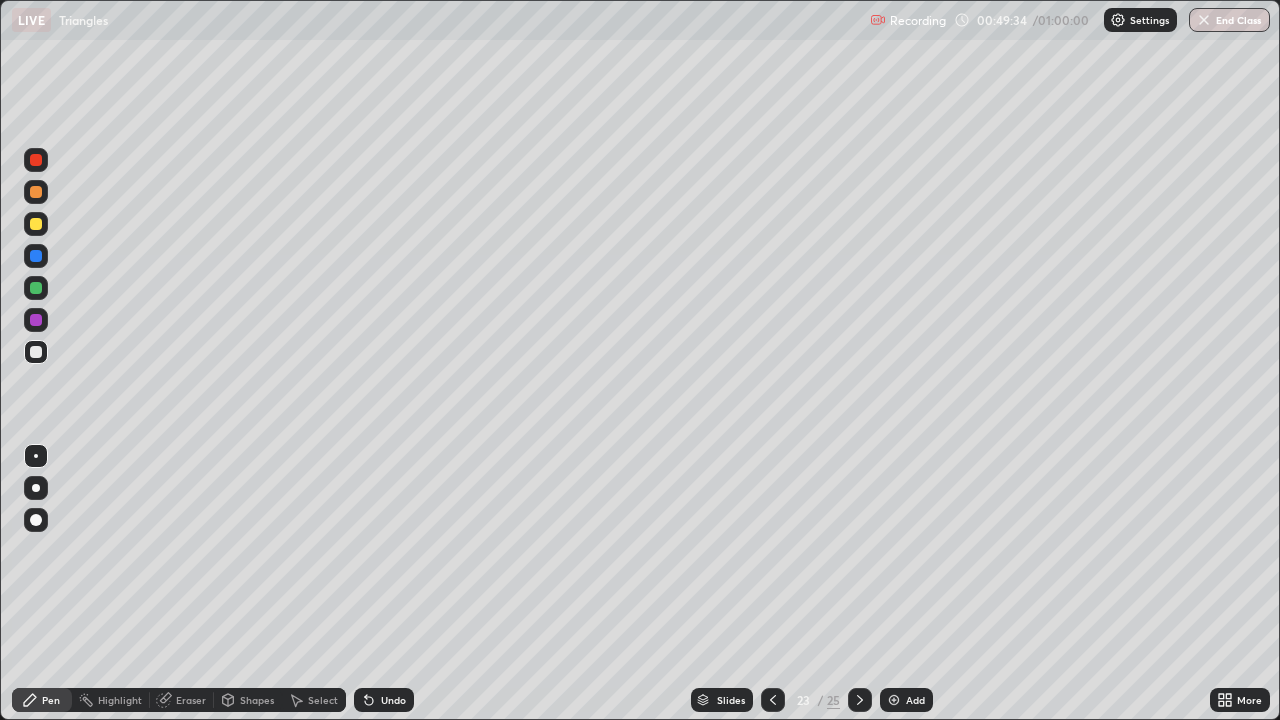 click at bounding box center [36, 288] 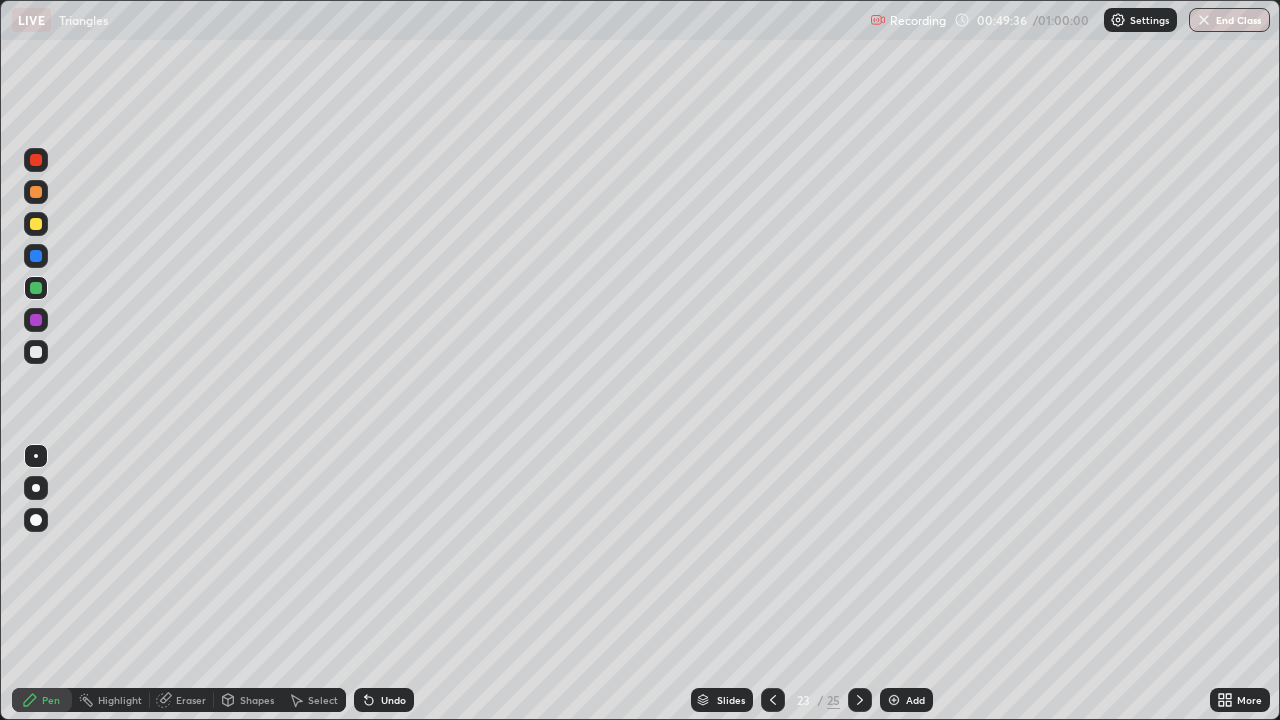 click on "Undo" at bounding box center [393, 700] 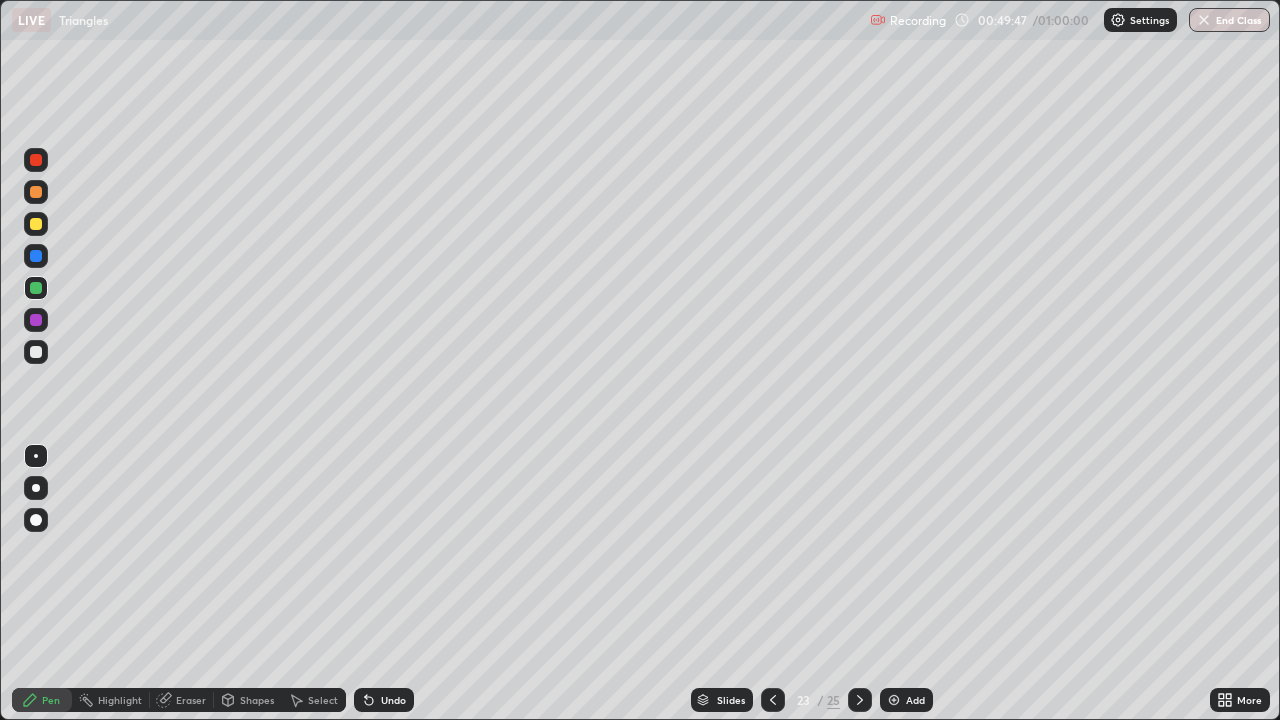 click at bounding box center [36, 192] 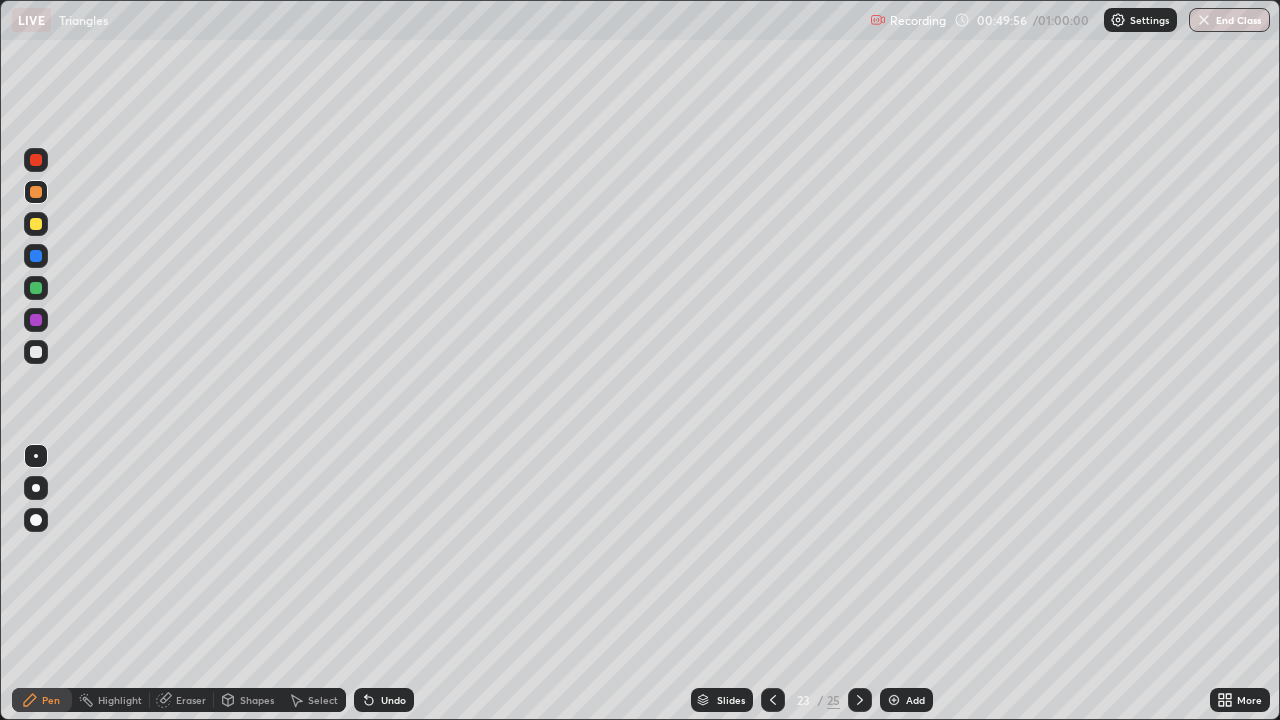 click on "Undo" at bounding box center [380, 700] 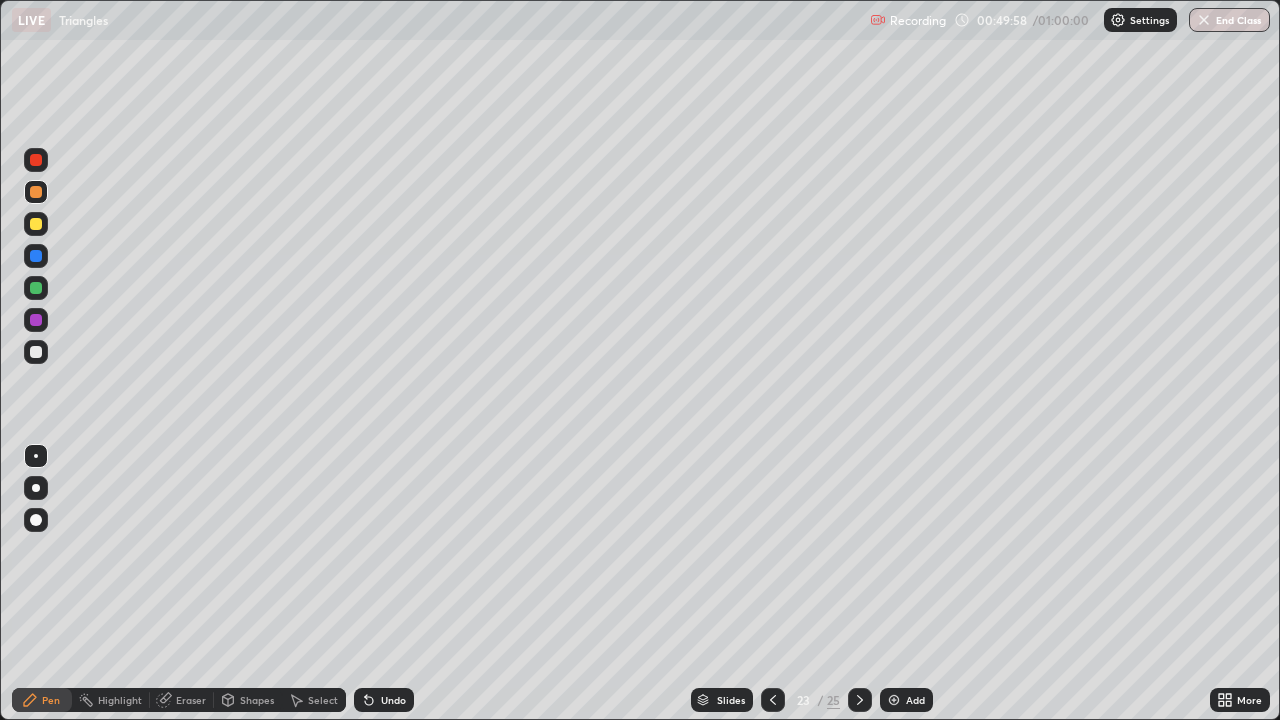 click on "Undo" at bounding box center [393, 700] 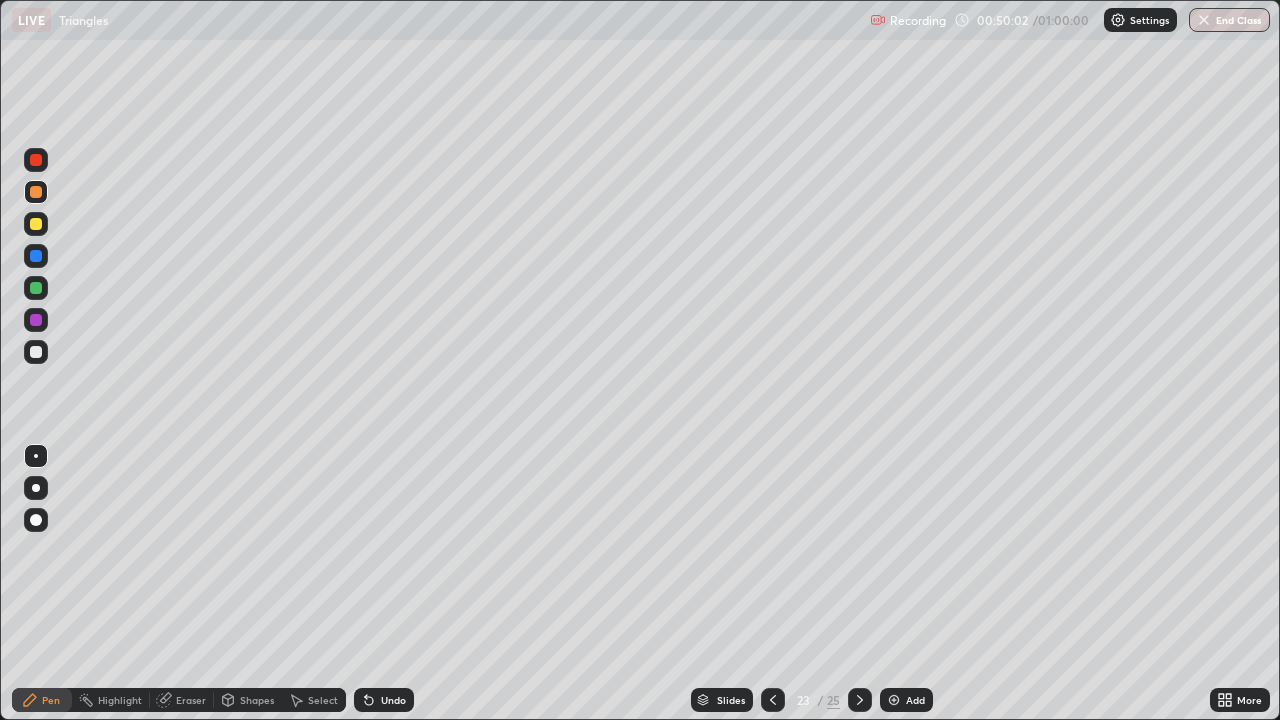 click on "Undo" at bounding box center (380, 700) 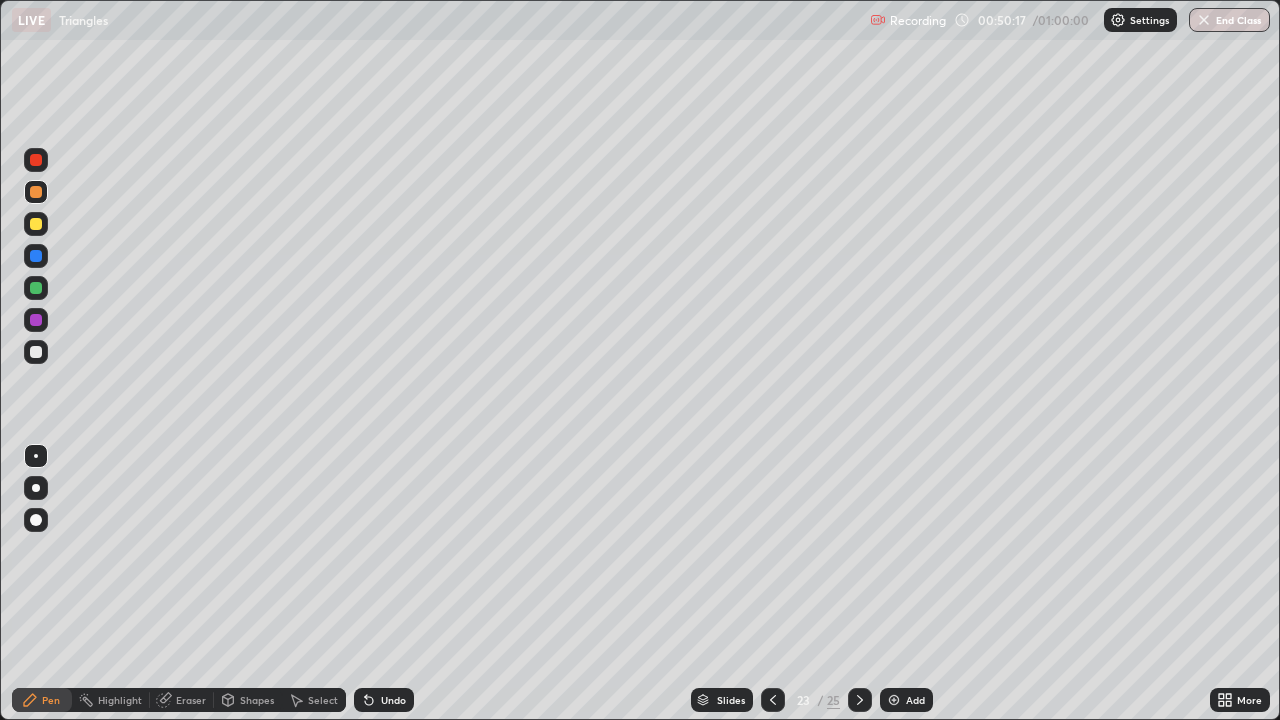 click at bounding box center (36, 160) 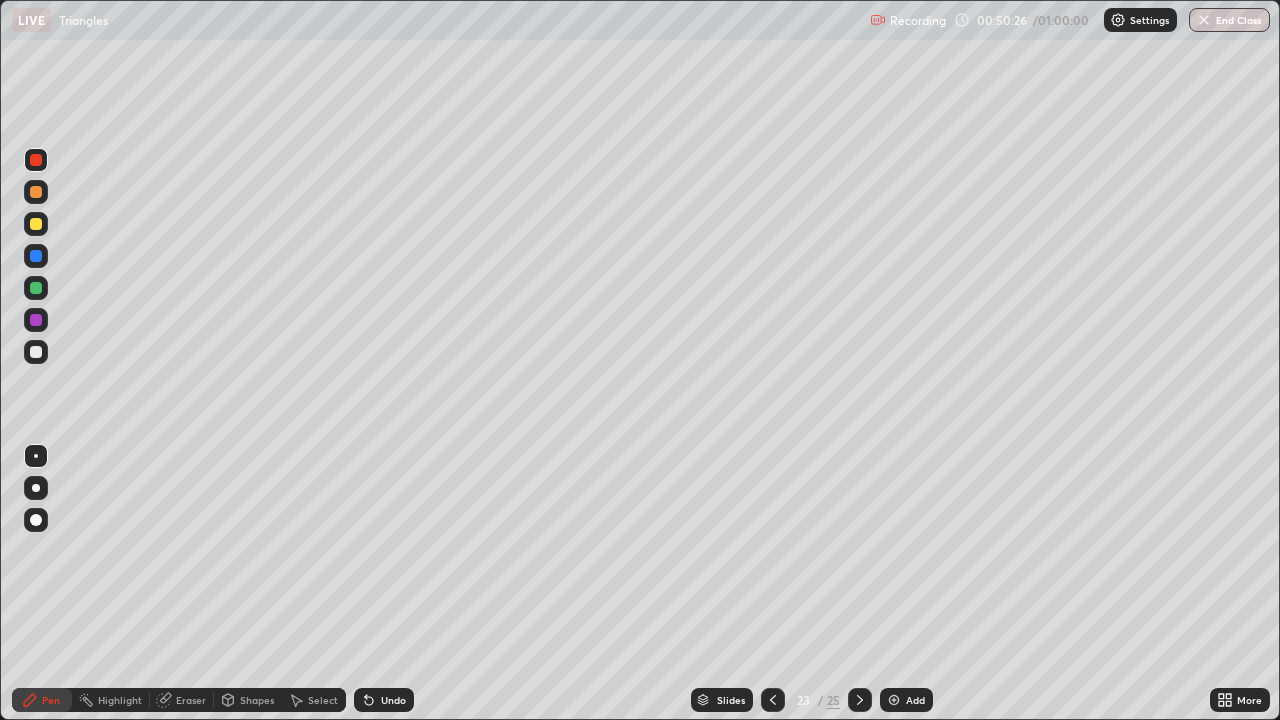 click on "Undo" at bounding box center (384, 700) 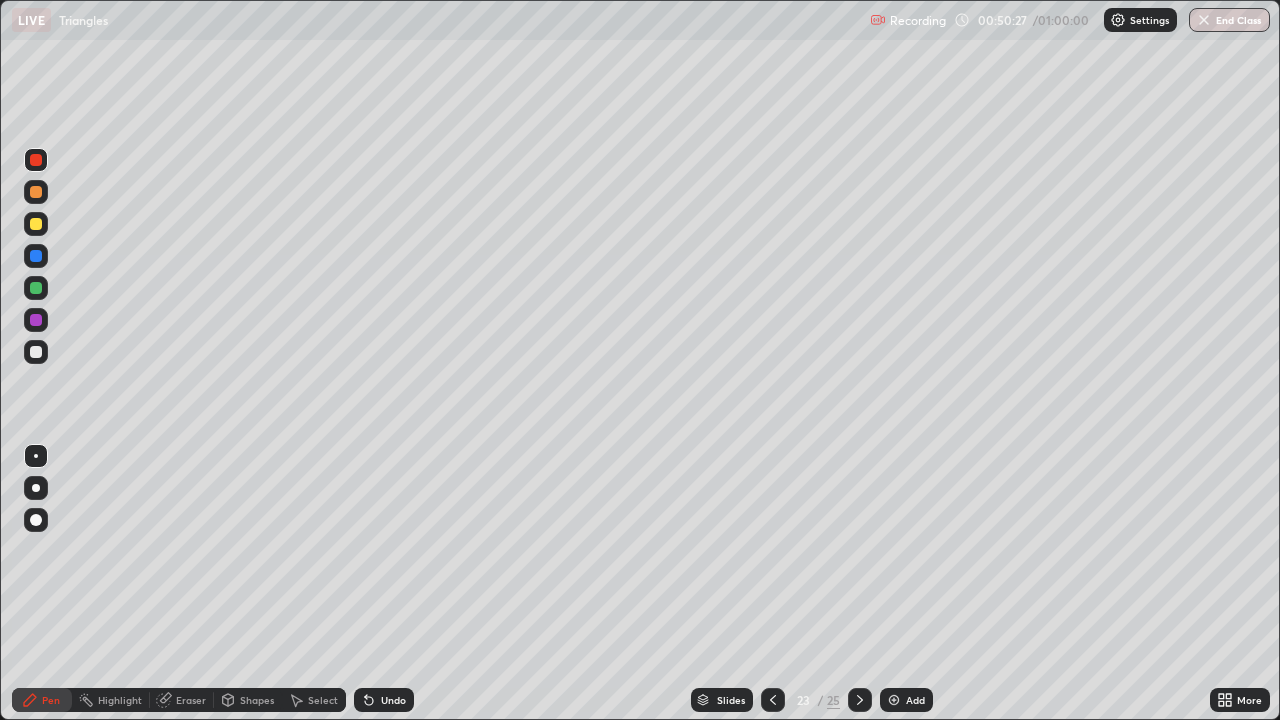 click on "Shapes" at bounding box center [257, 700] 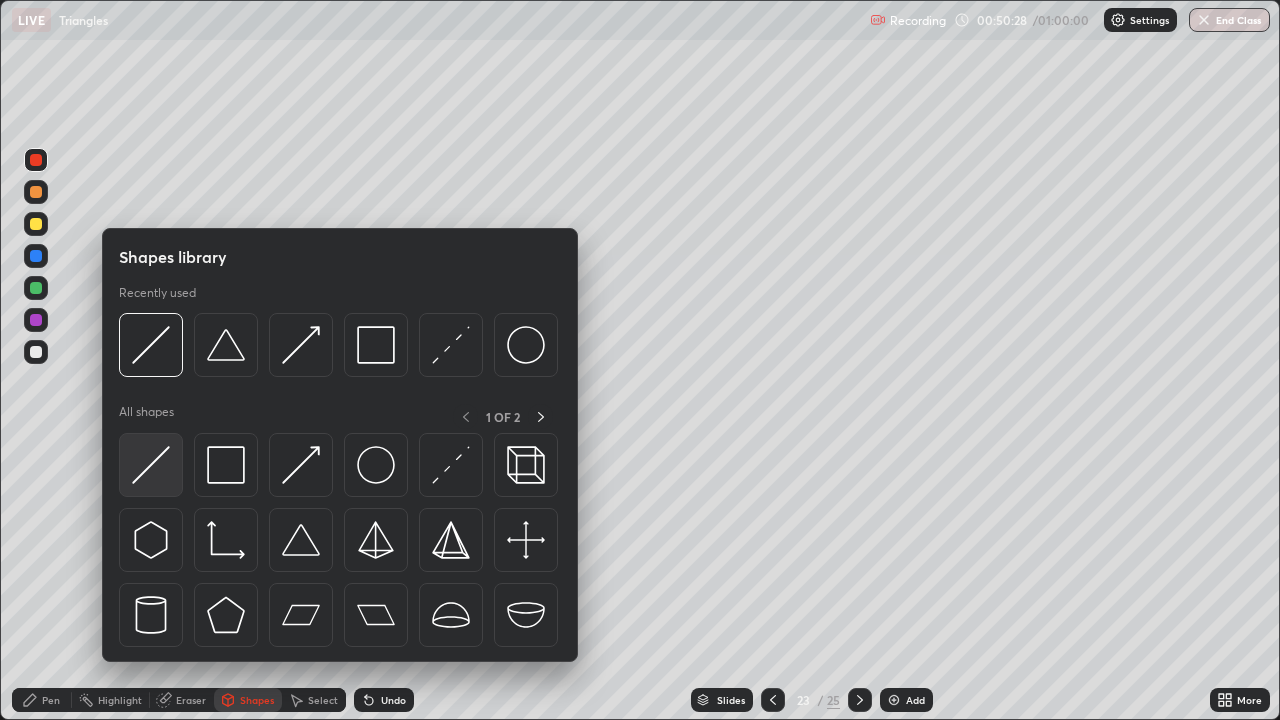 click at bounding box center (151, 465) 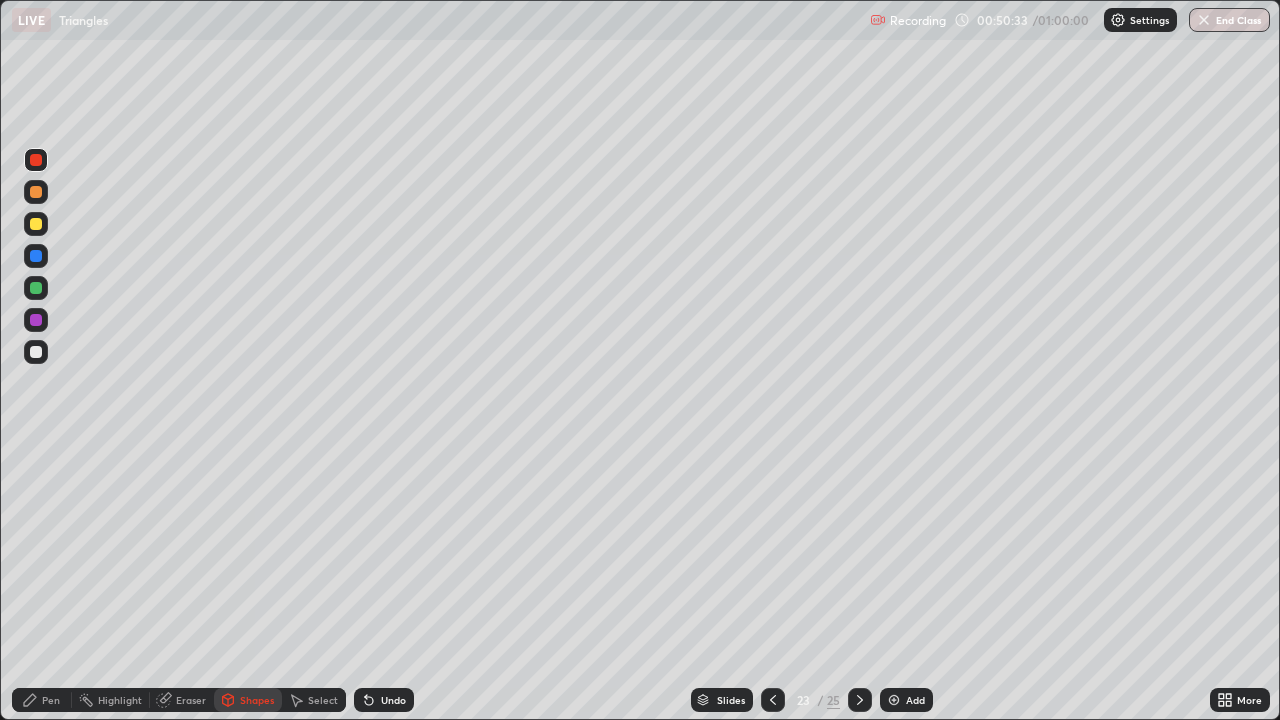 click 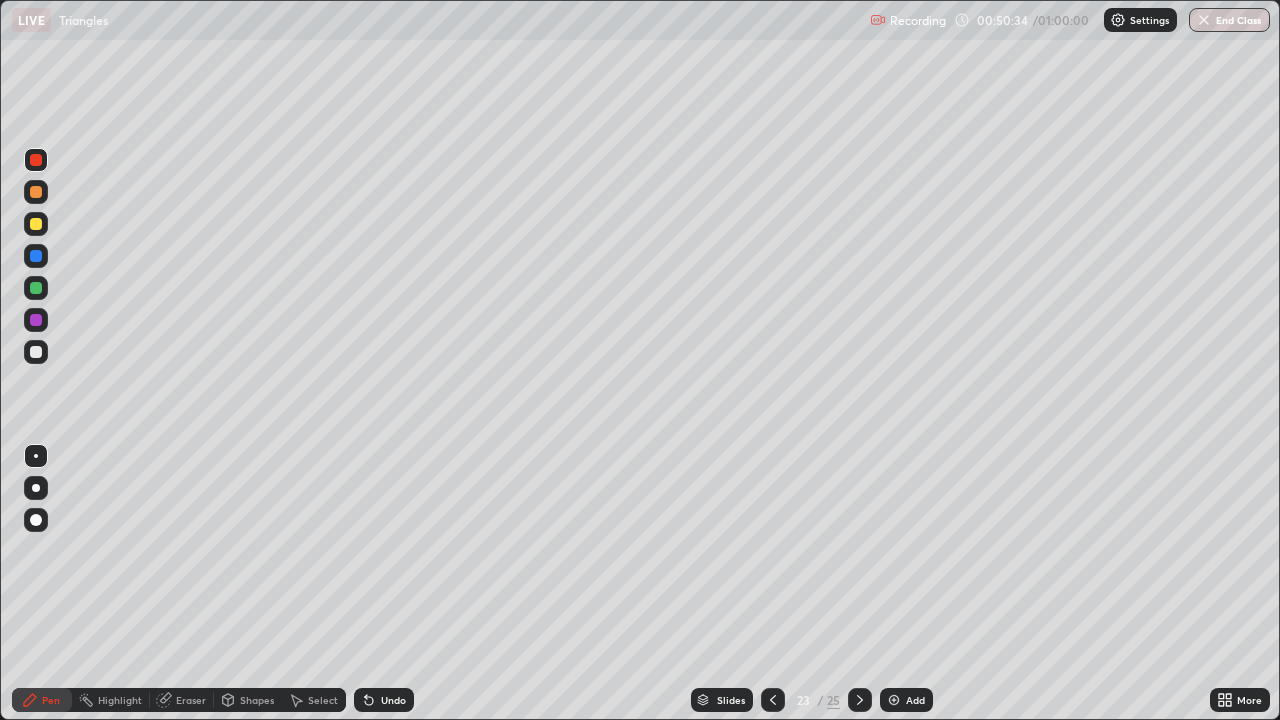 click at bounding box center [36, 256] 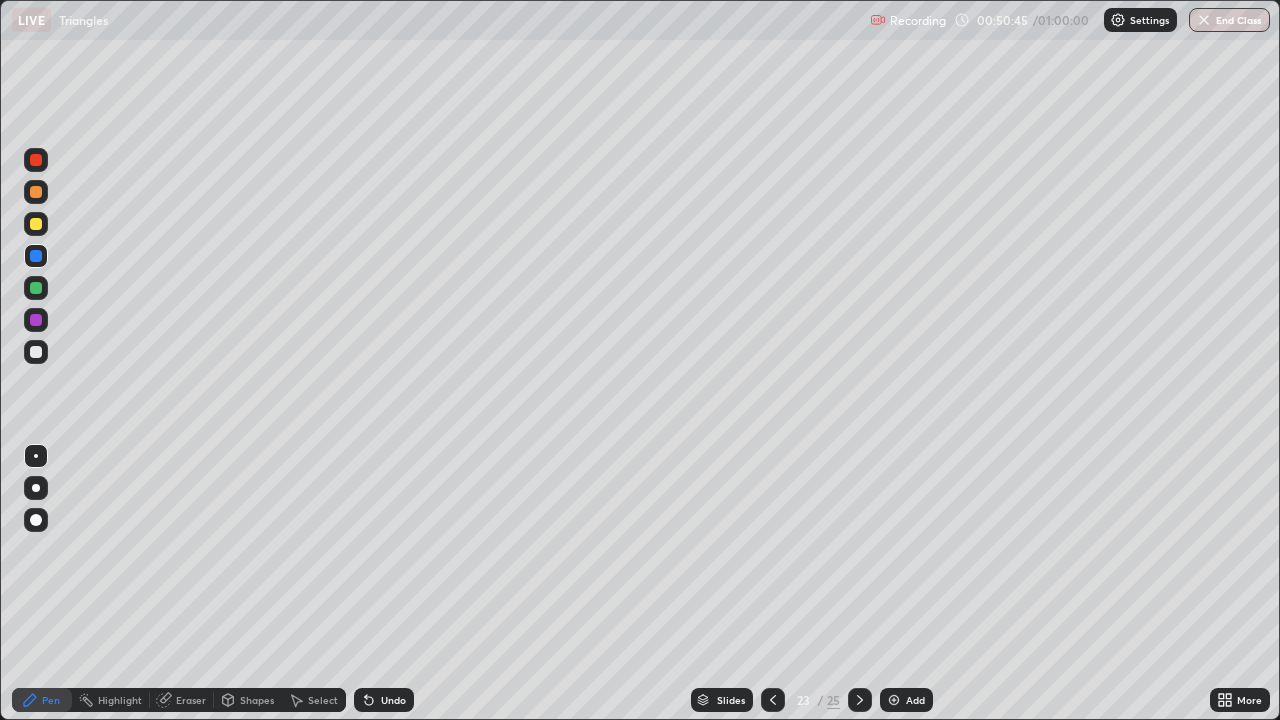 click at bounding box center (36, 224) 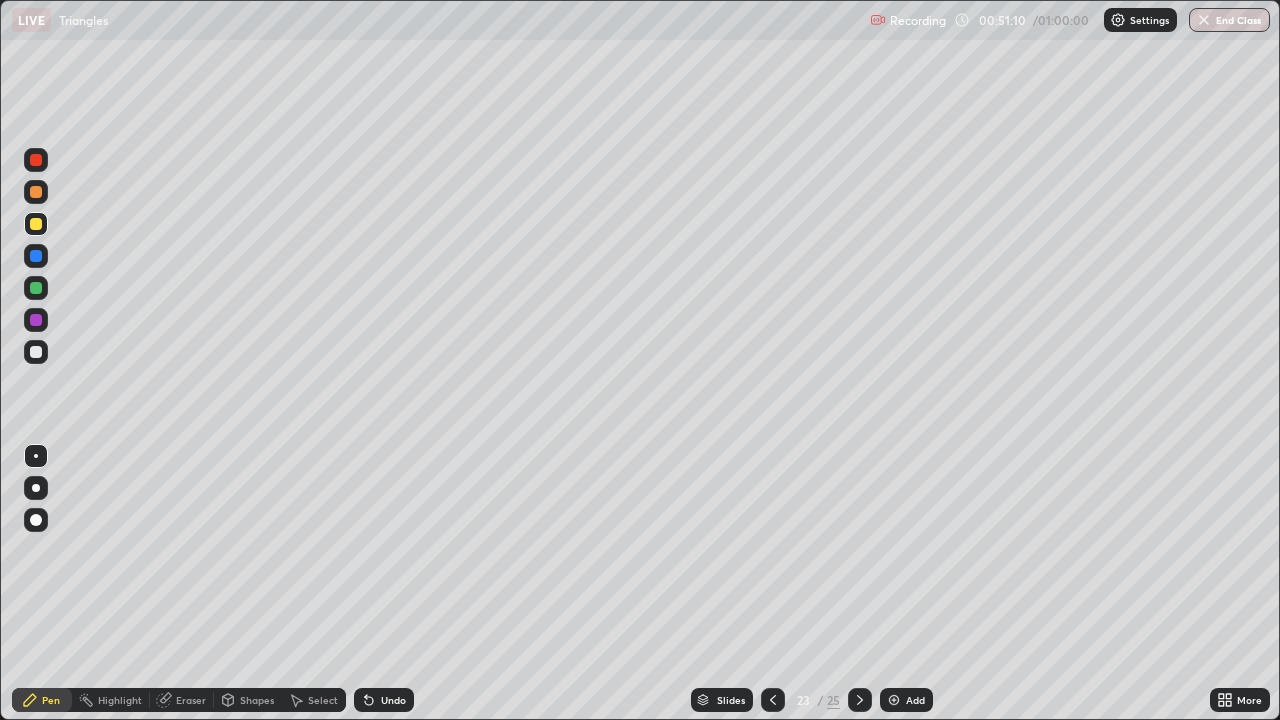 click at bounding box center (36, 320) 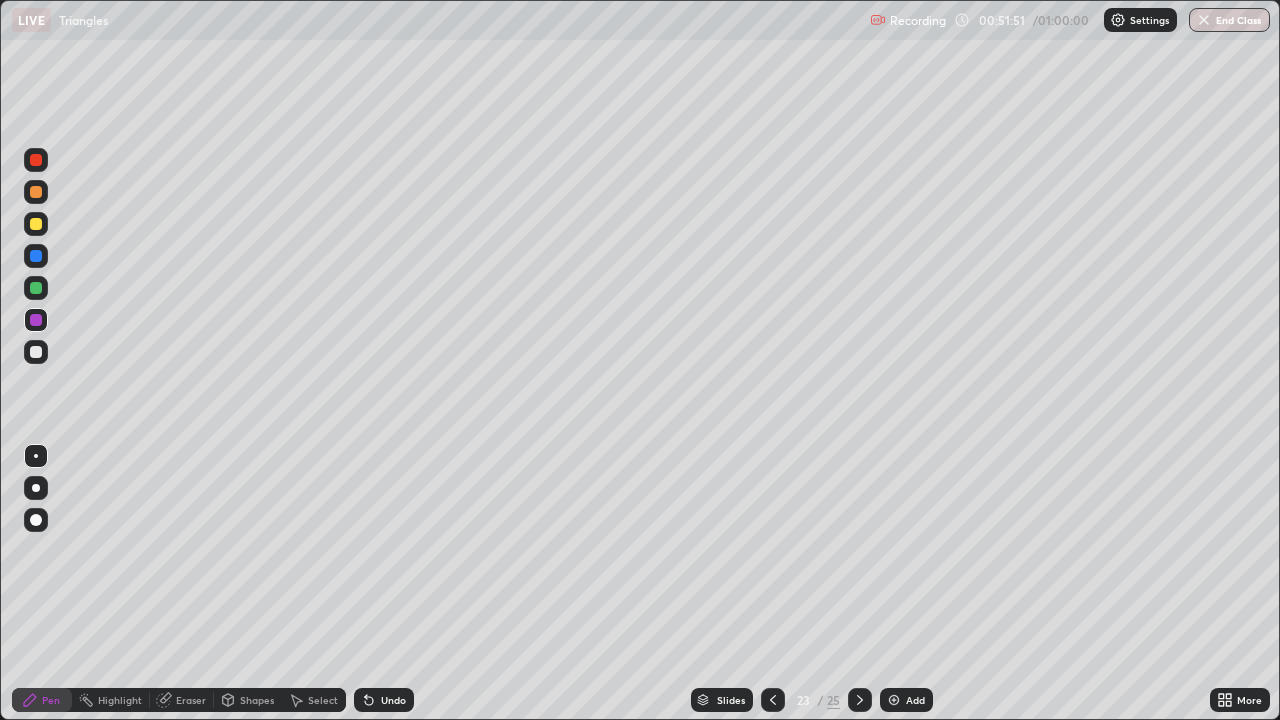 click on "Select" at bounding box center (323, 700) 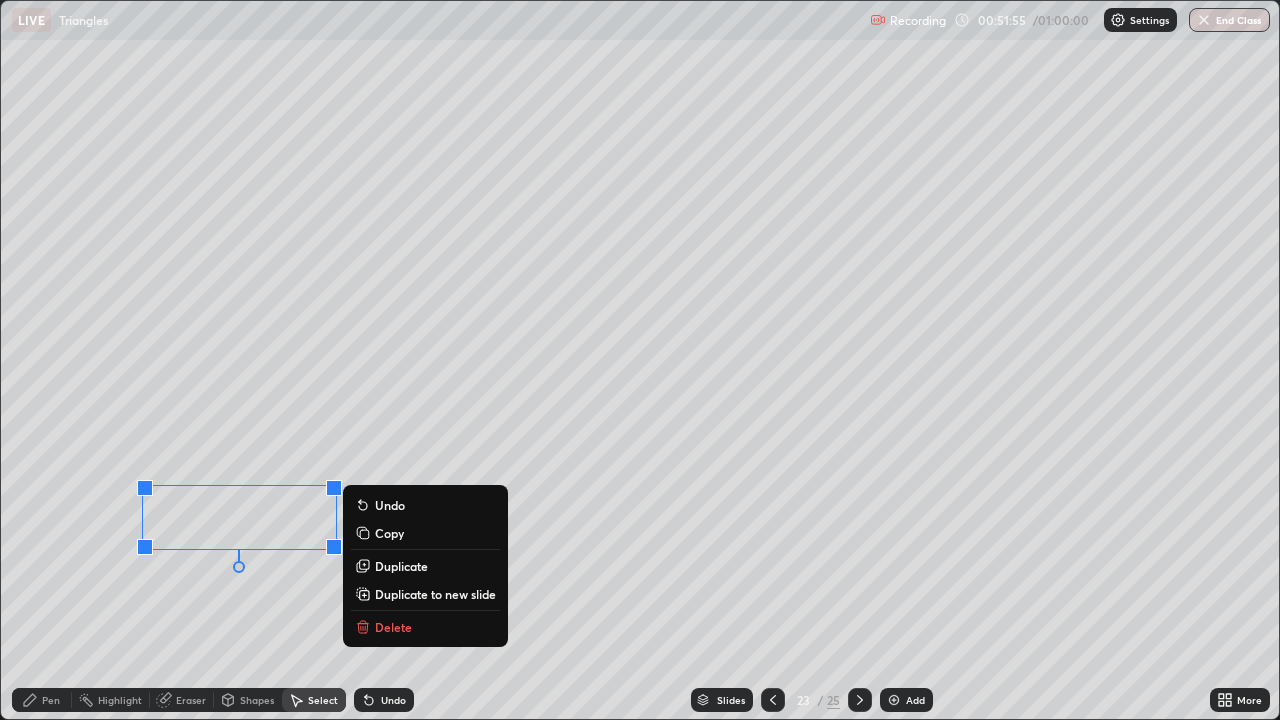 click on "0 ° Undo Copy Duplicate Duplicate to new slide Delete" at bounding box center [640, 360] 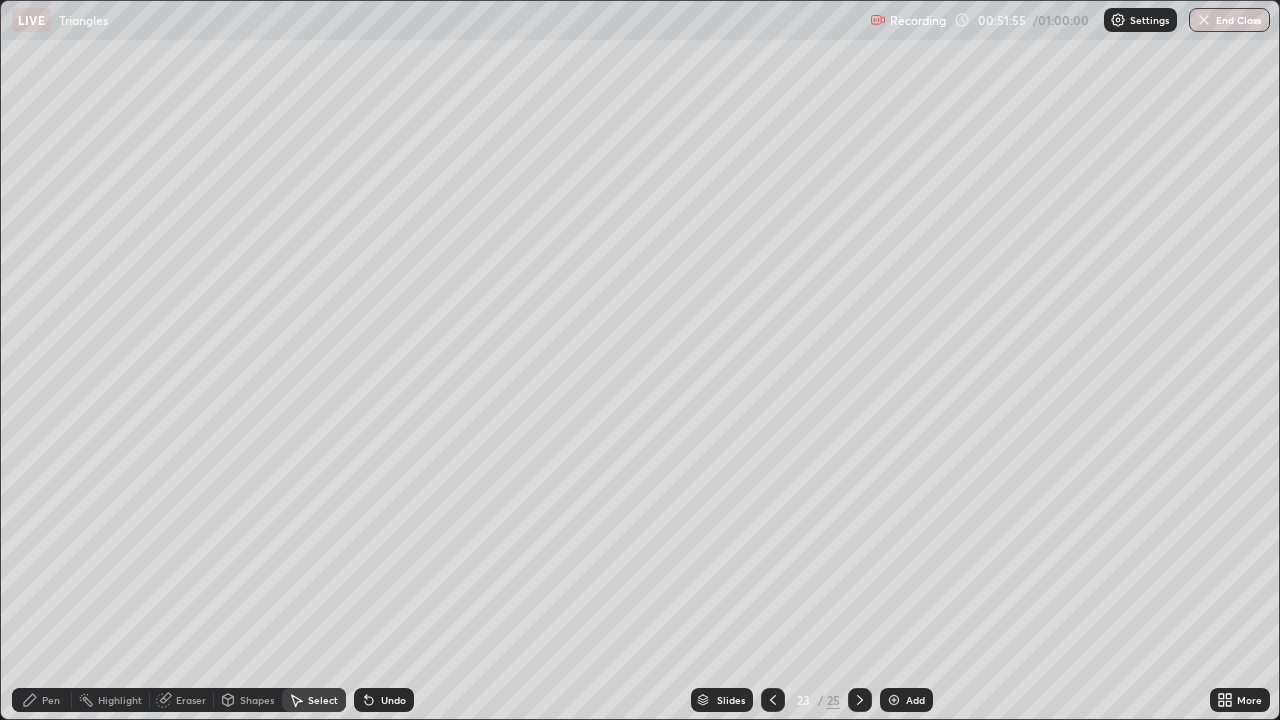 click 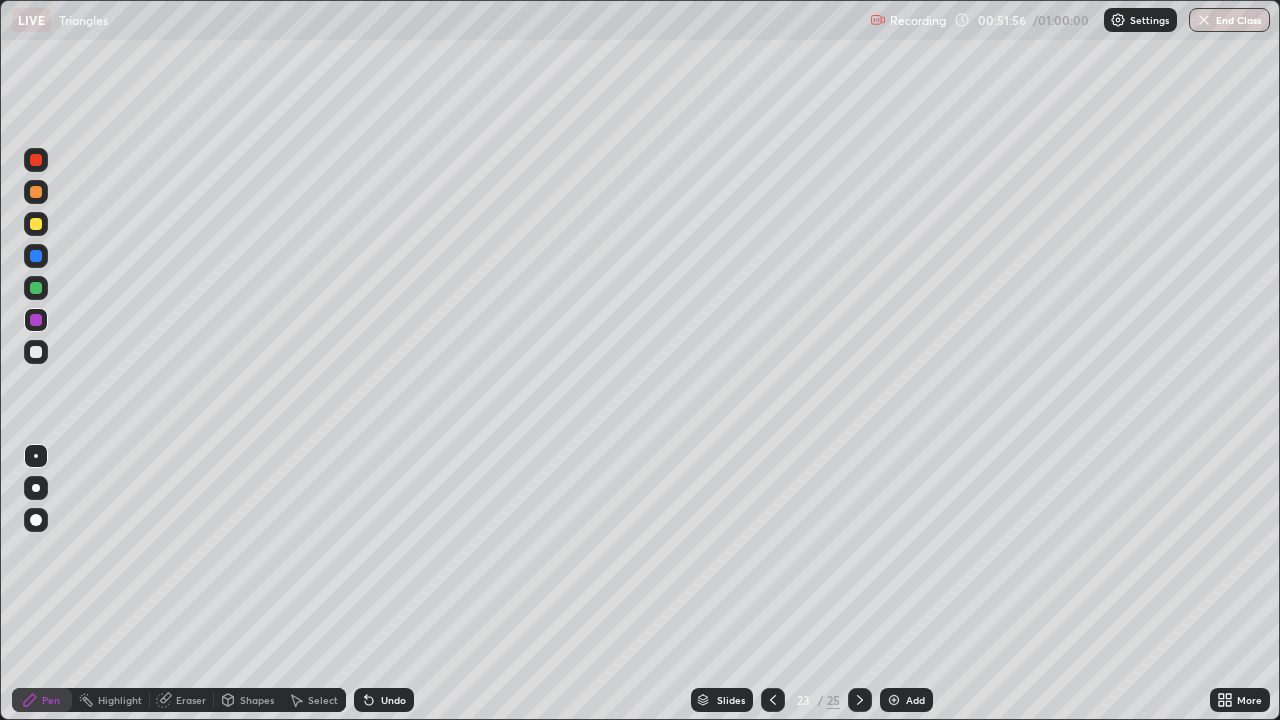 click at bounding box center (36, 352) 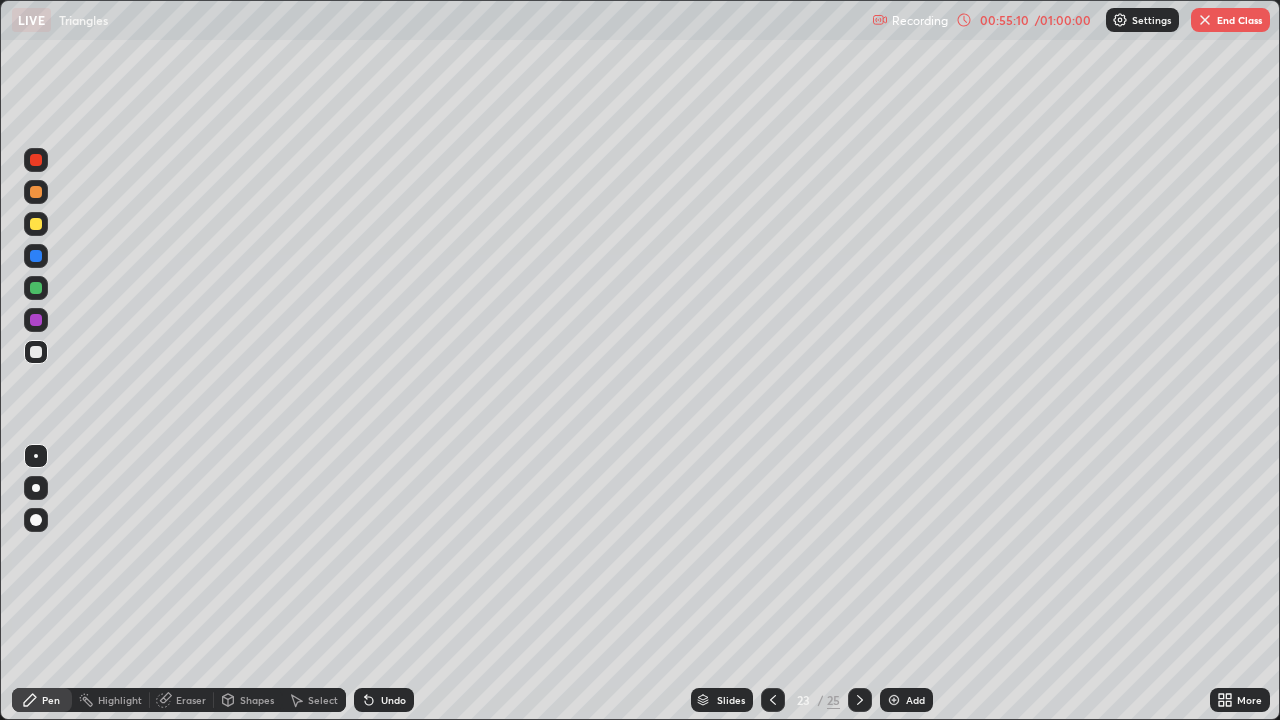 click 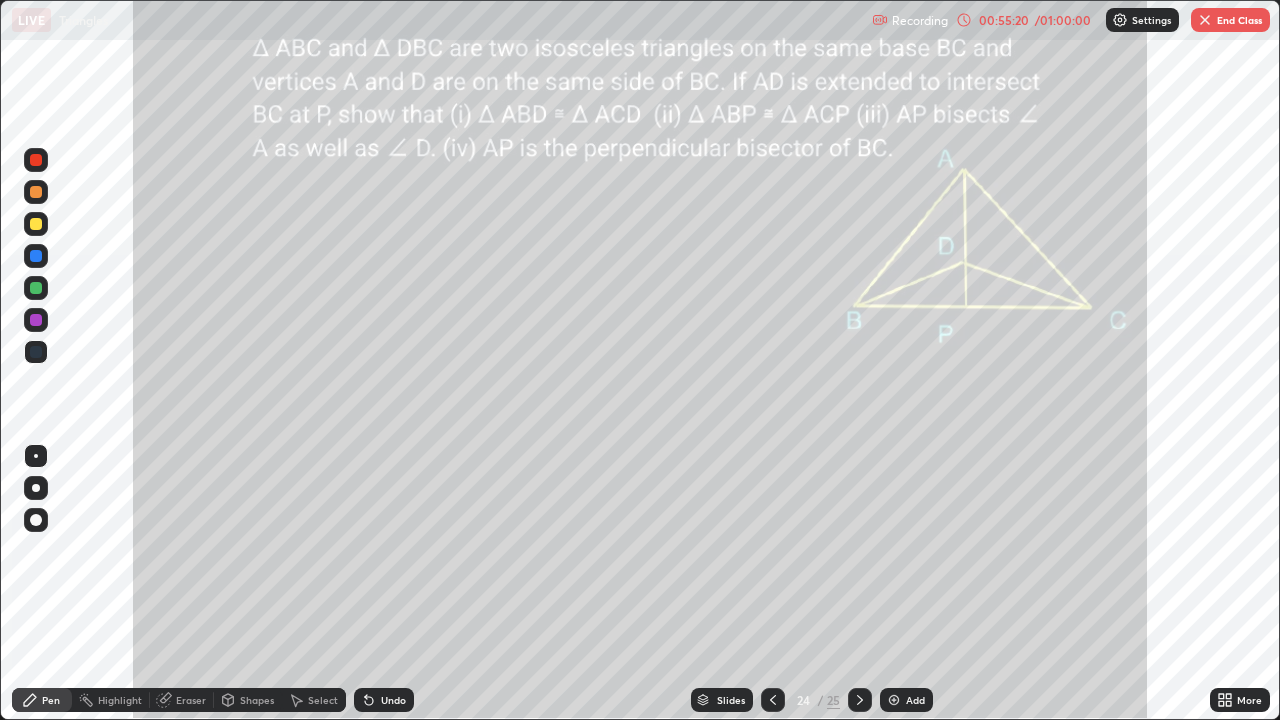 click 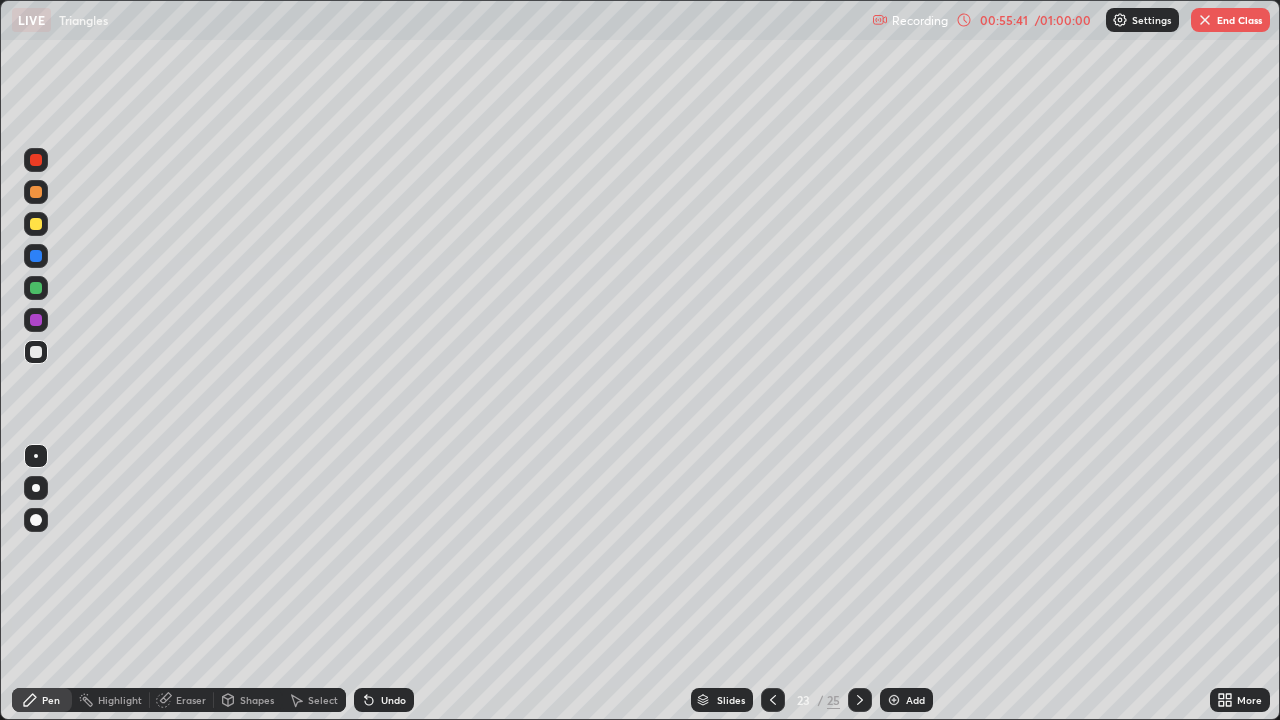 click 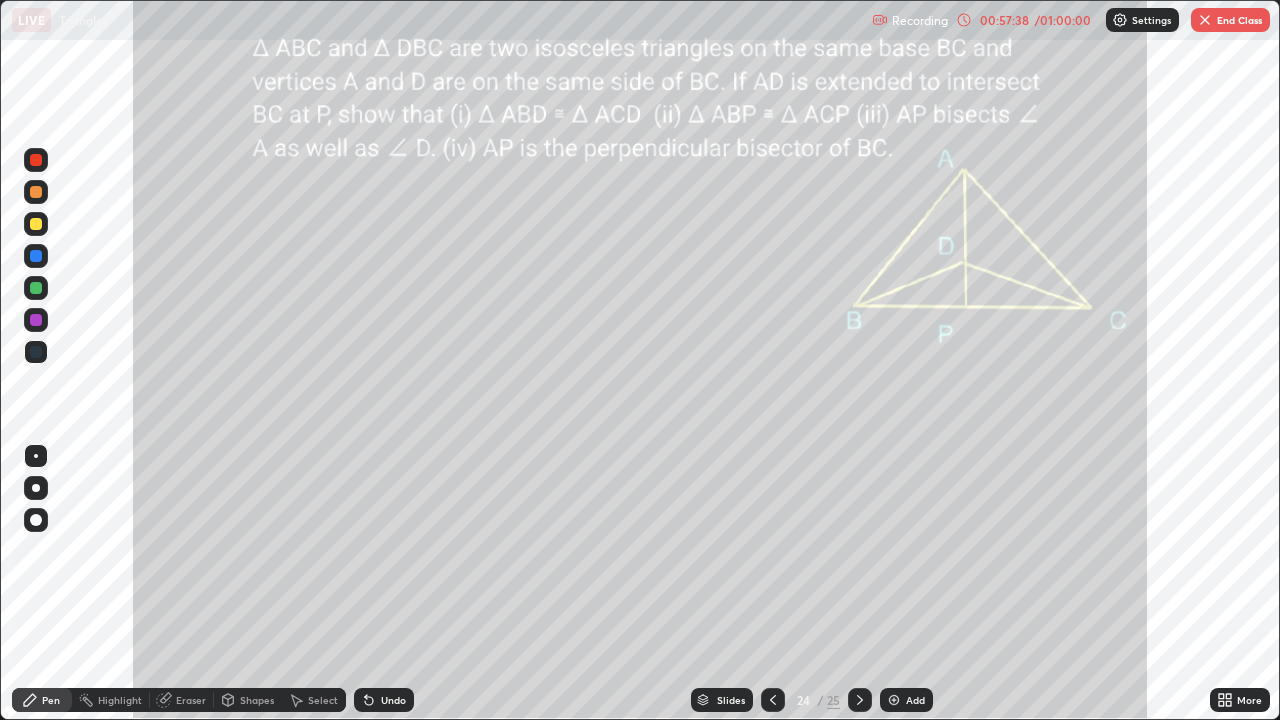 click on "End Class" at bounding box center [1230, 20] 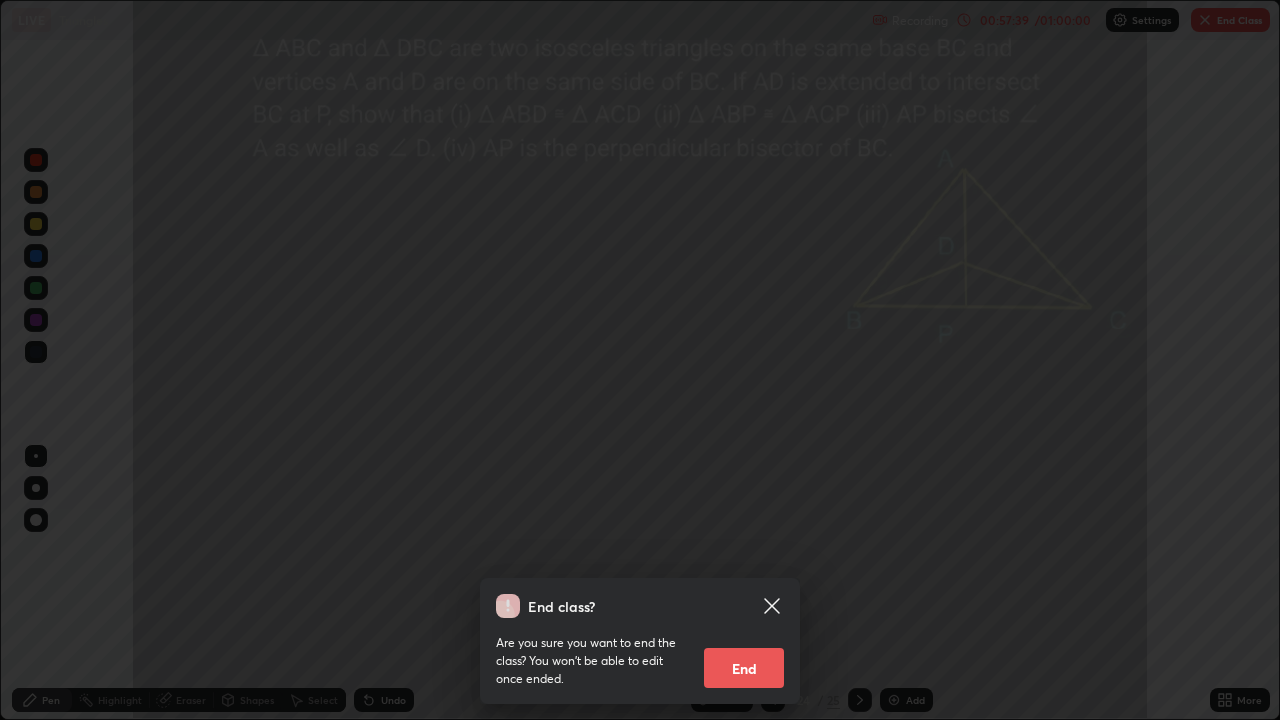 click on "End" at bounding box center [744, 668] 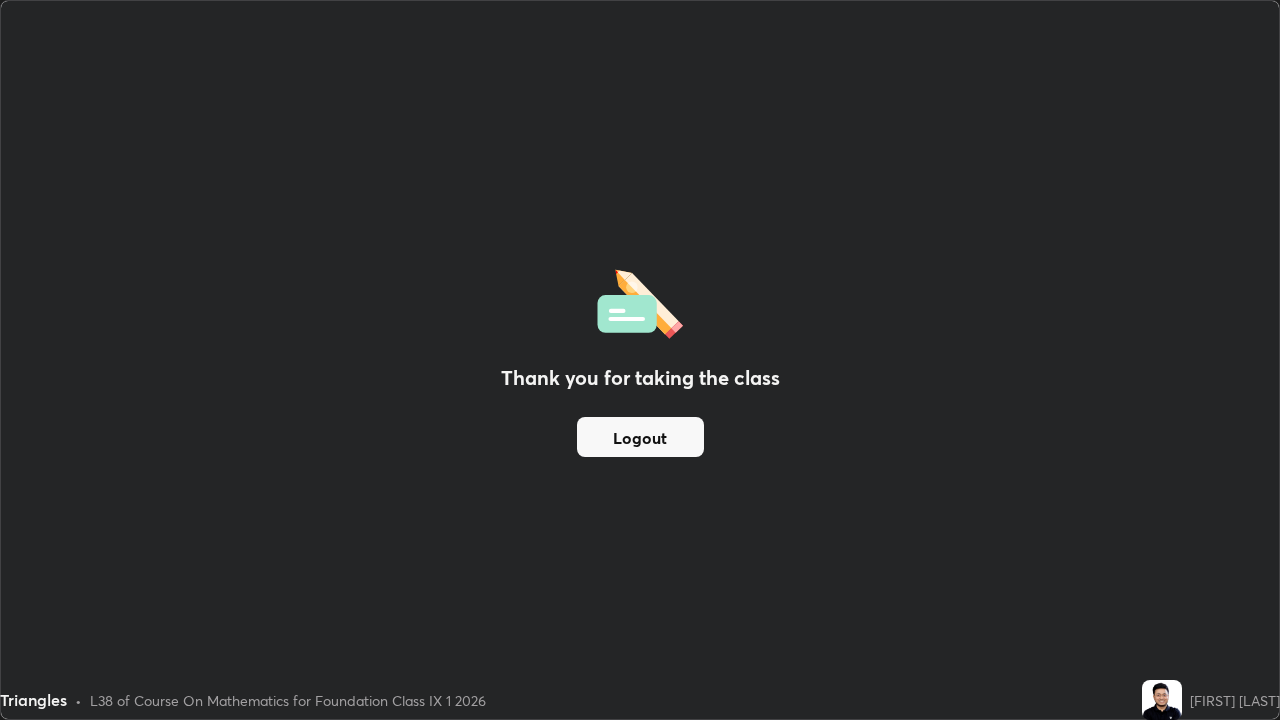 click on "Logout" at bounding box center [640, 437] 